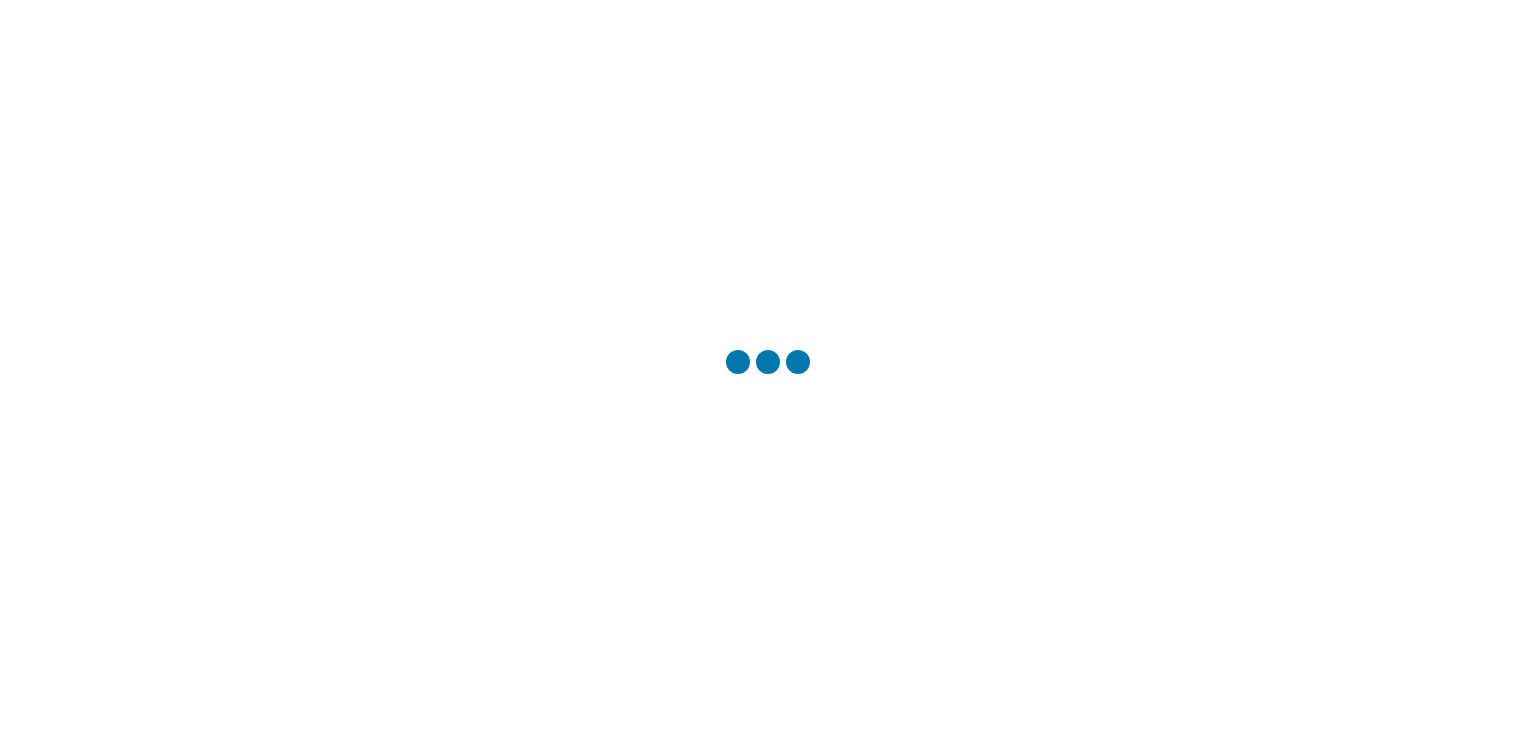 scroll, scrollTop: 0, scrollLeft: 0, axis: both 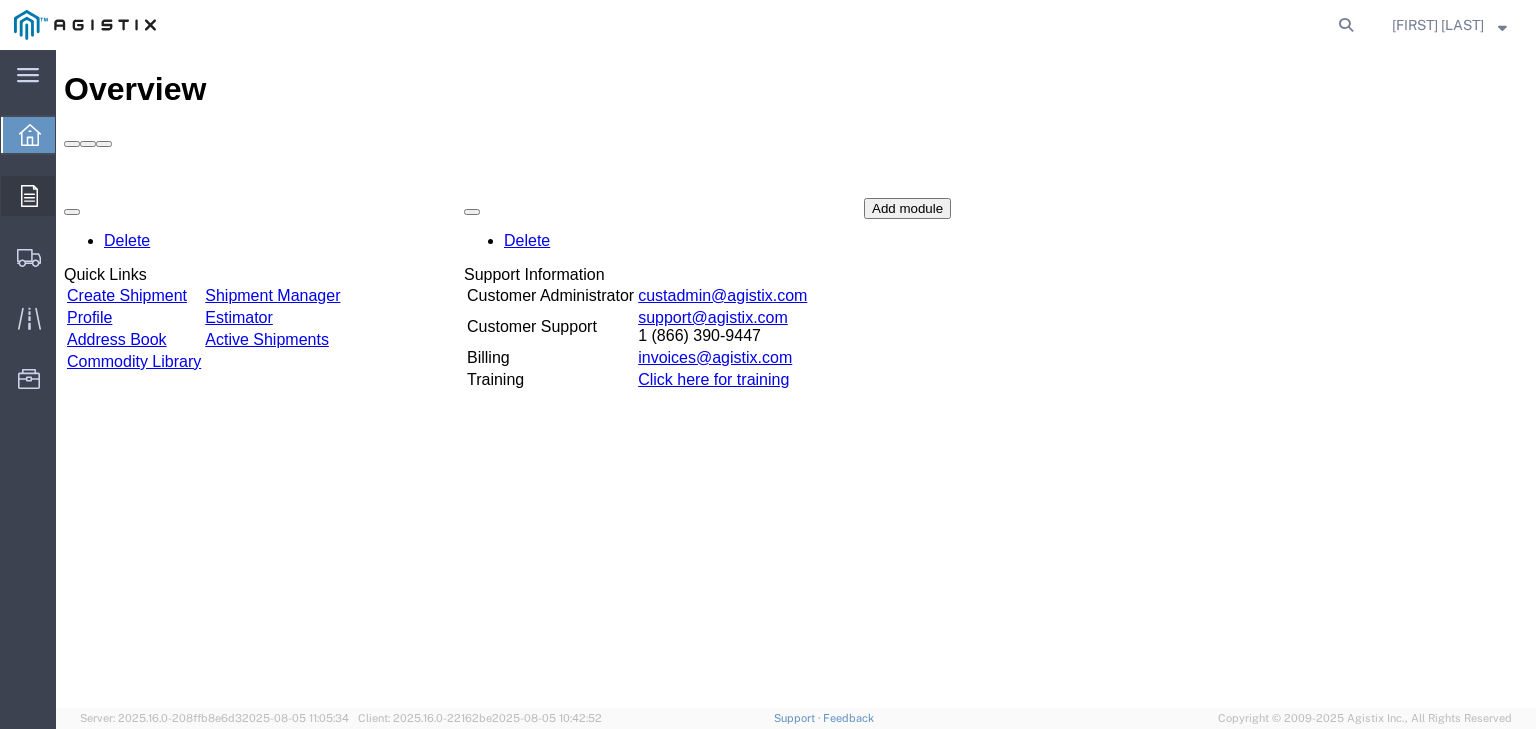 click on "Orders" 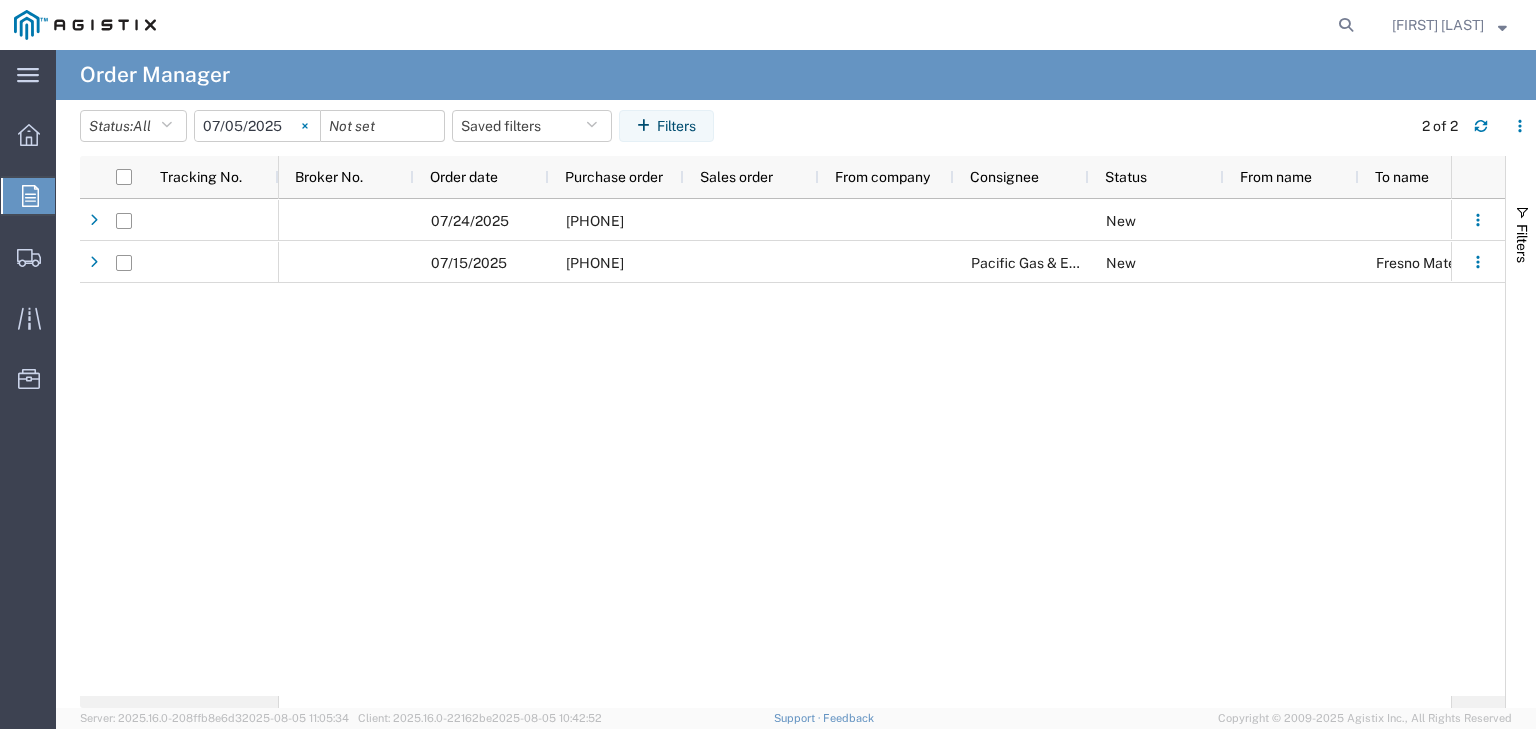 click at bounding box center [305, 126] 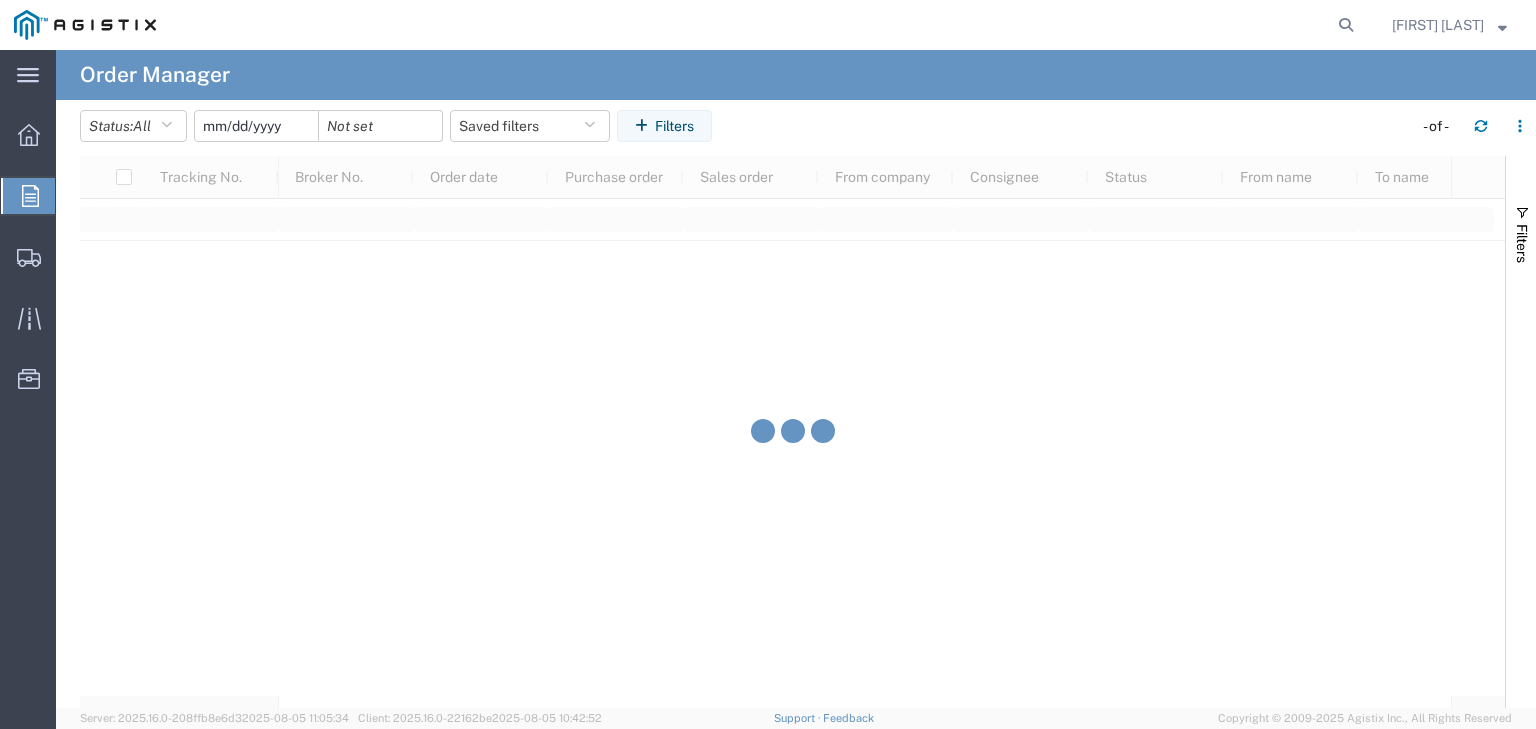 click 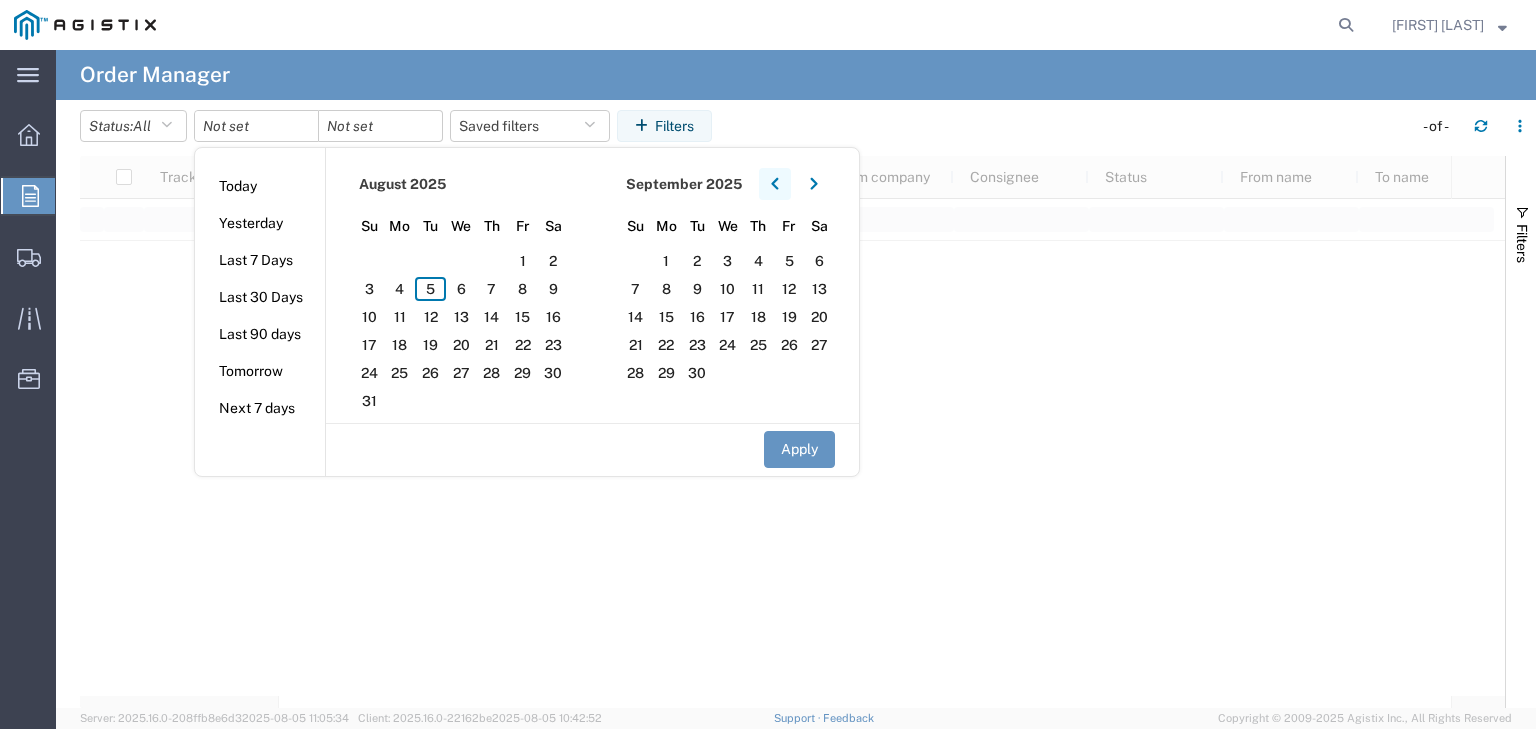click 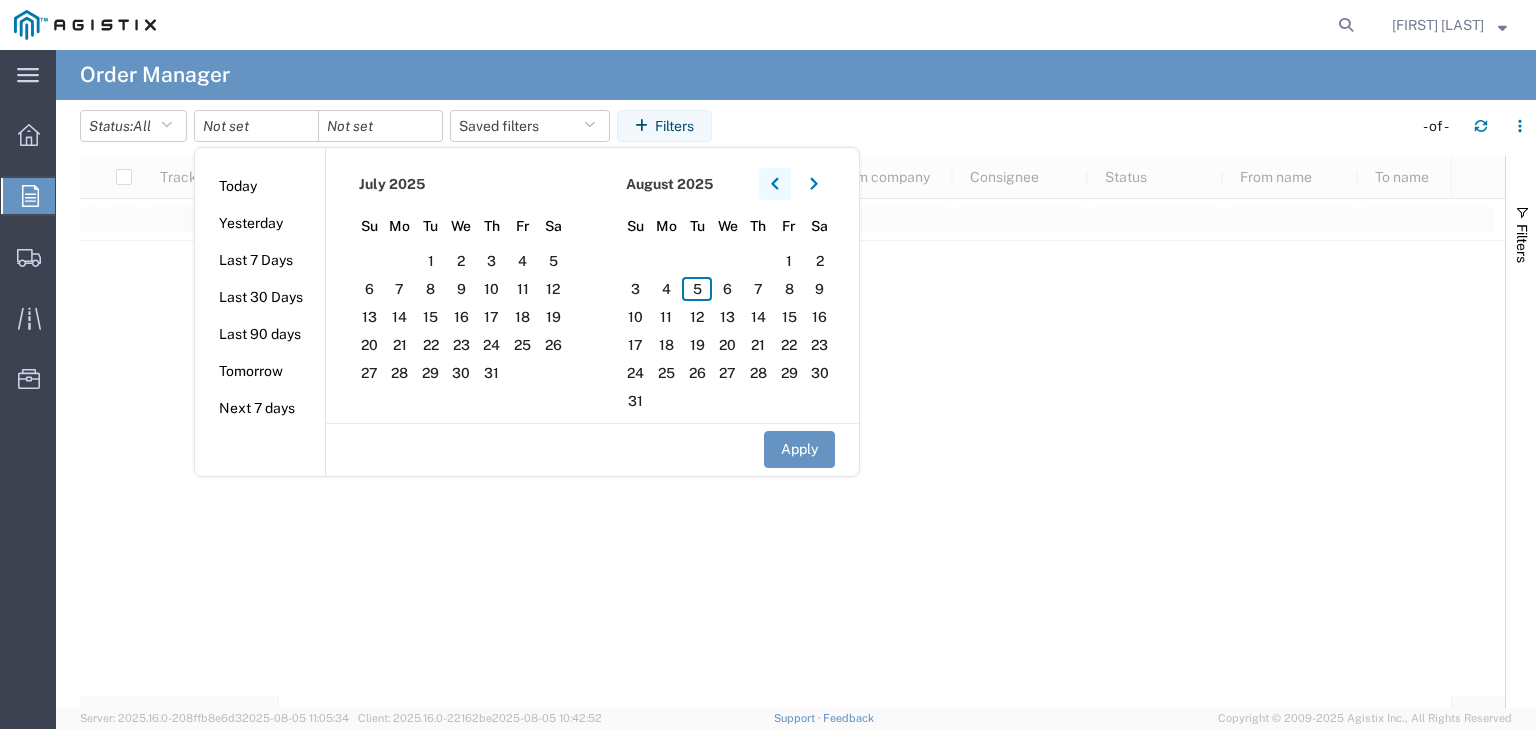 click 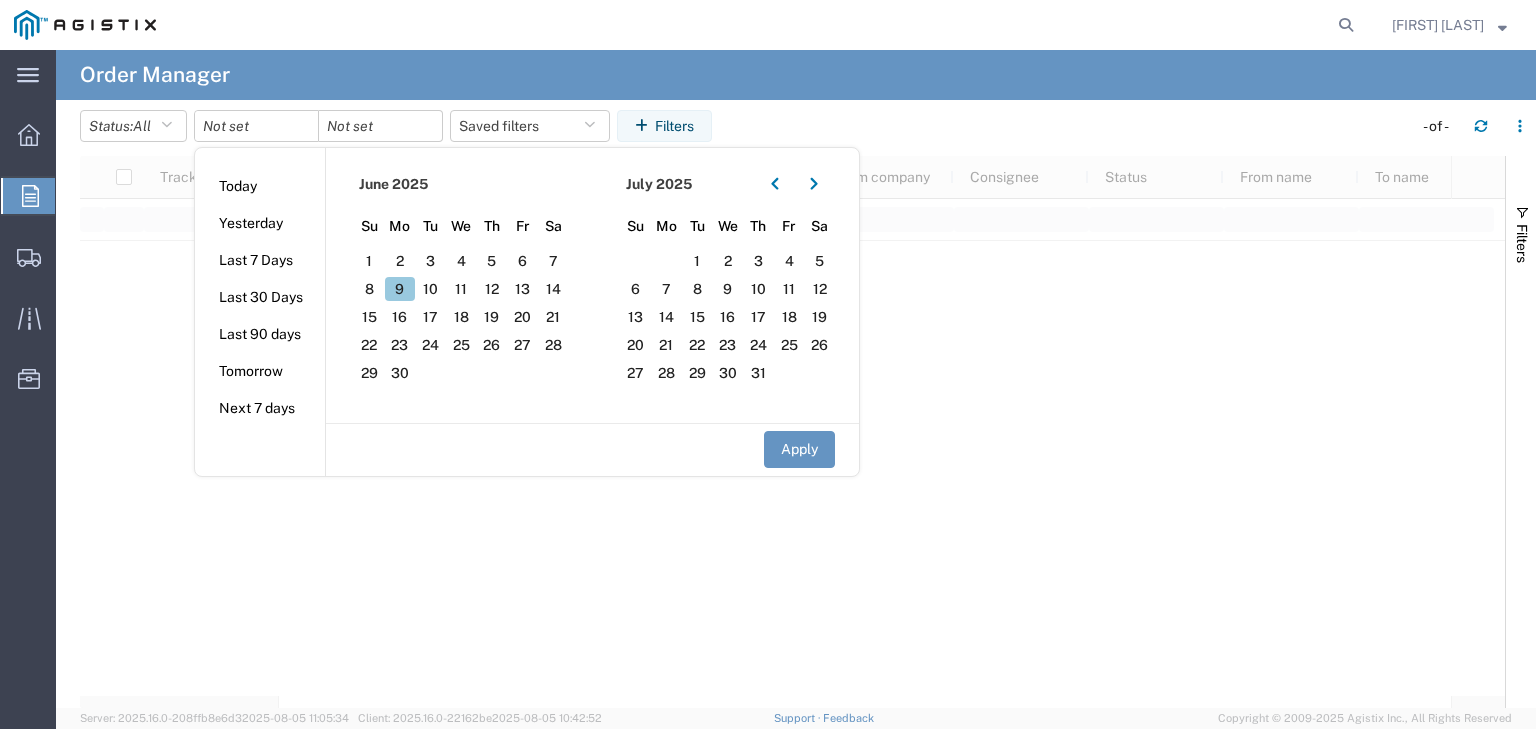 click on "9" 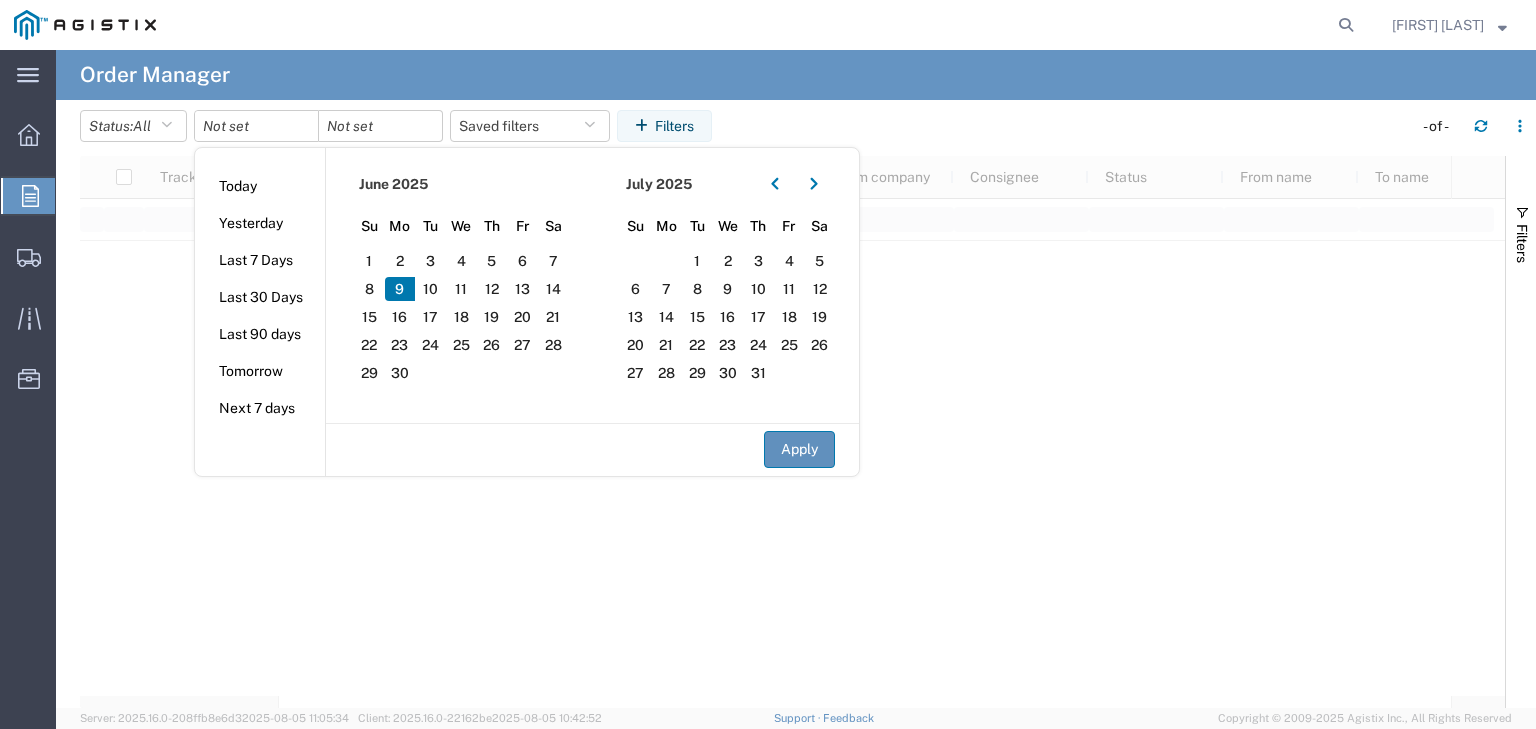 click on "Apply" 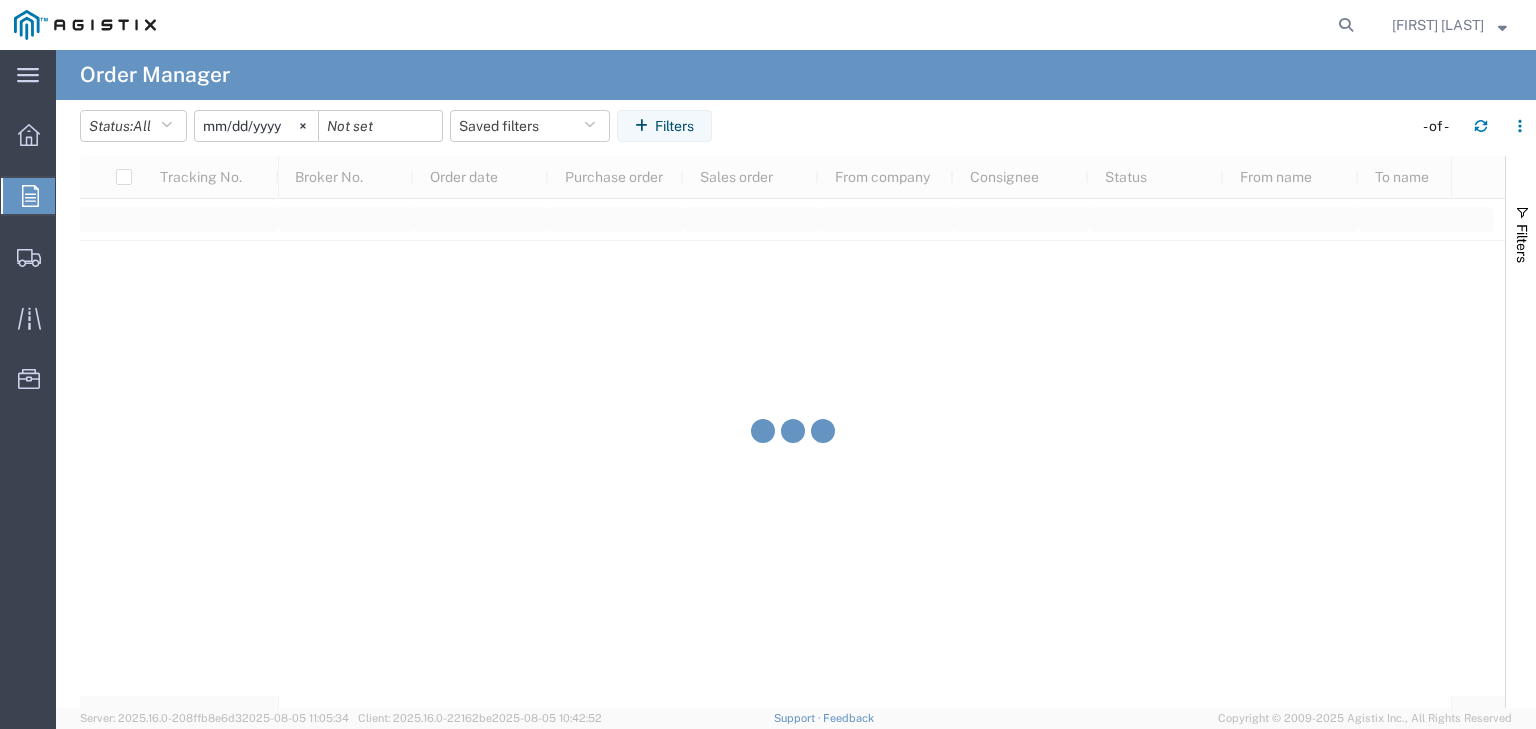 click on "[DATE]" 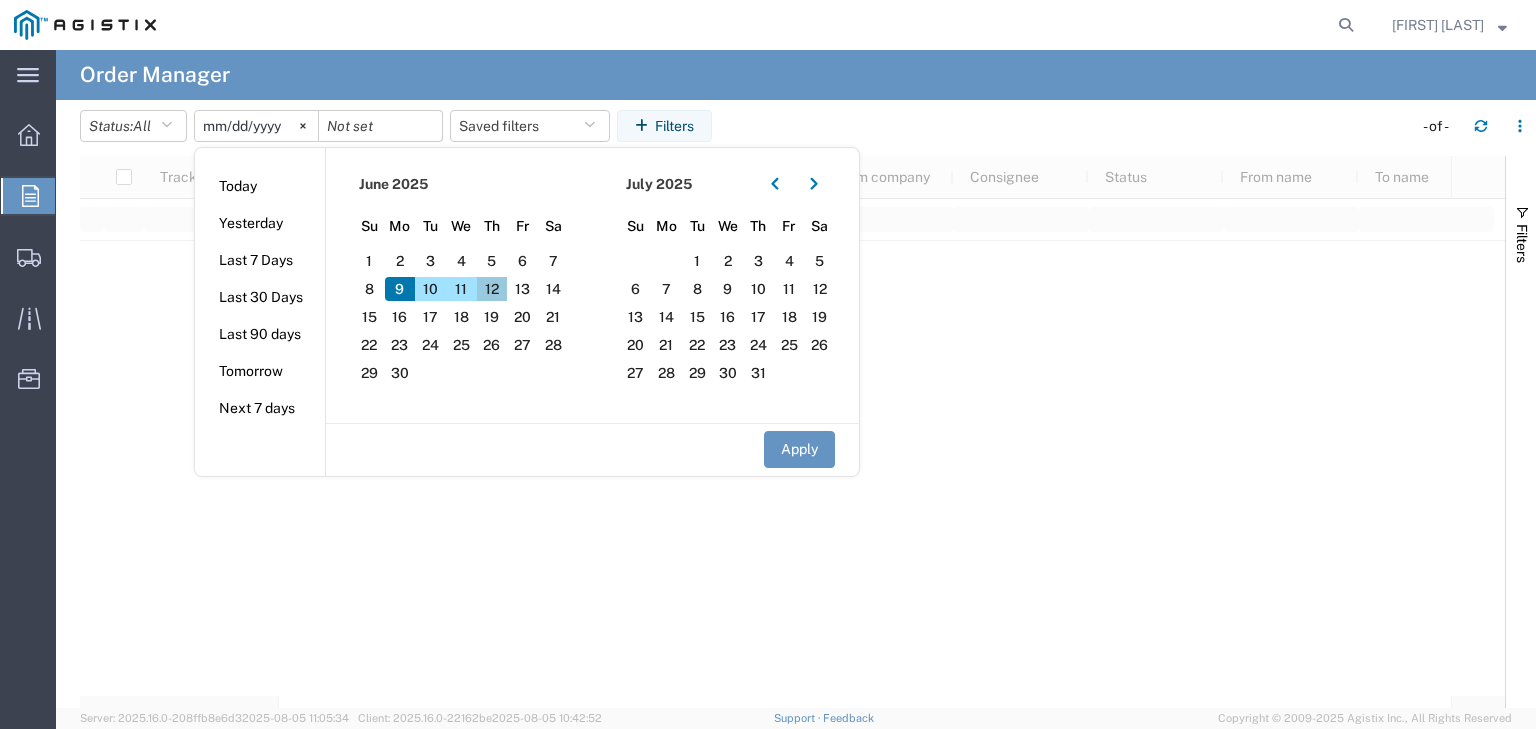 click on "12" 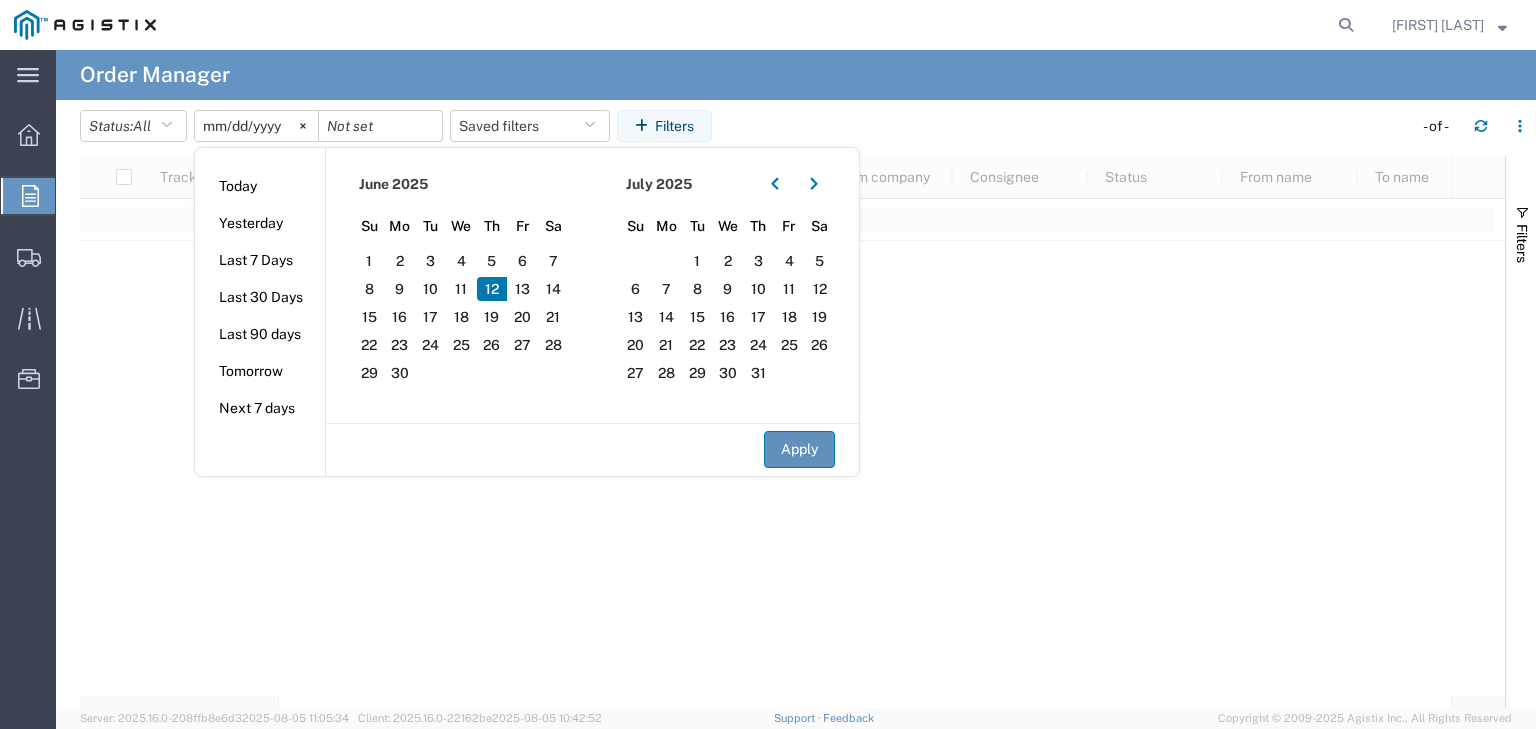 click on "Apply" 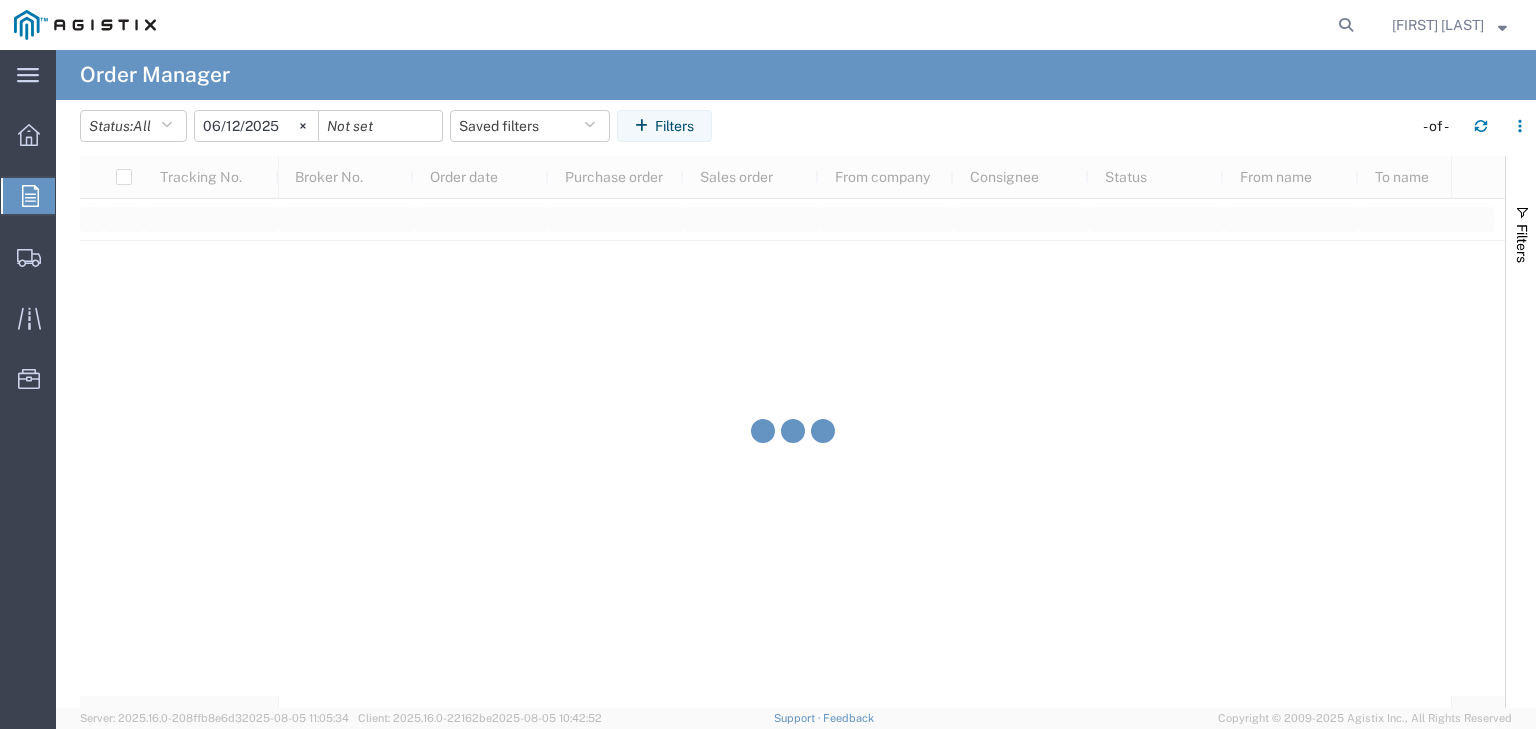 click on "[LAST] [LAST]" 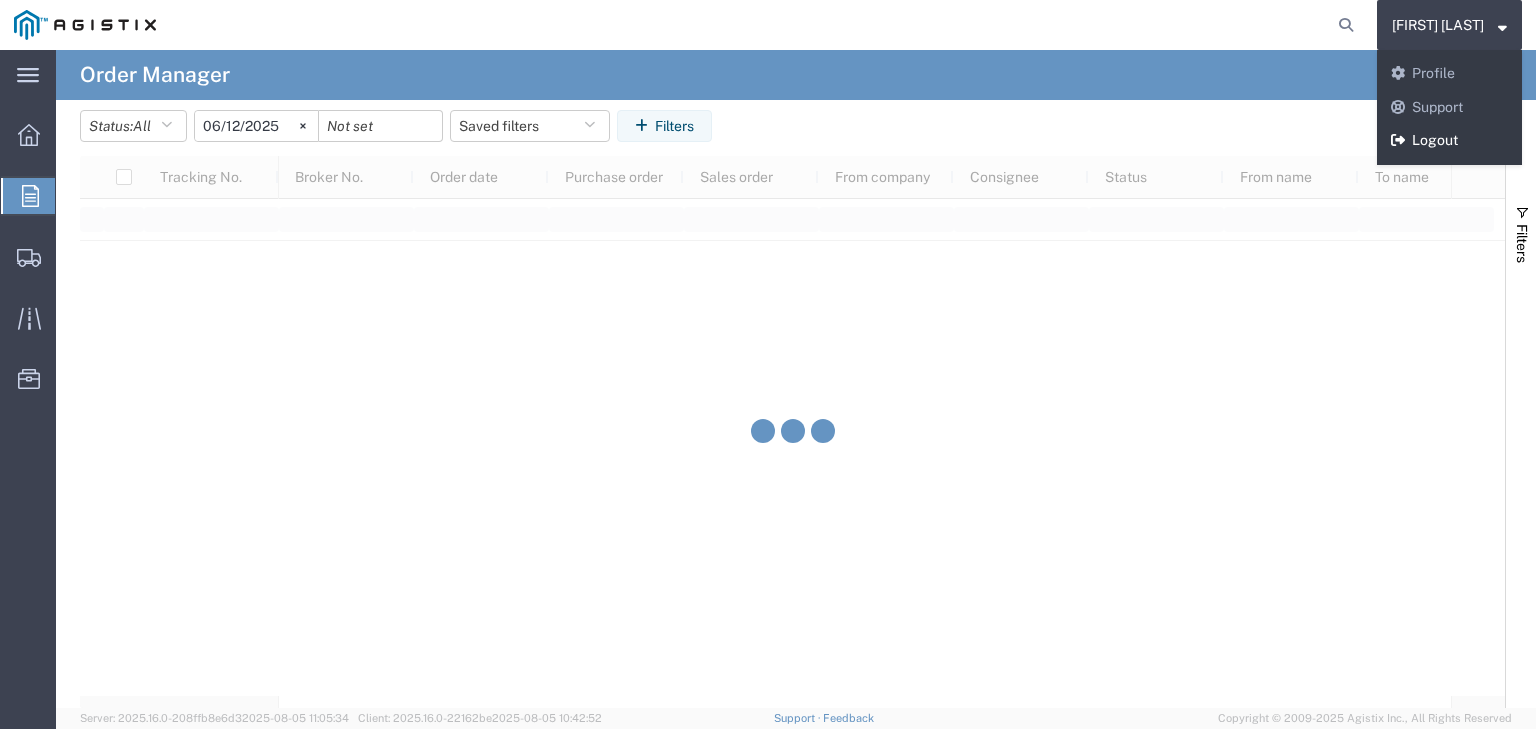 click on "Logout" 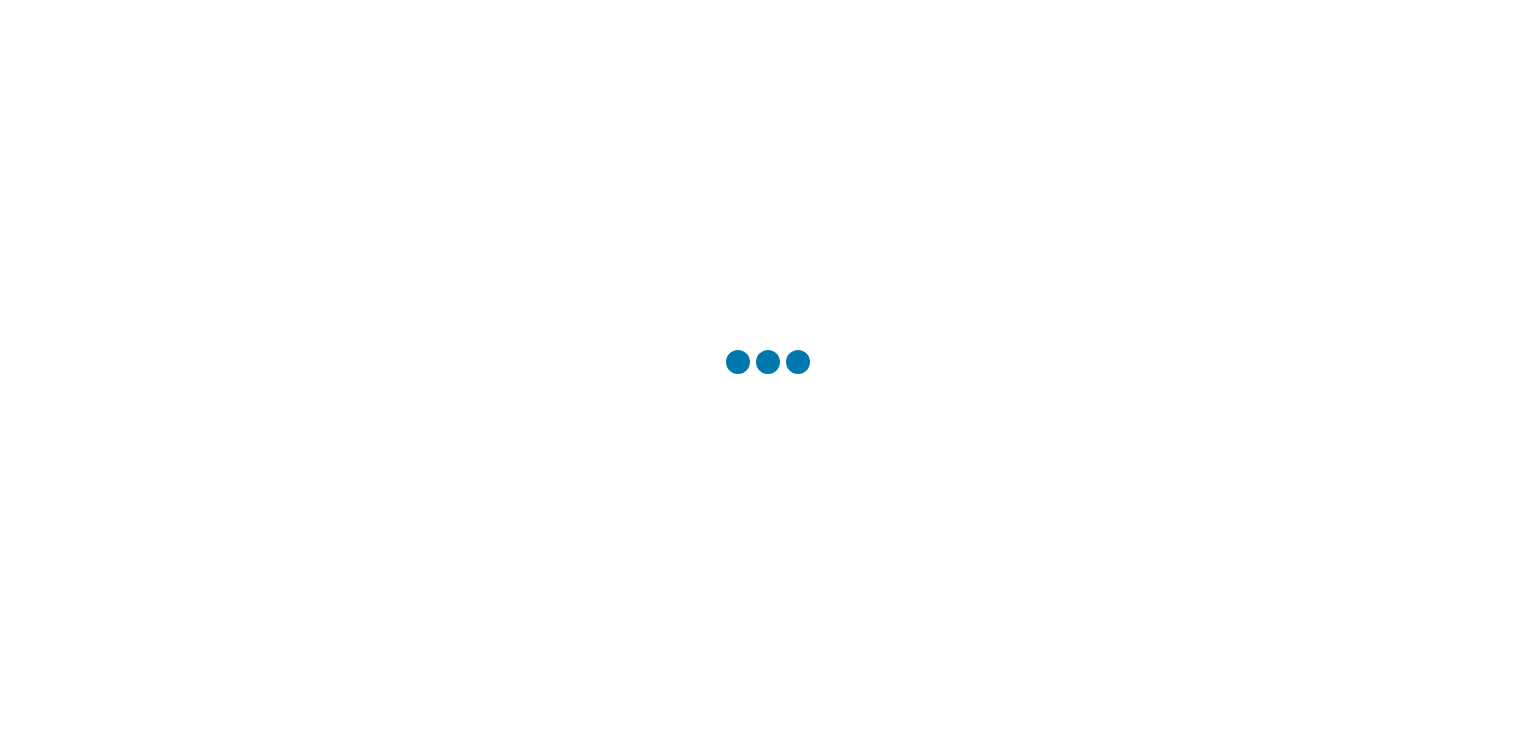 scroll, scrollTop: 0, scrollLeft: 0, axis: both 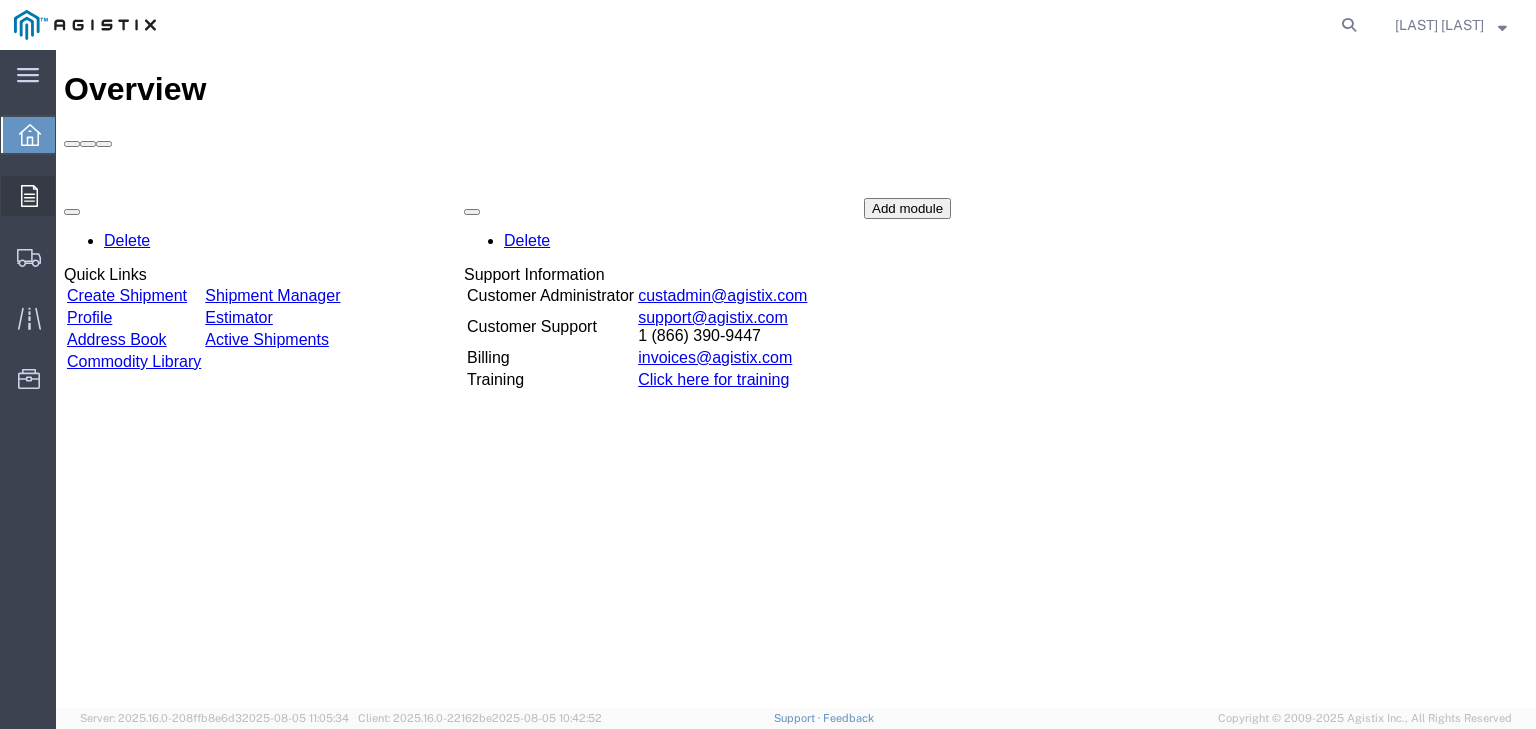click on "Orders" 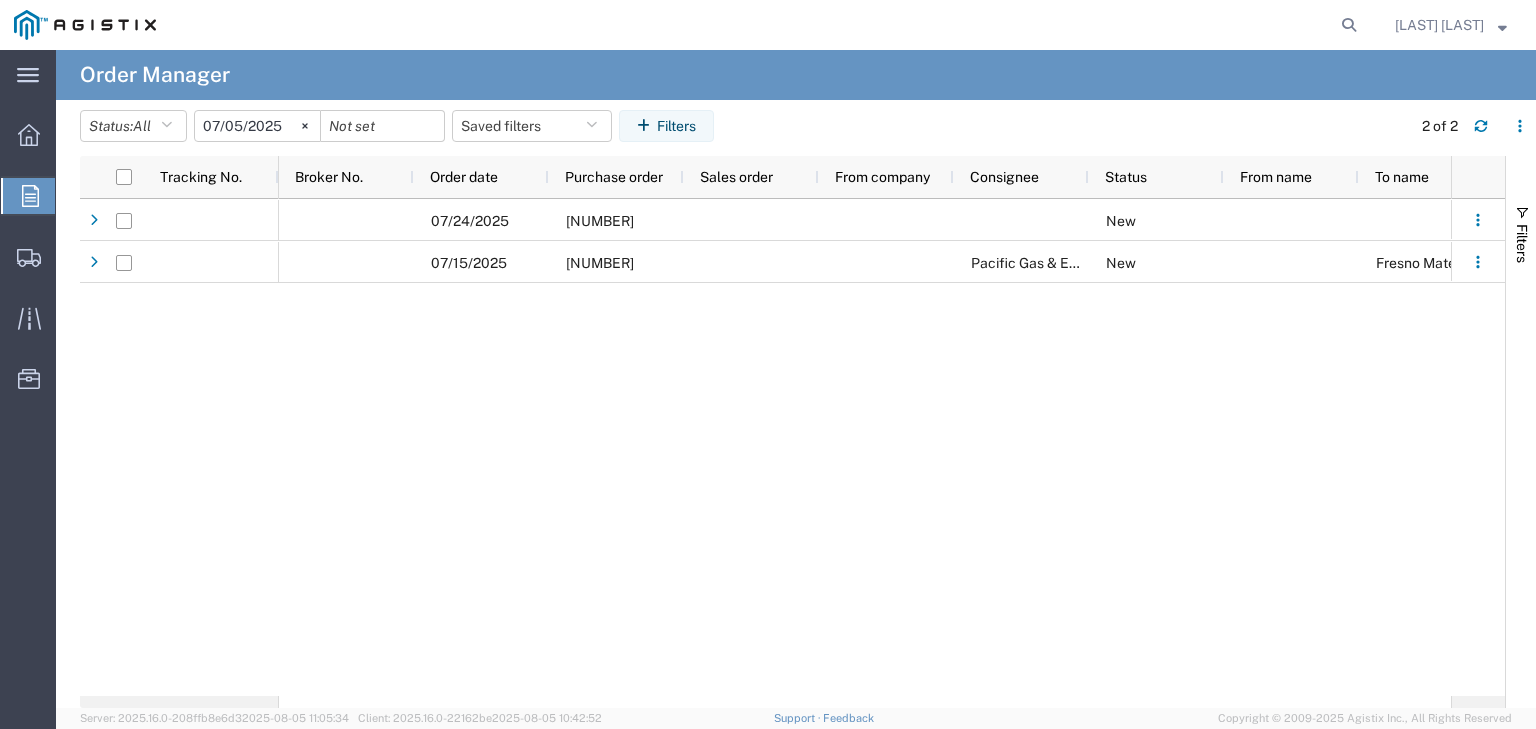 click on "2025-07-05" 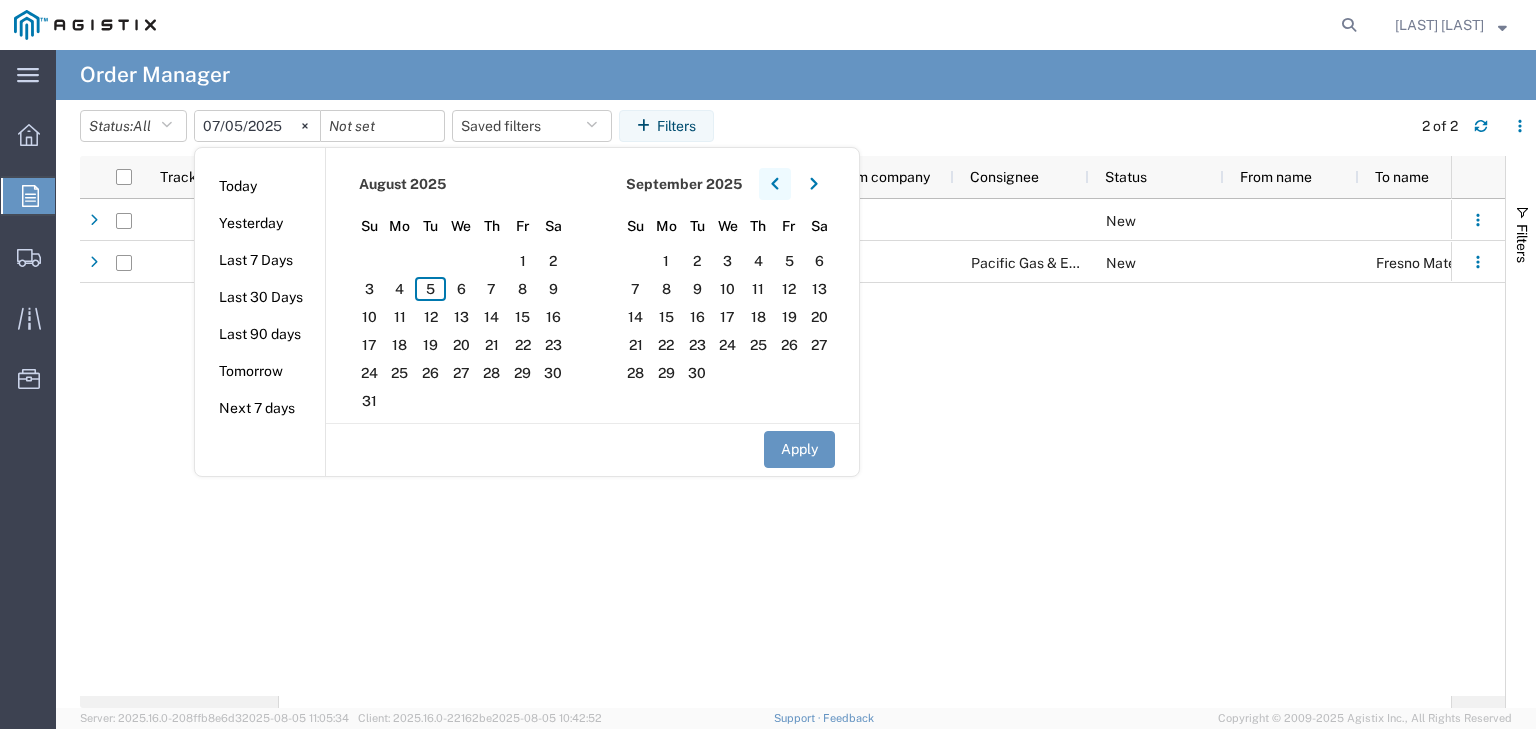 click 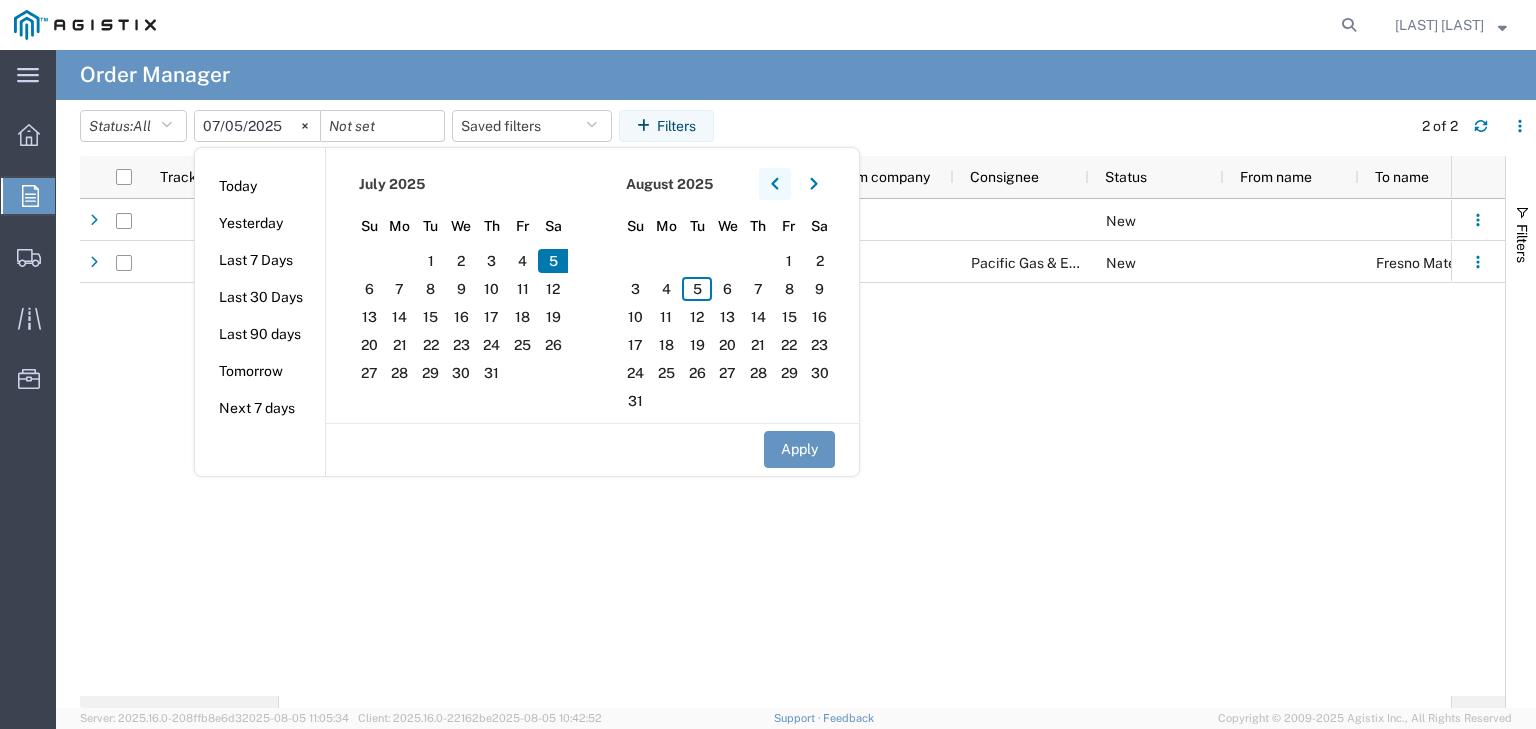 click 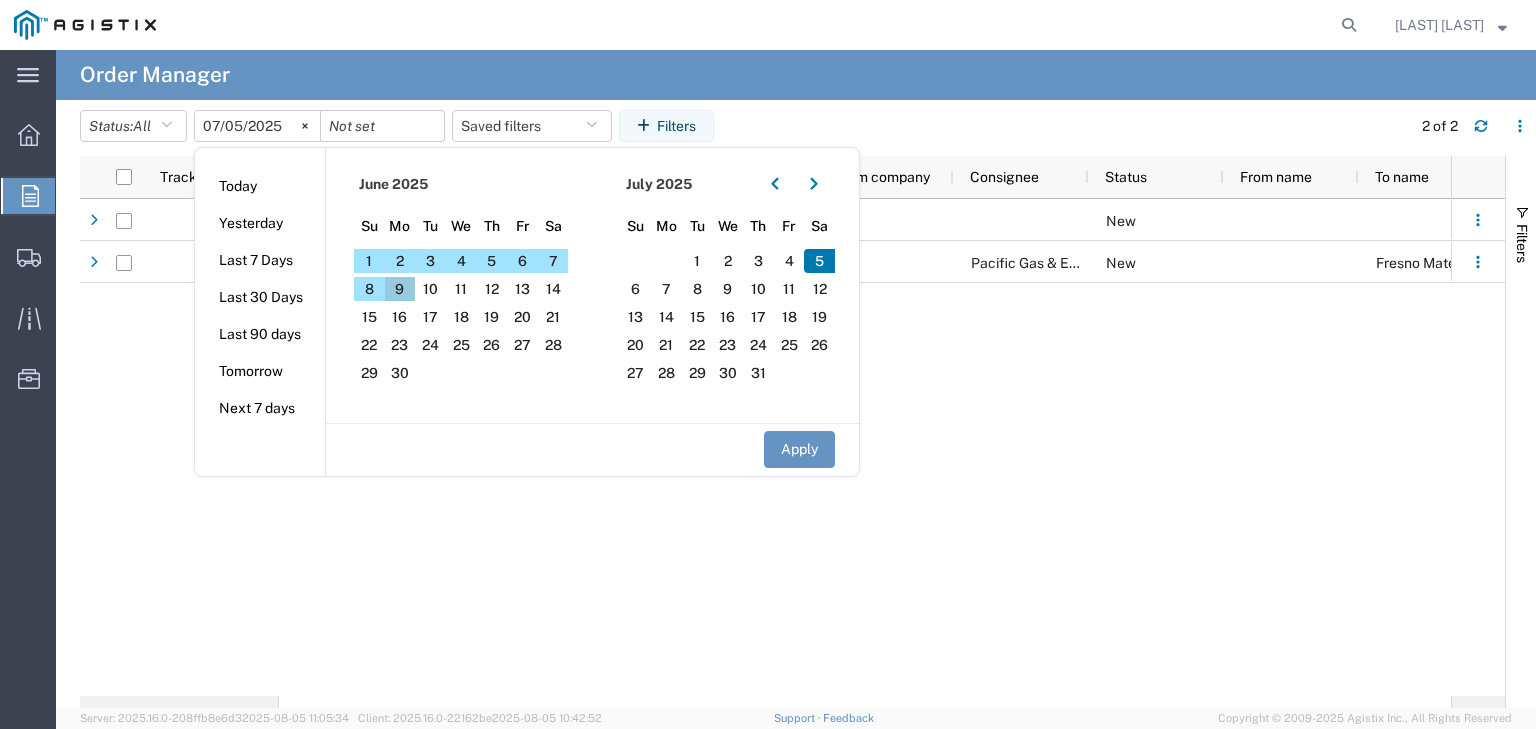 click on "9" 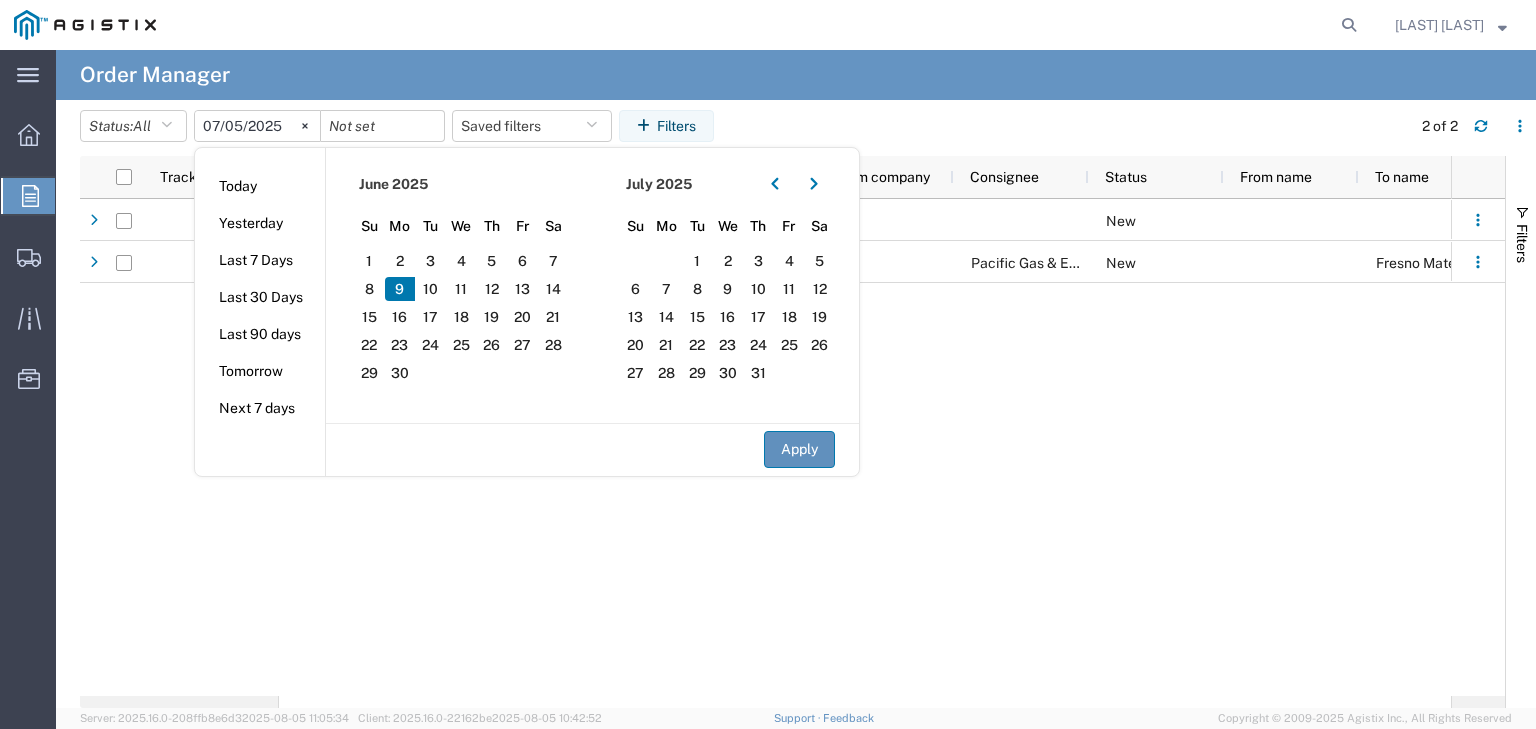 click on "Apply" 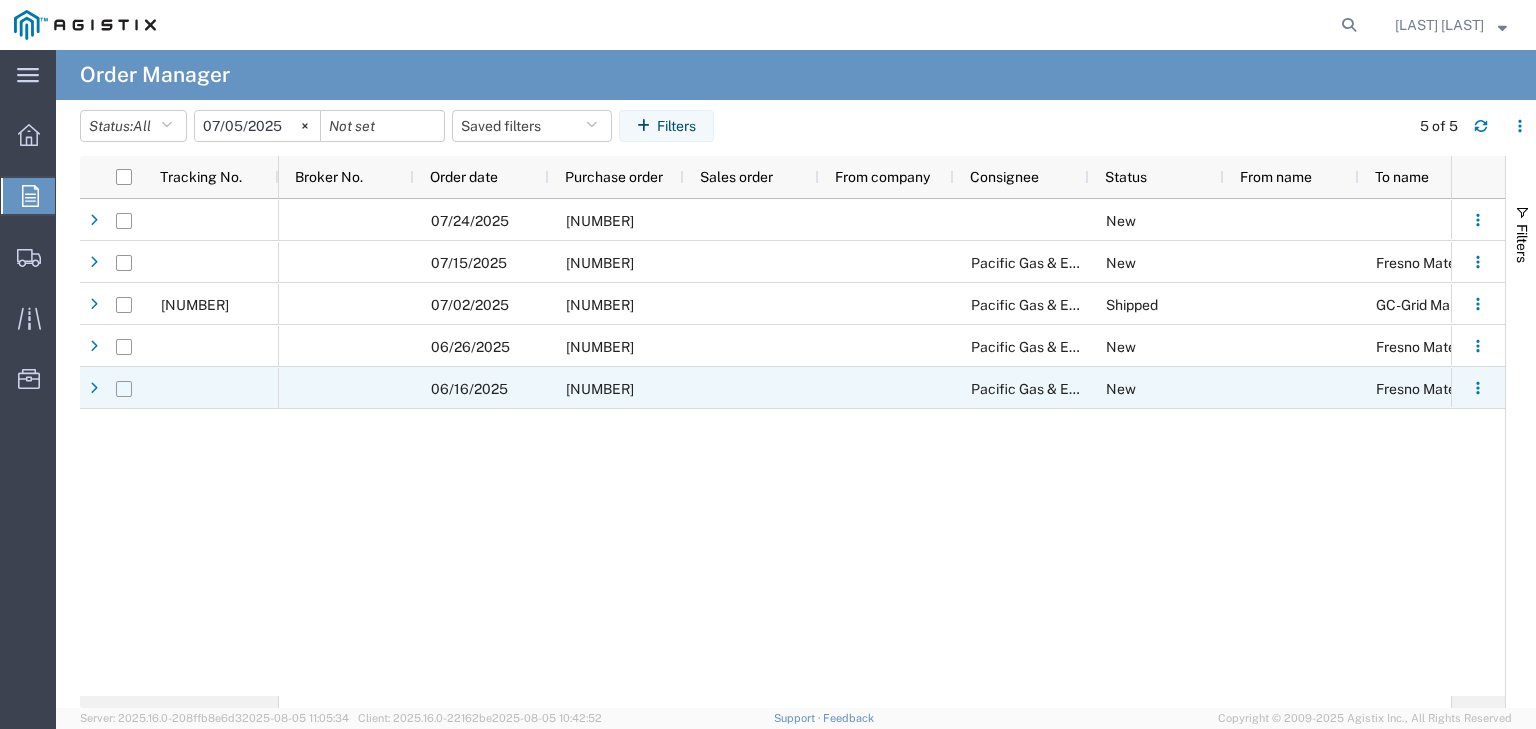 click at bounding box center (124, 389) 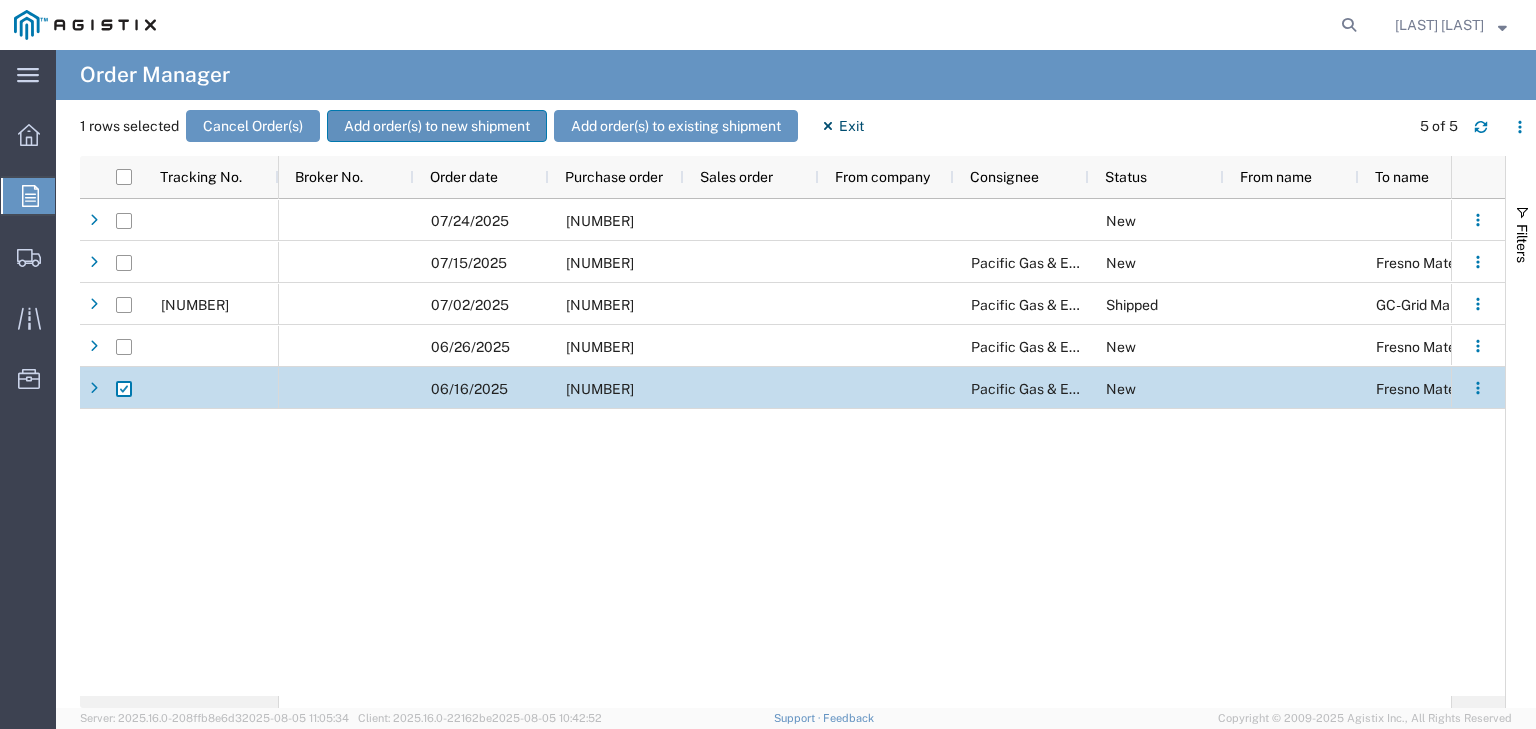 click on "Add order(s) to new shipment" 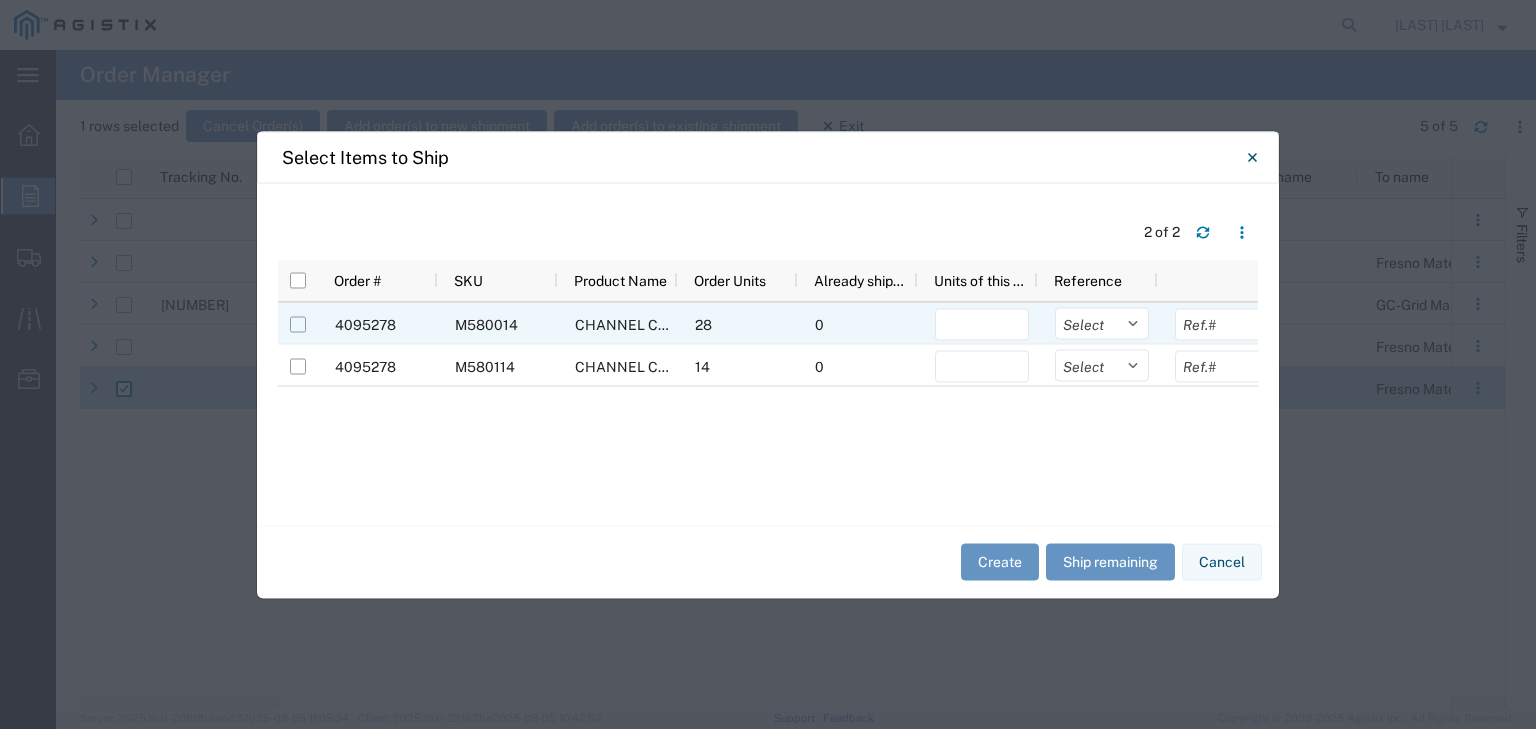 click at bounding box center (298, 324) 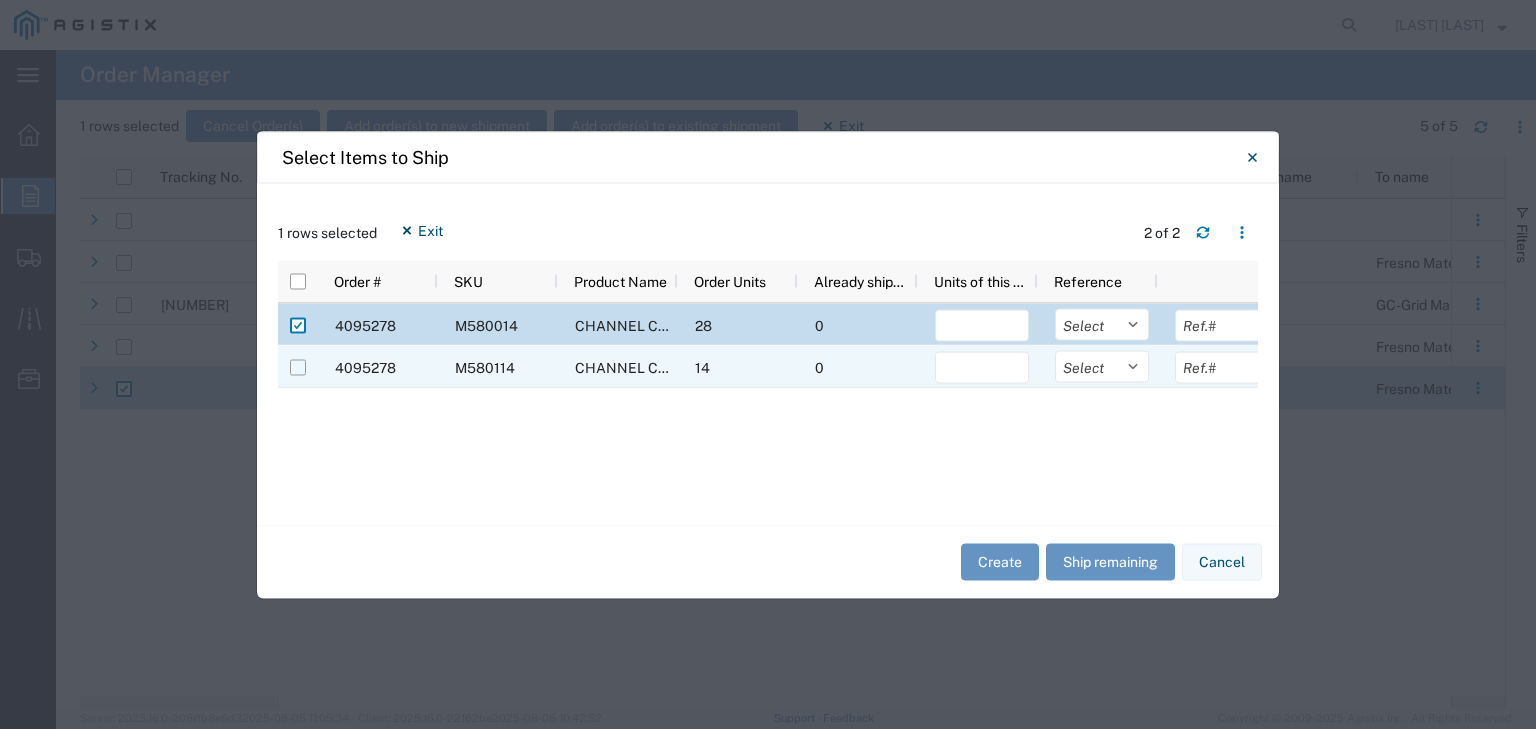 click at bounding box center [298, 367] 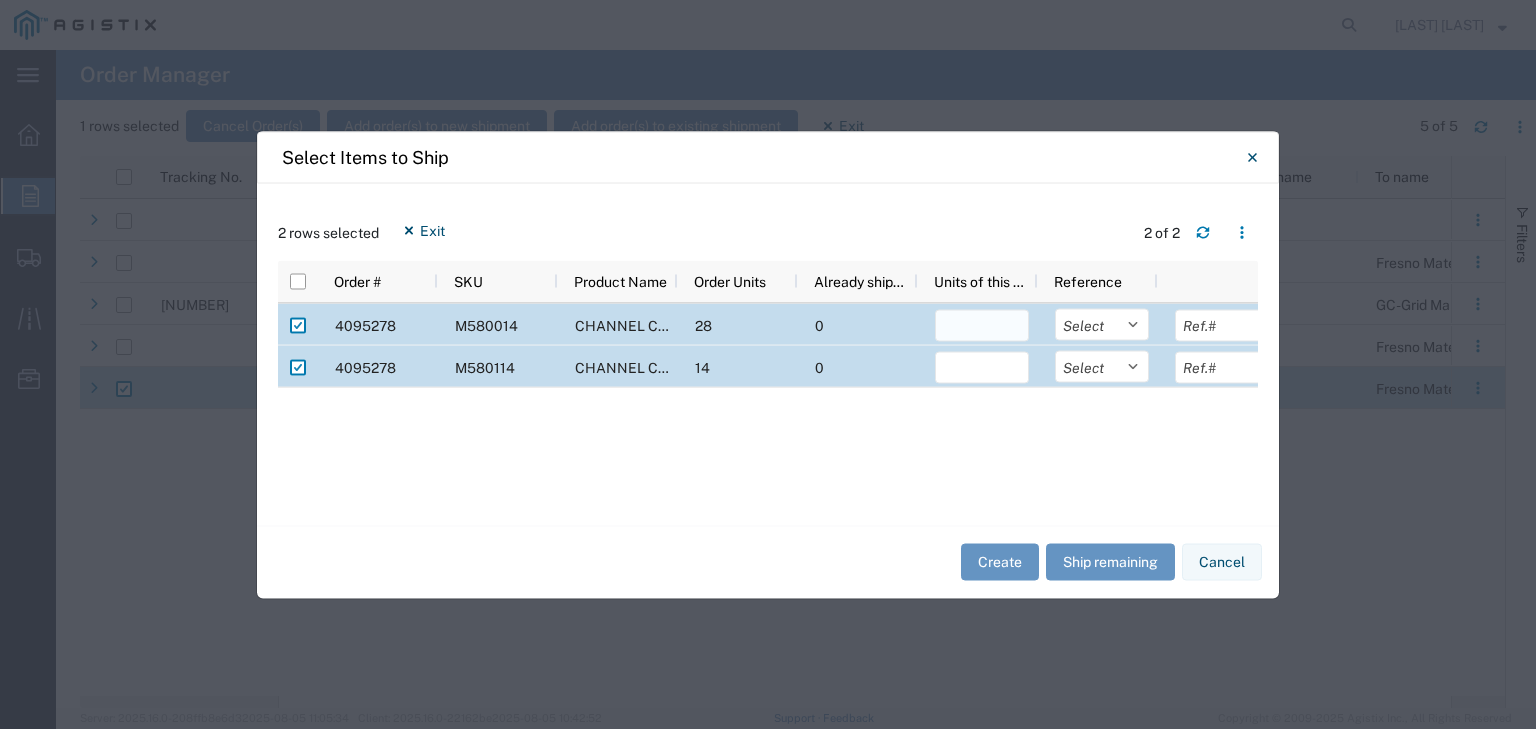 click 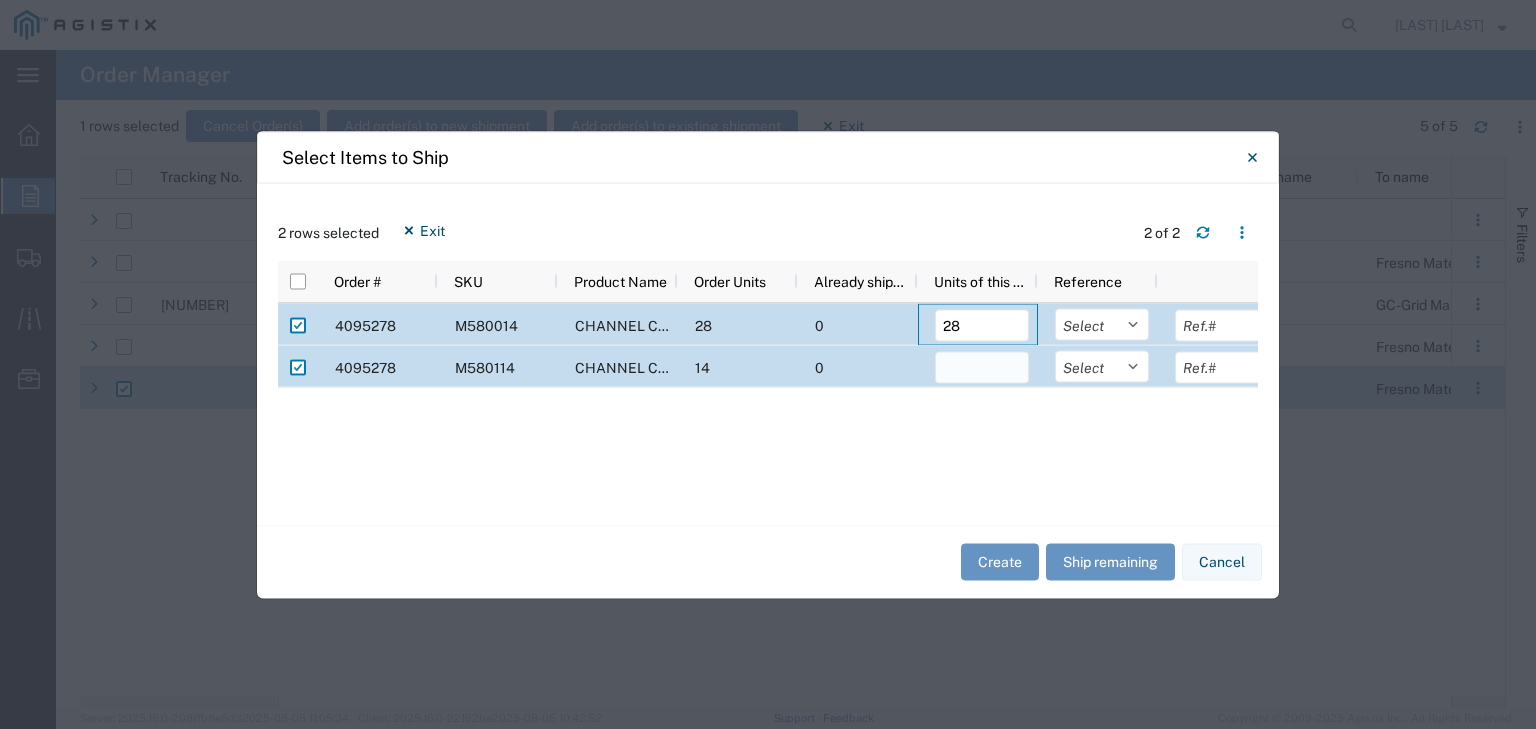type on "28" 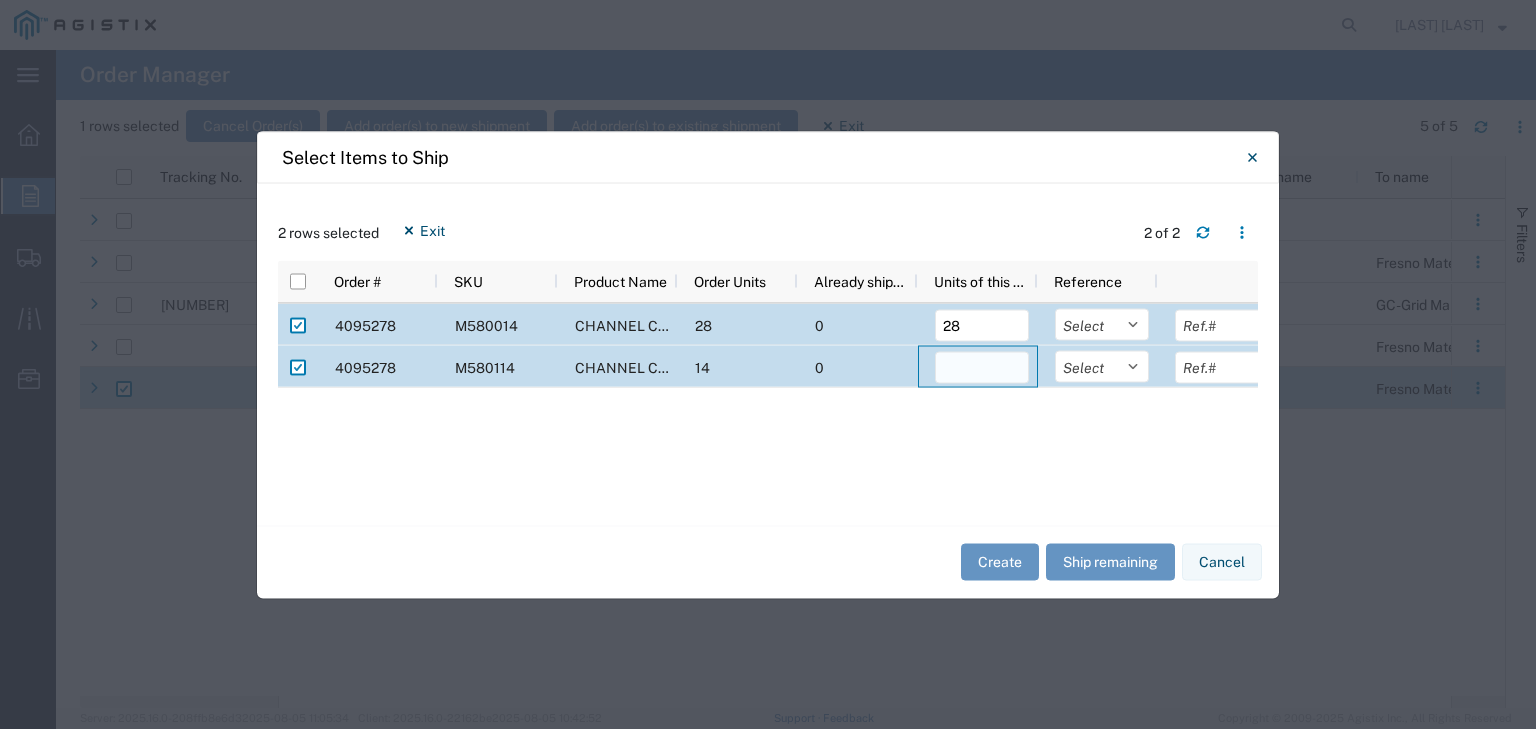 click 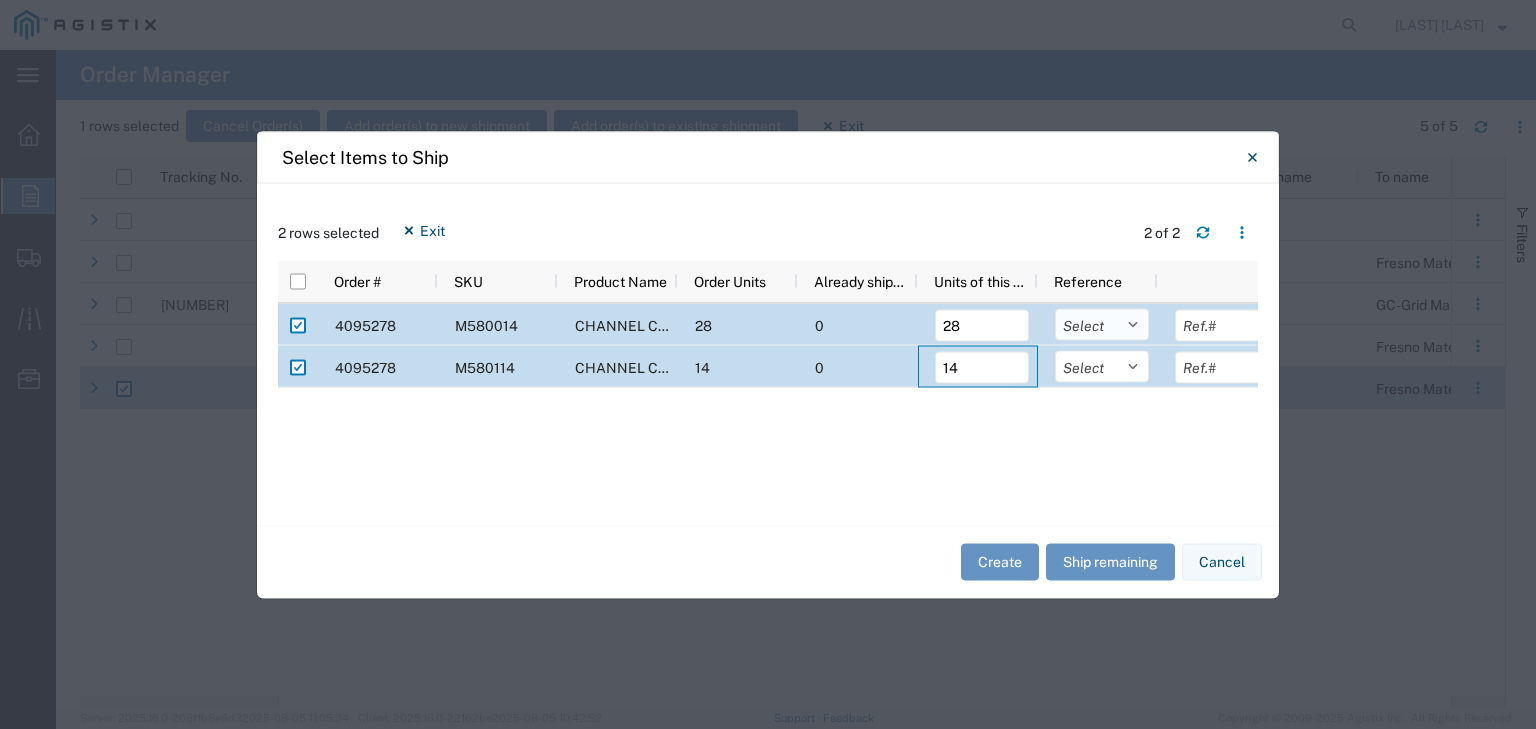 type on "14" 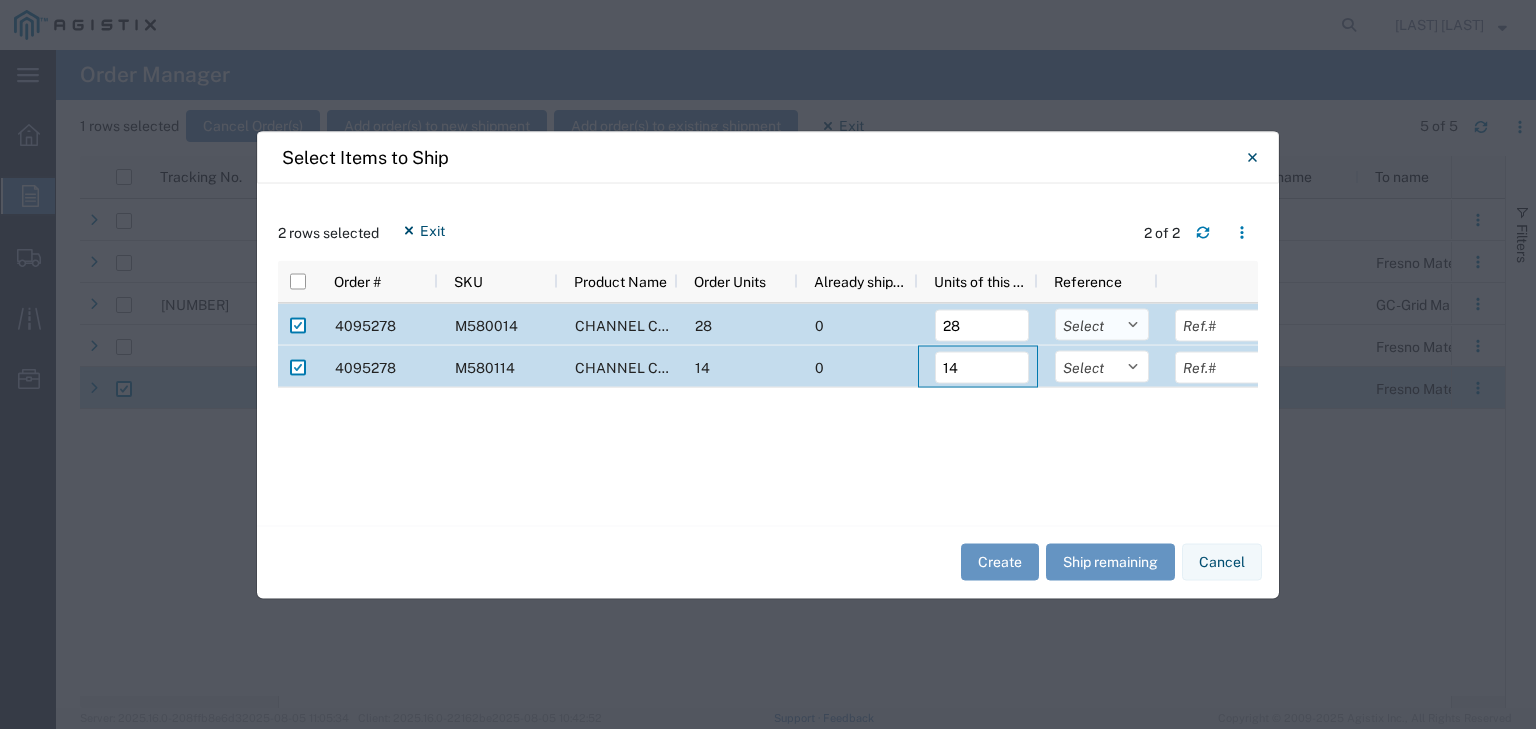 click on "Select Purchase Order Delivery Number" 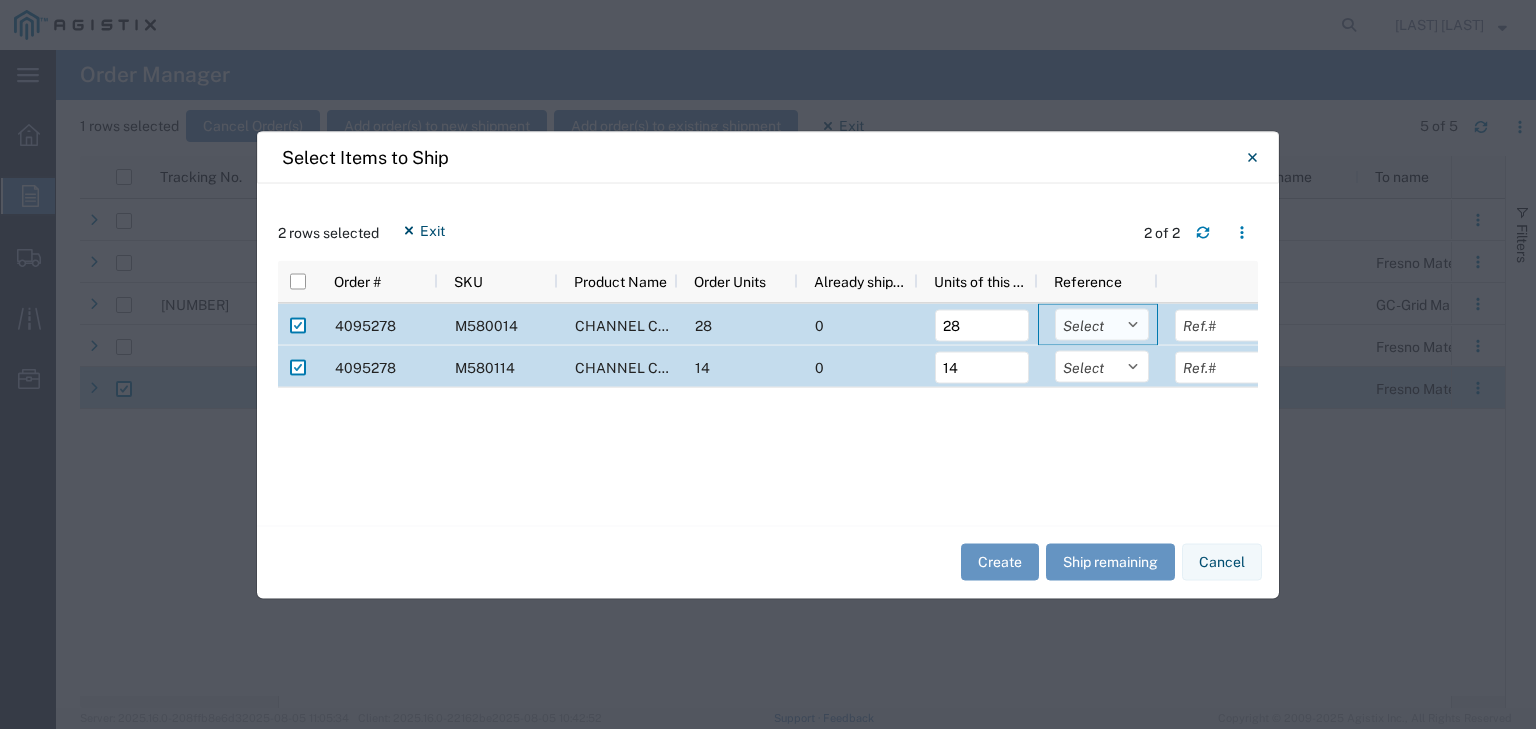 select on "PURCHORD" 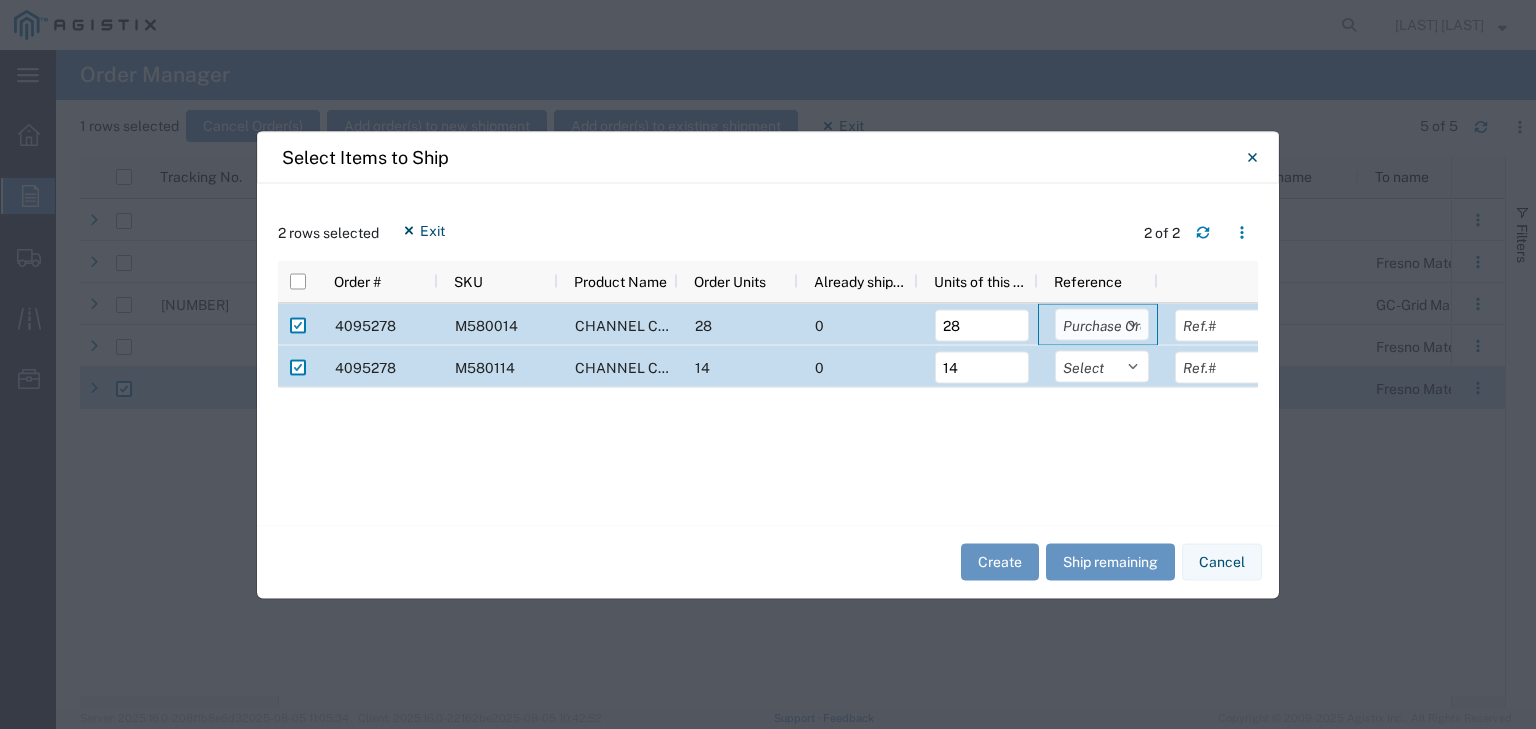 click on "Select Purchase Order Delivery Number" 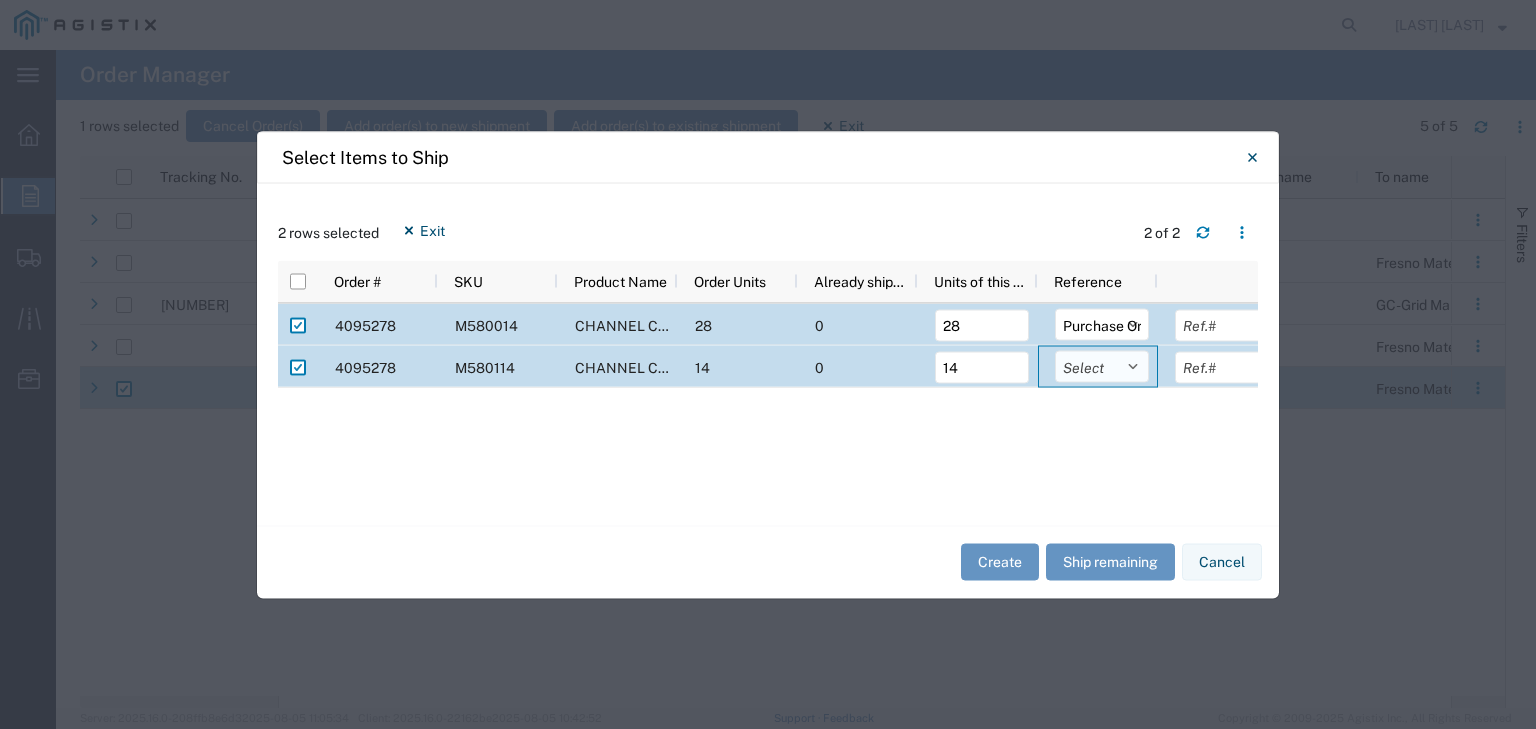 click on "Select Purchase Order Delivery Number" 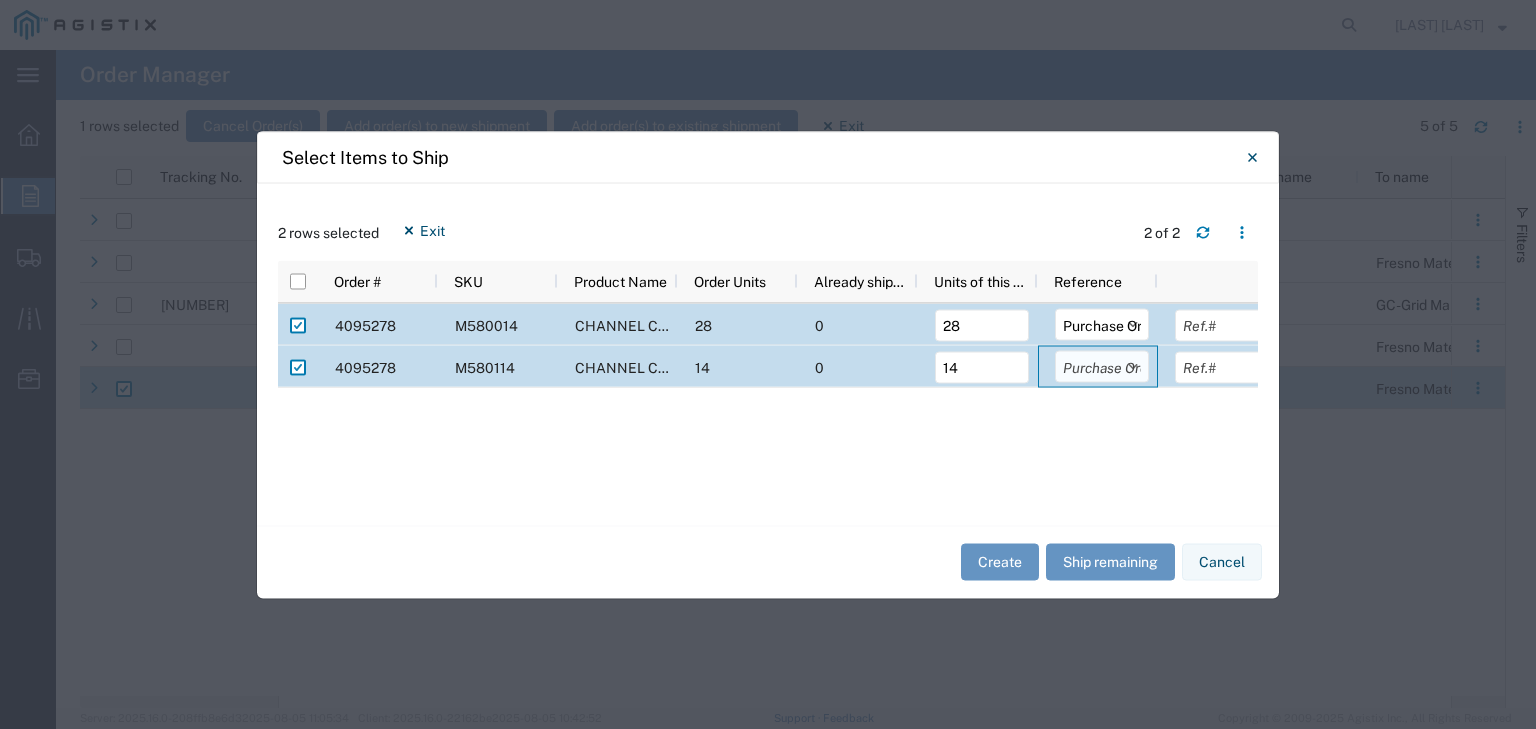 click on "Select Purchase Order Delivery Number" 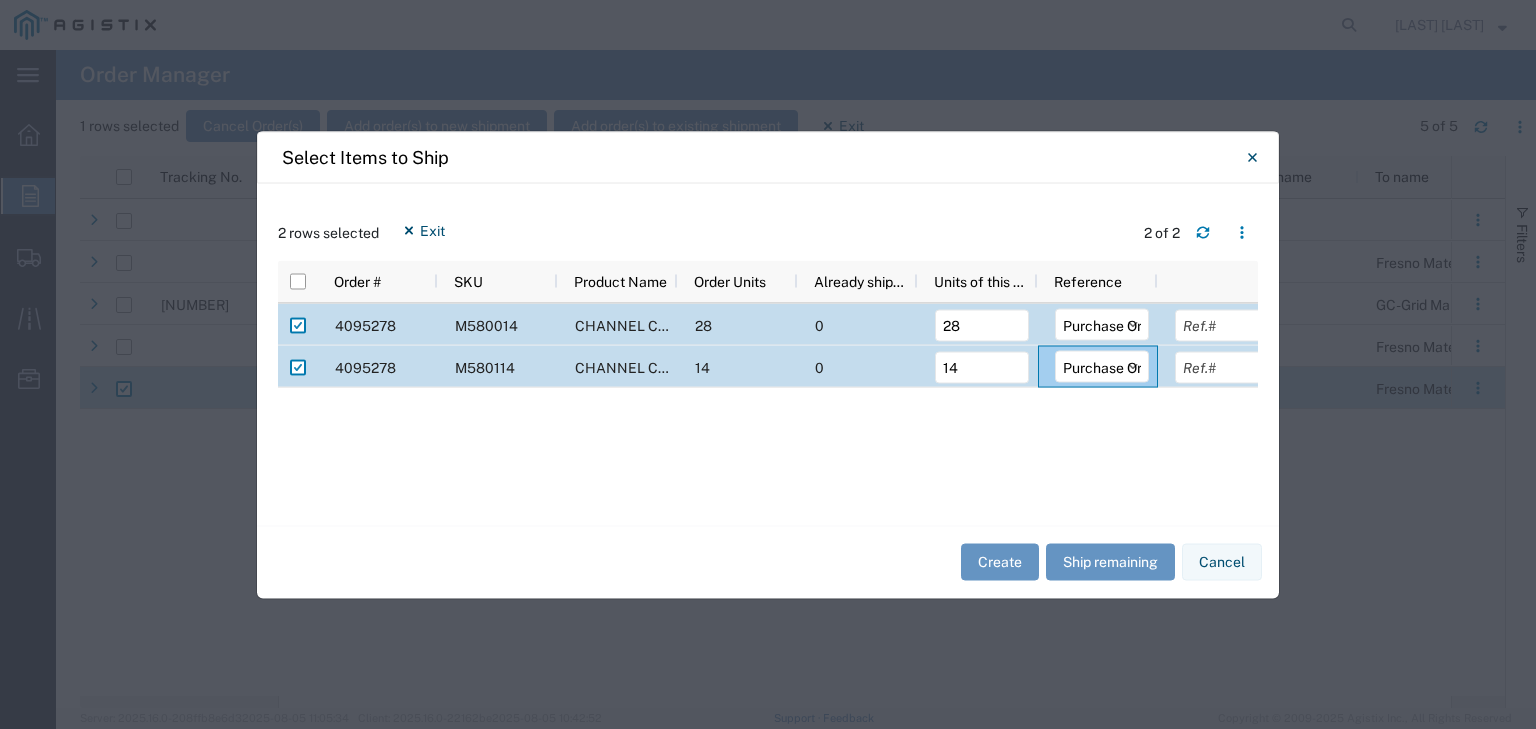 scroll, scrollTop: 0, scrollLeft: 19, axis: horizontal 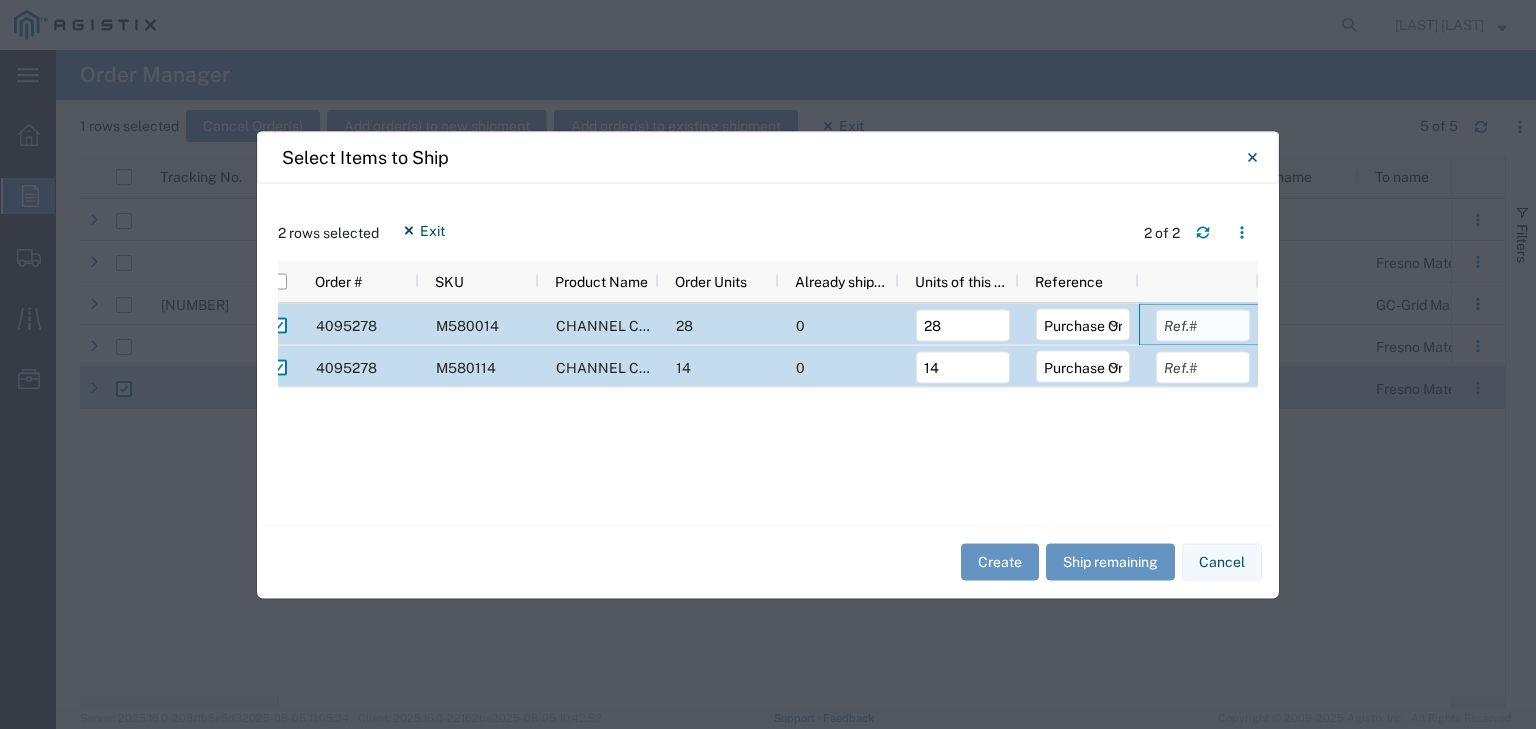 click 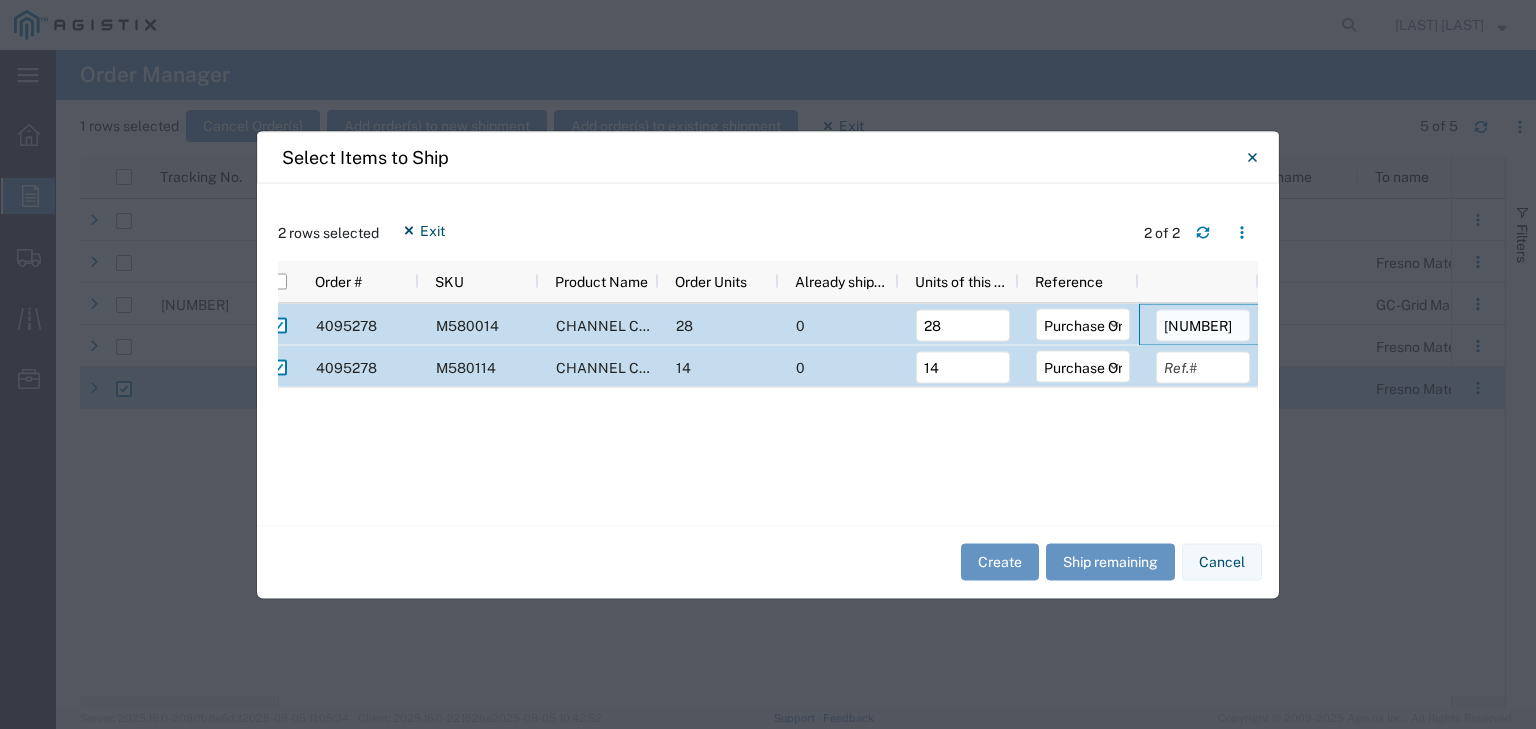 scroll, scrollTop: 0, scrollLeft: 4, axis: horizontal 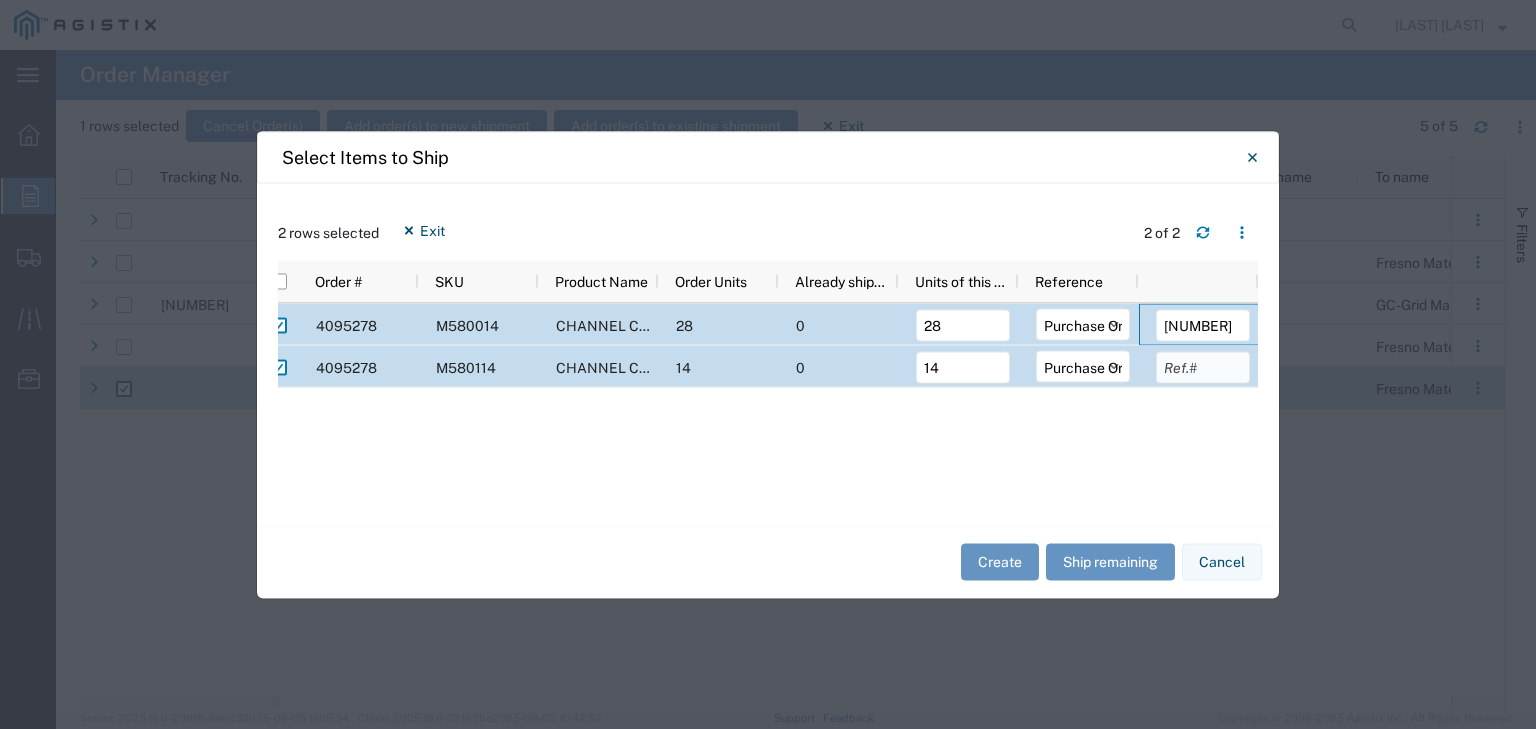 type on "[NUMBER]" 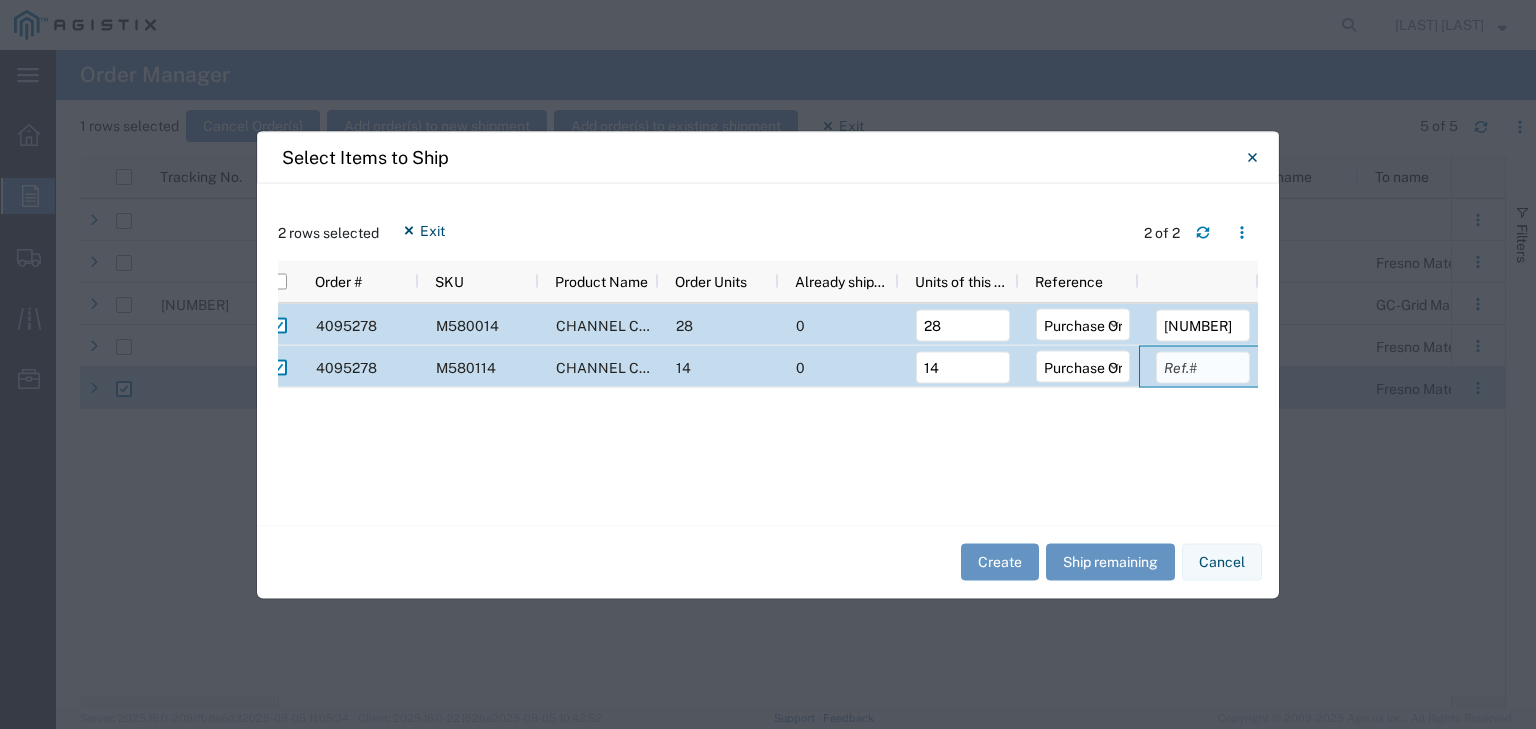 scroll, scrollTop: 0, scrollLeft: 0, axis: both 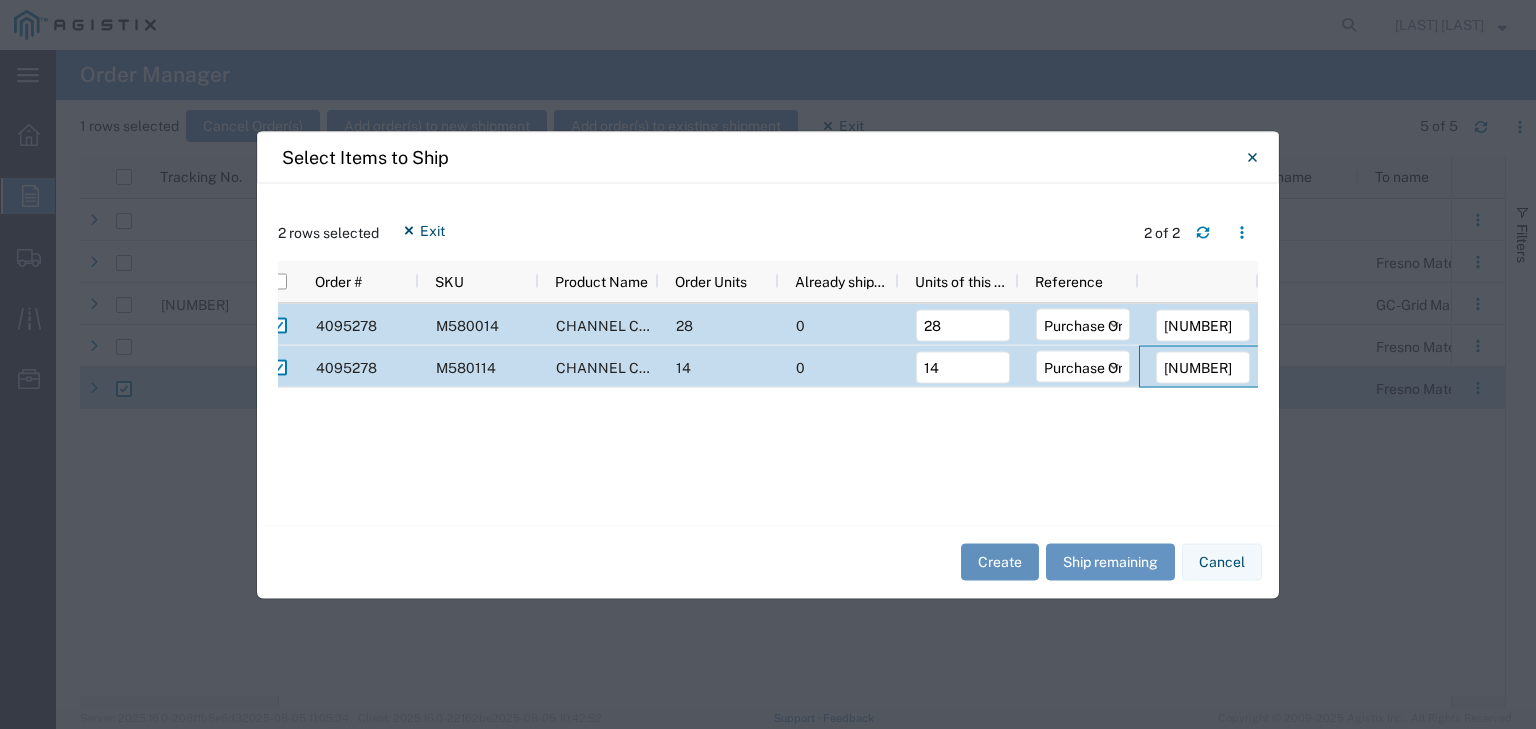 type on "[NUMBER]" 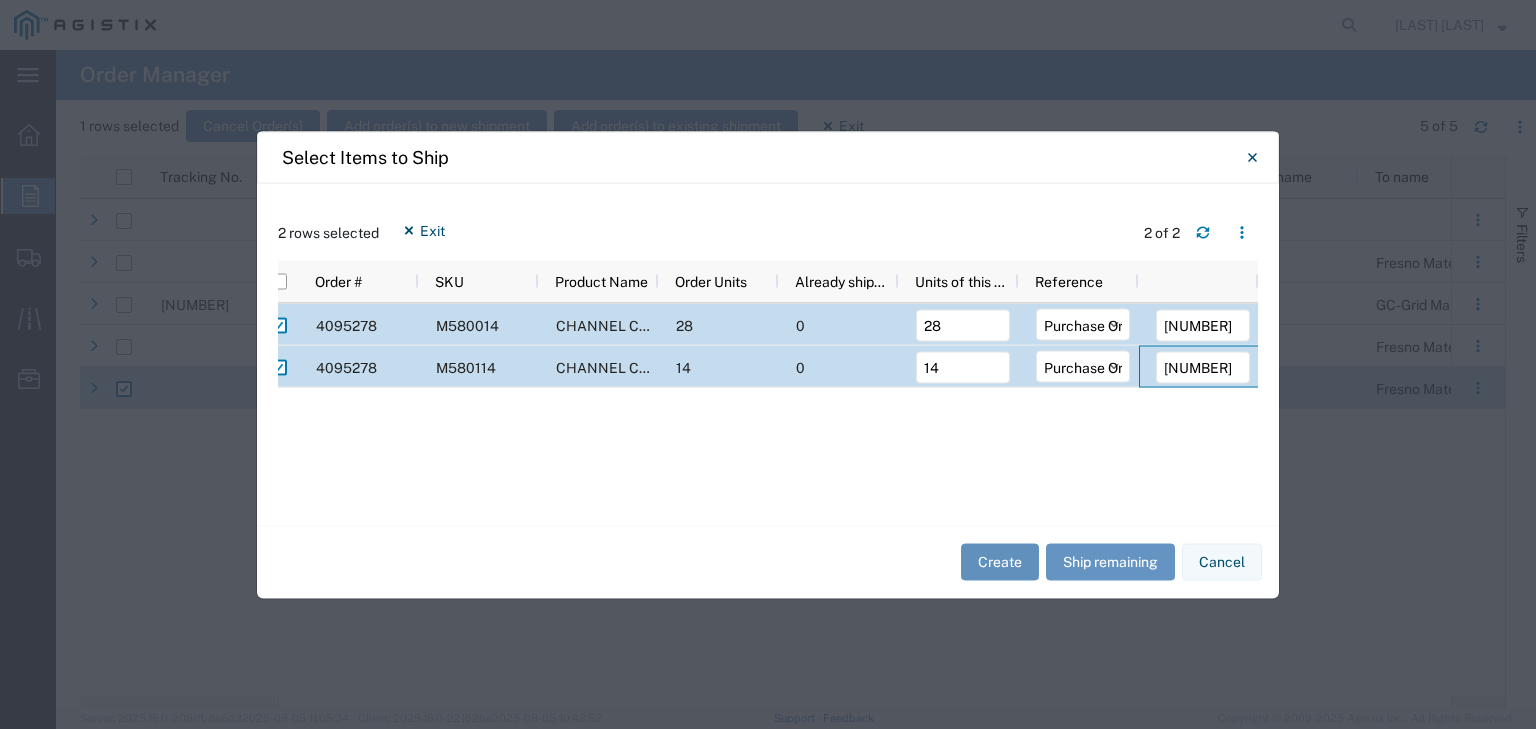 click on "Create" 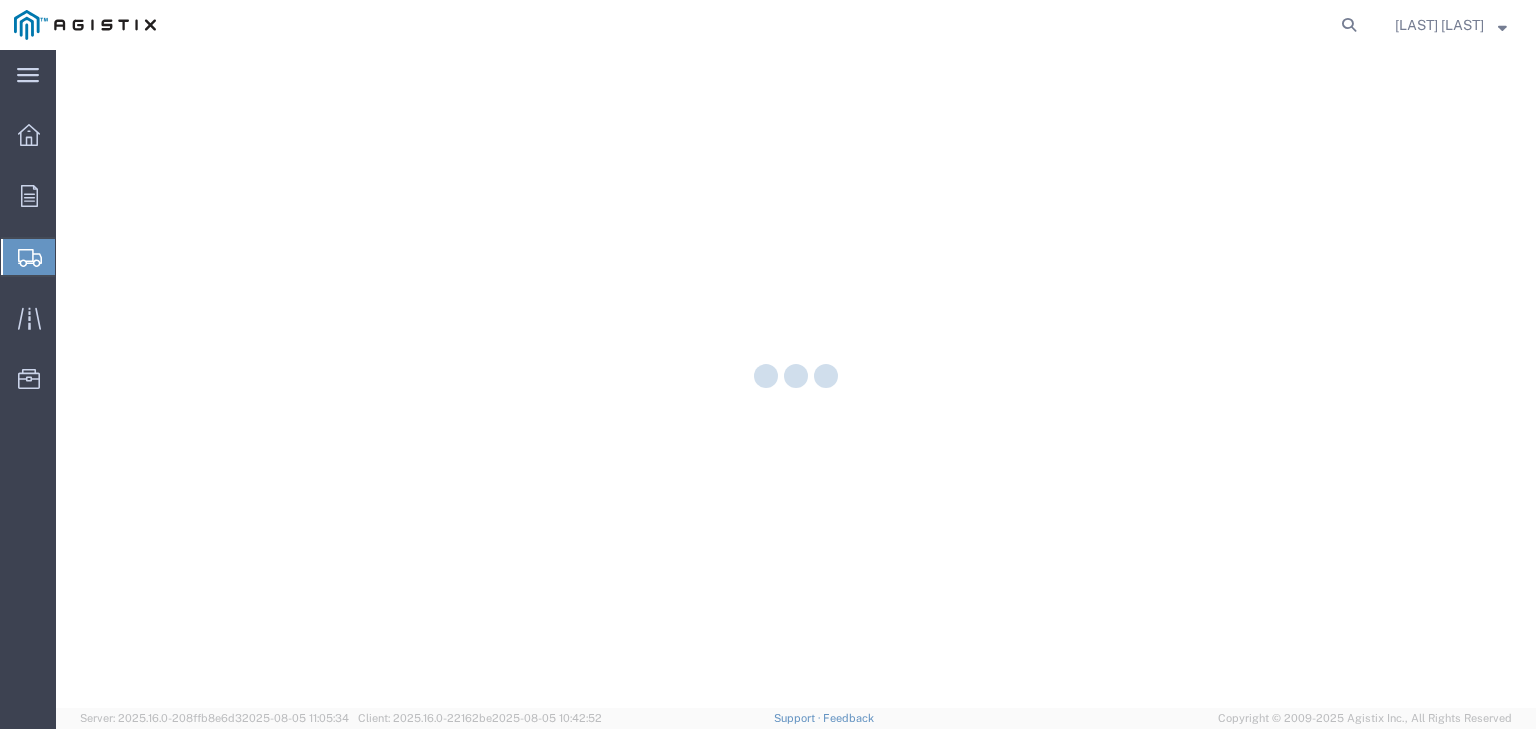 scroll, scrollTop: 0, scrollLeft: 0, axis: both 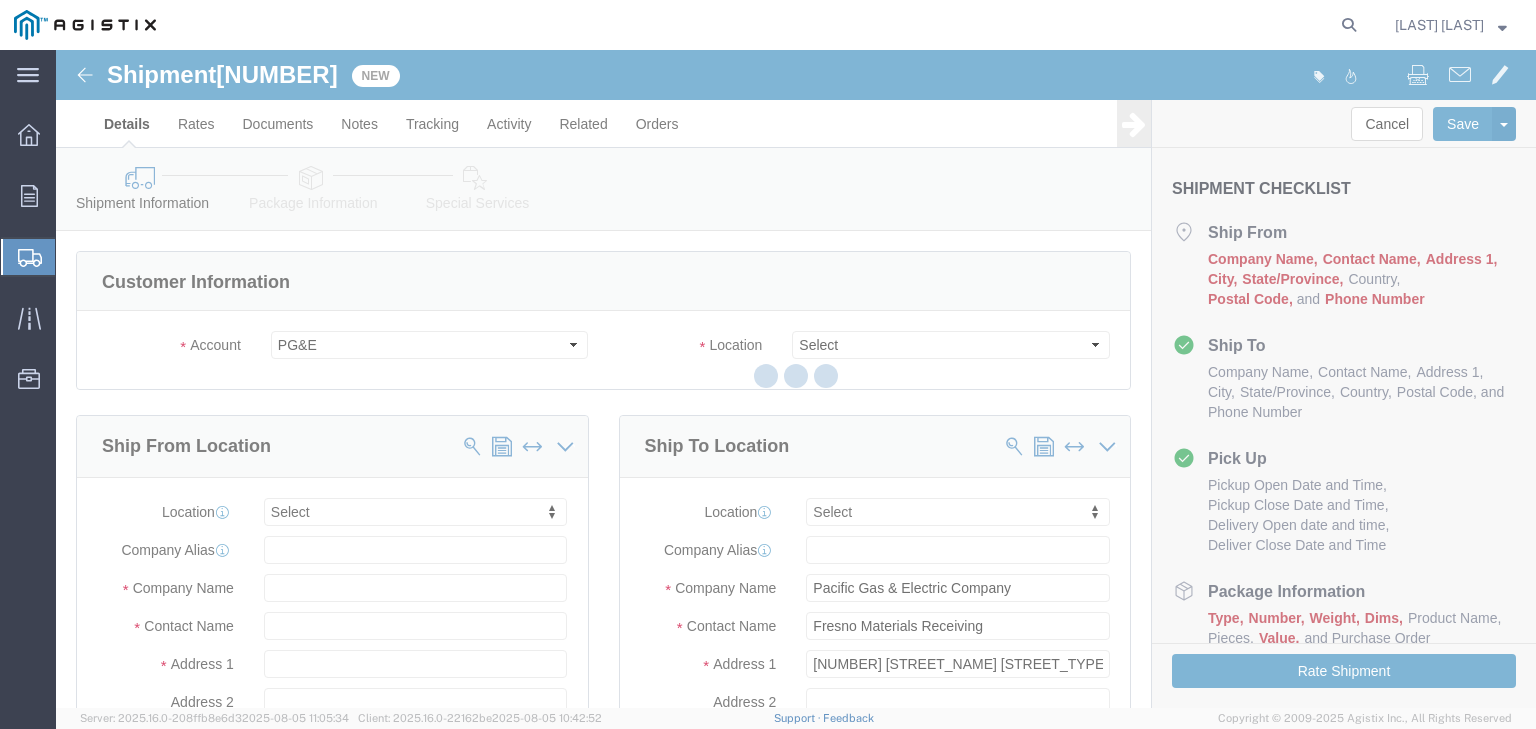 select 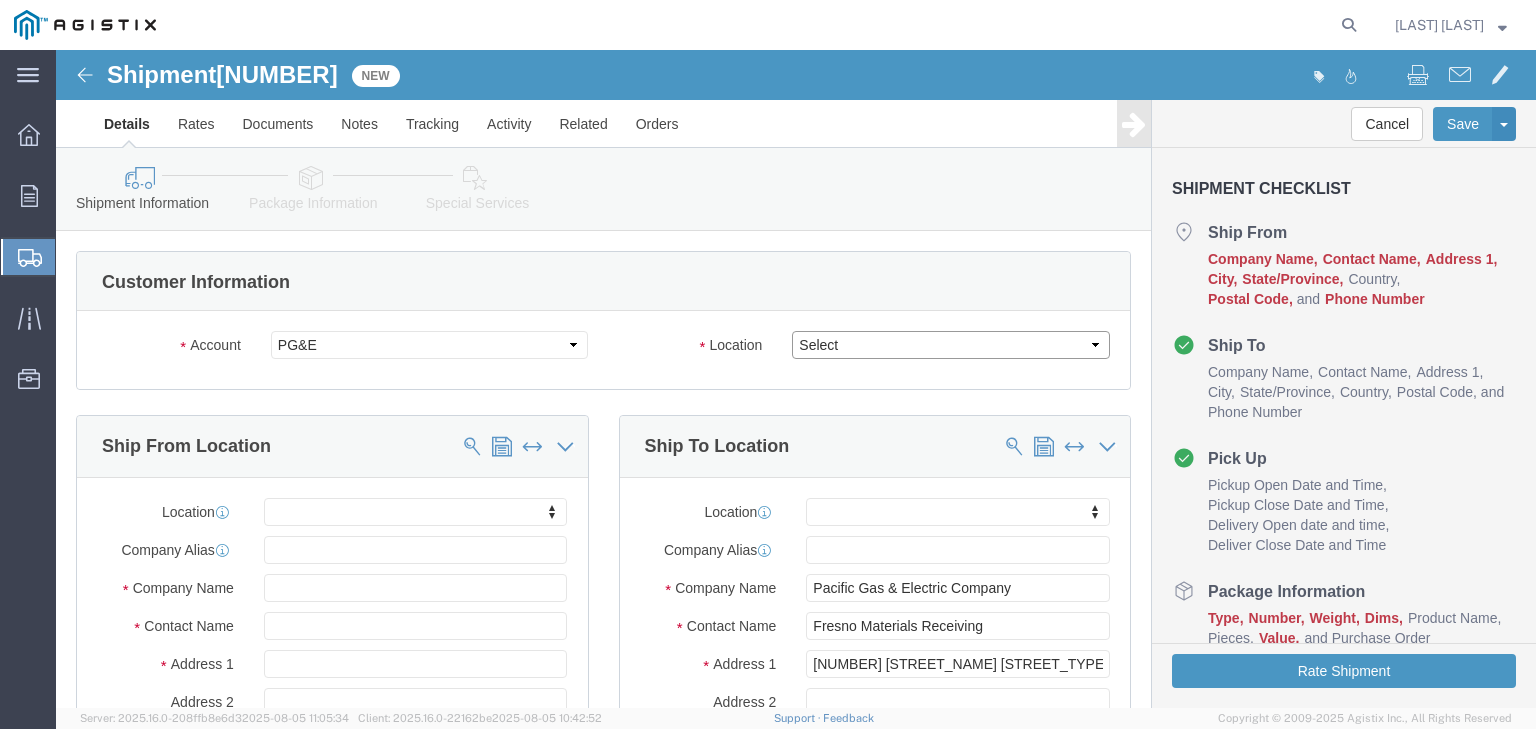 click on "Select All Others Fremont DC Fresno DC Wheatland DC" 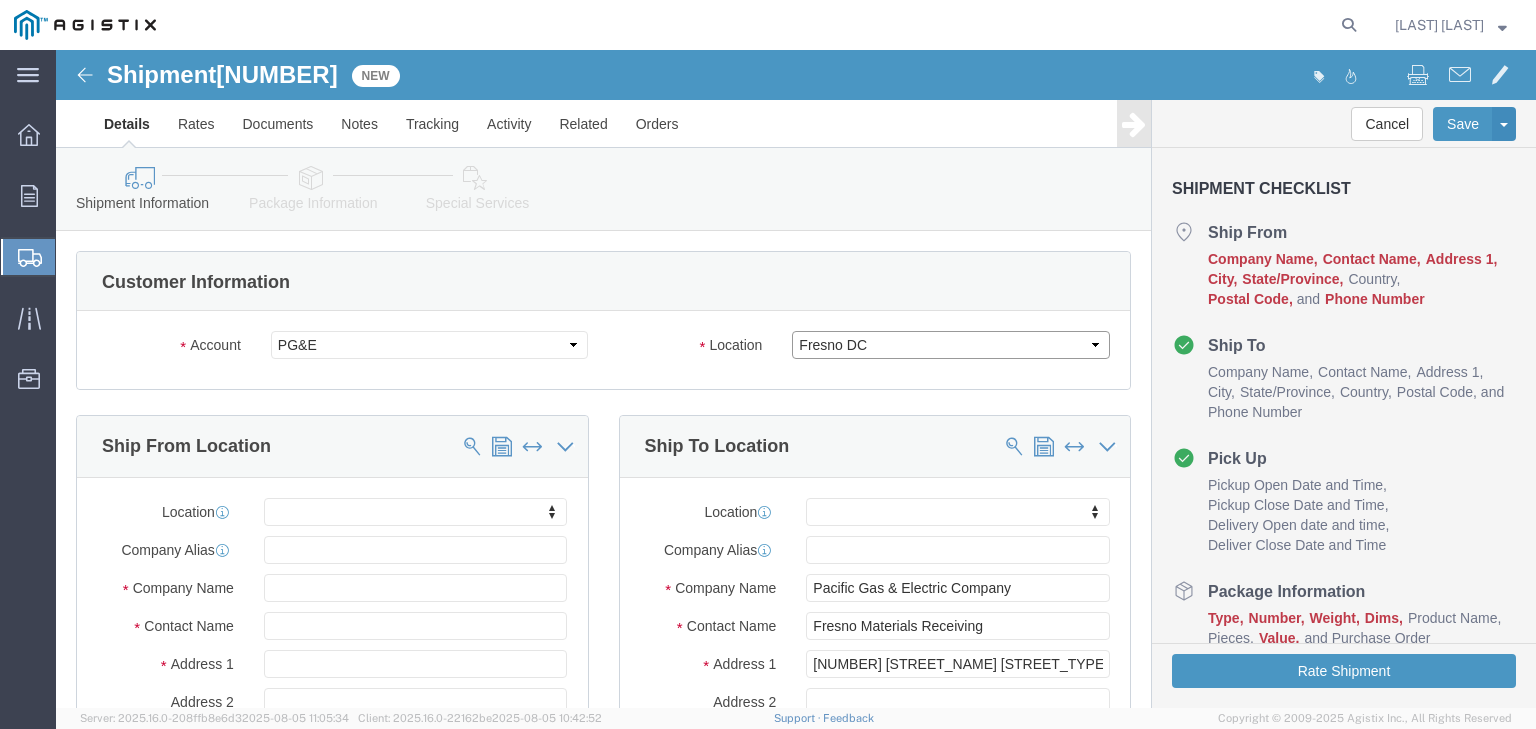 click on "Select All Others Fremont DC Fresno DC Wheatland DC" 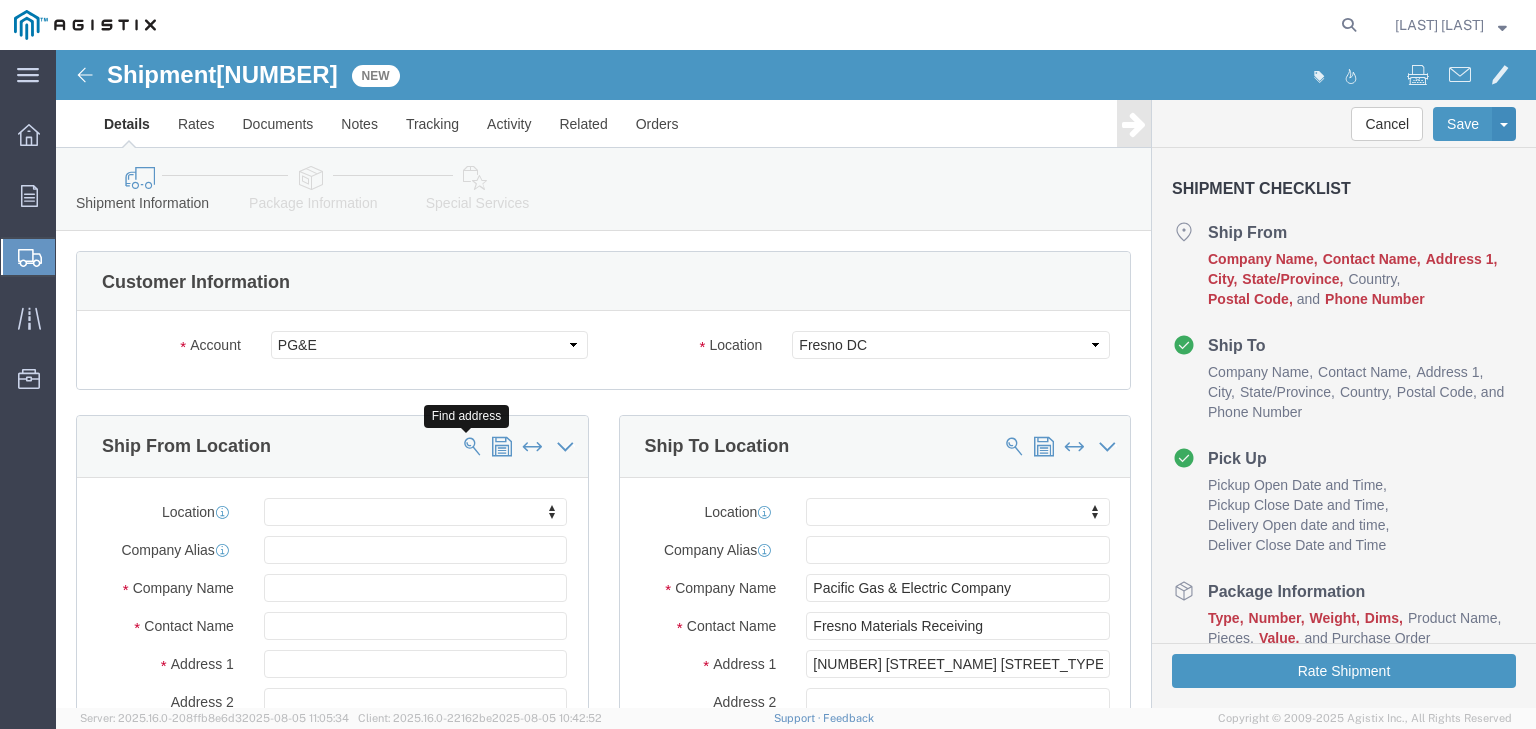 click 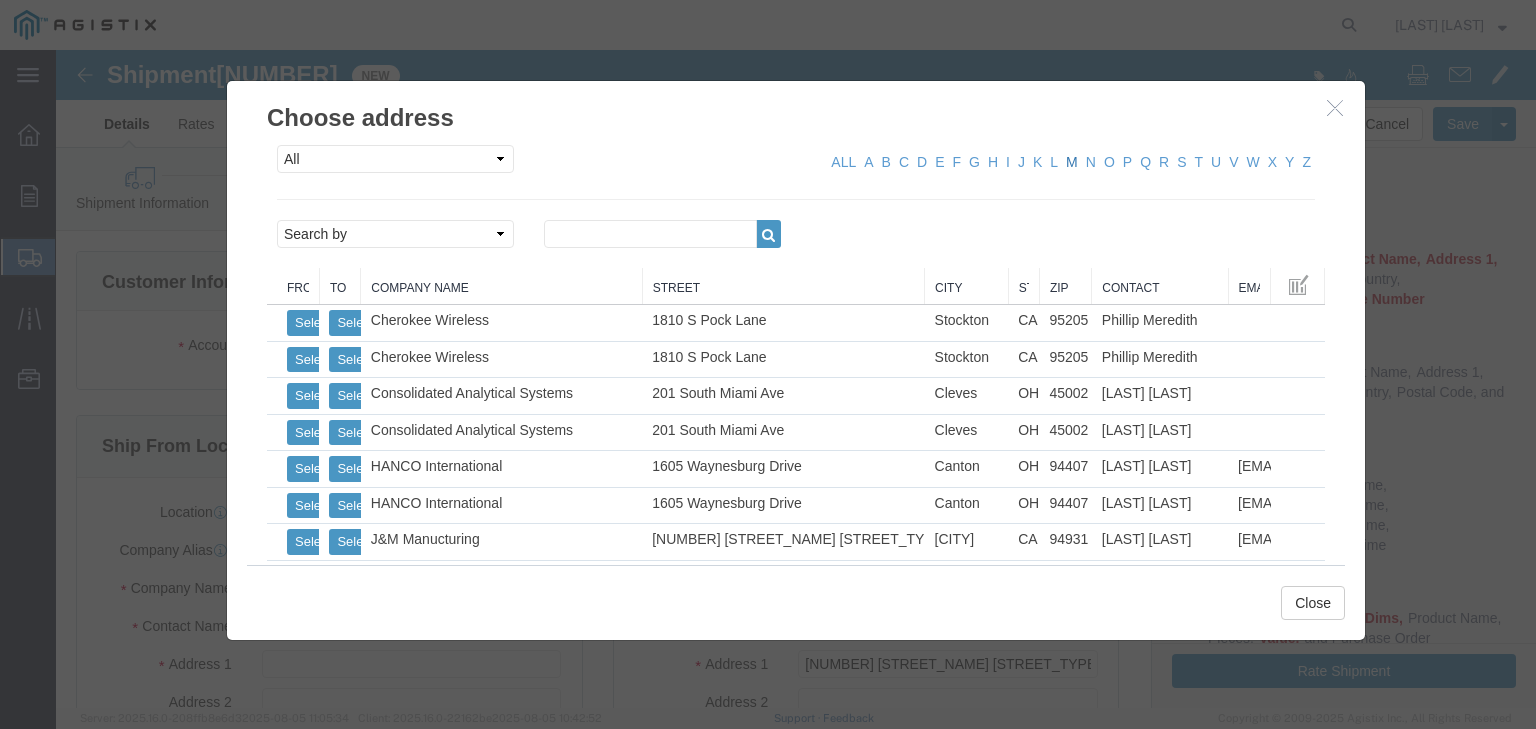 click on "M" 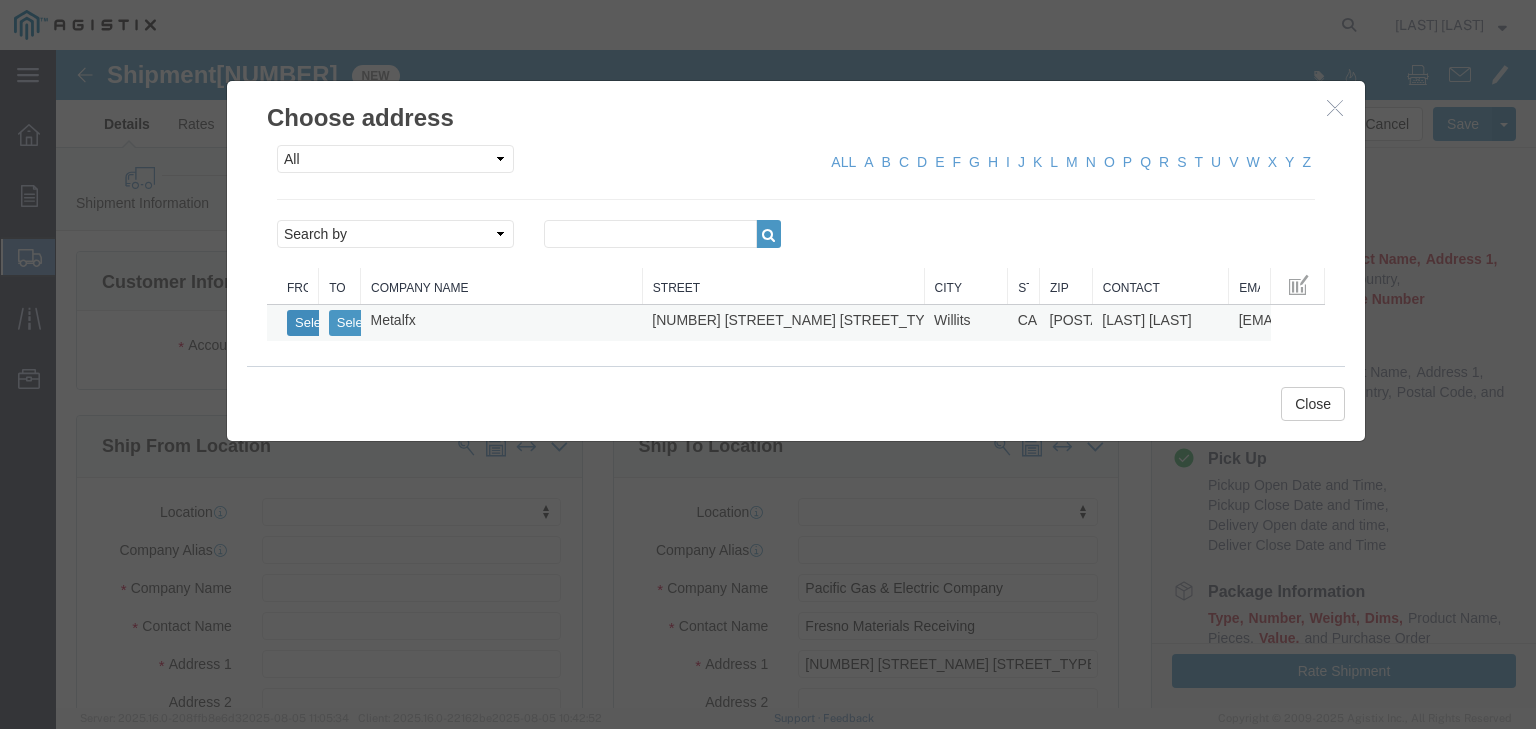 click on "Select" 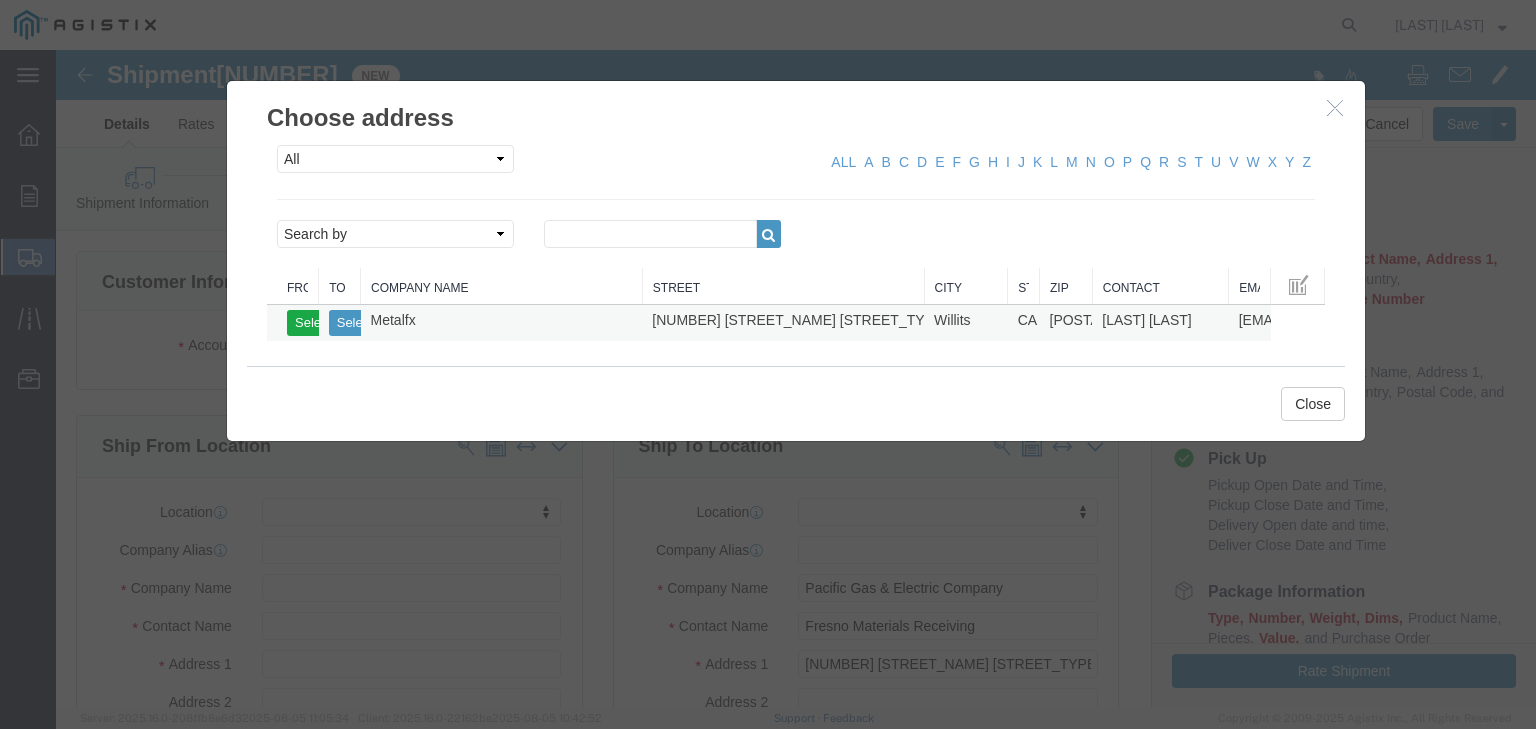 select on "CA" 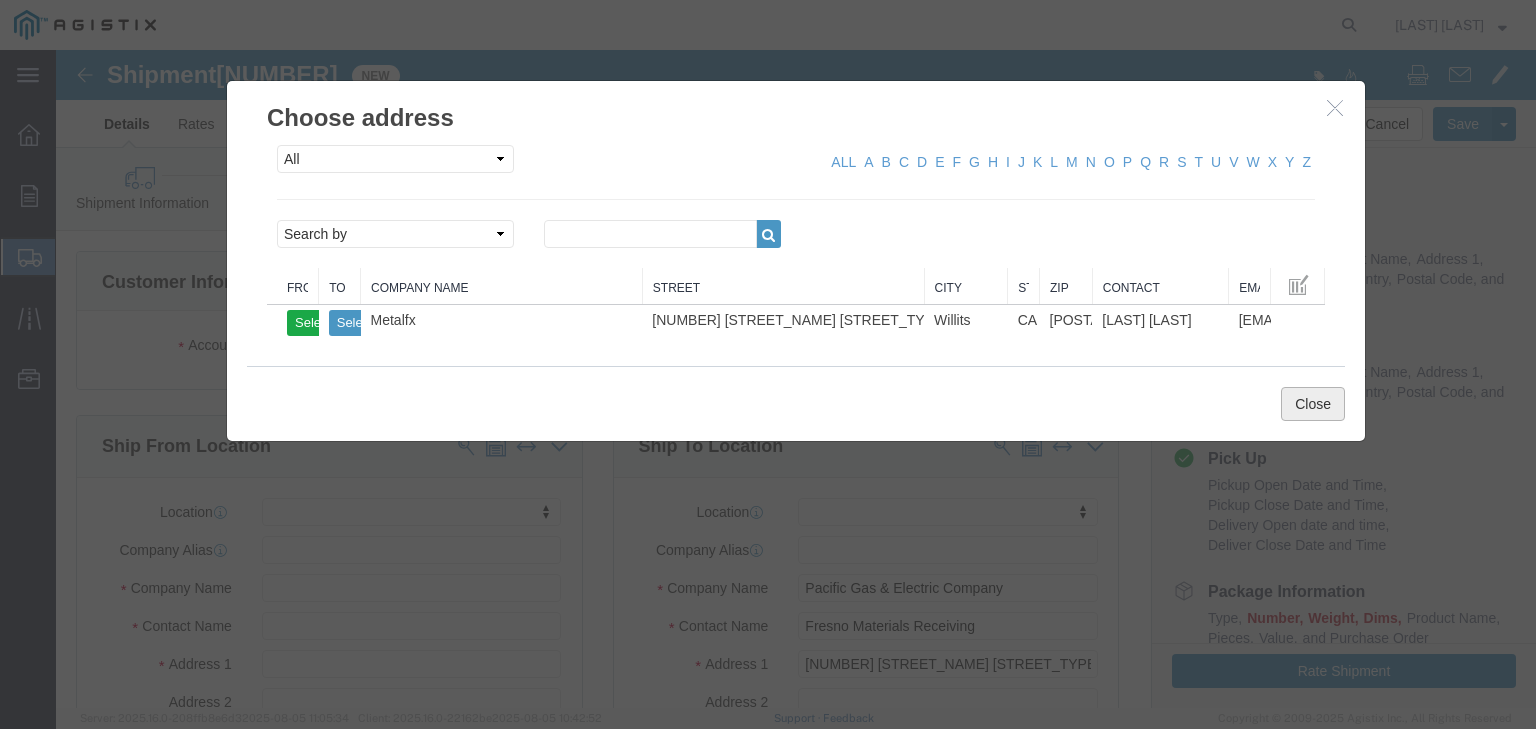 click on "Close" 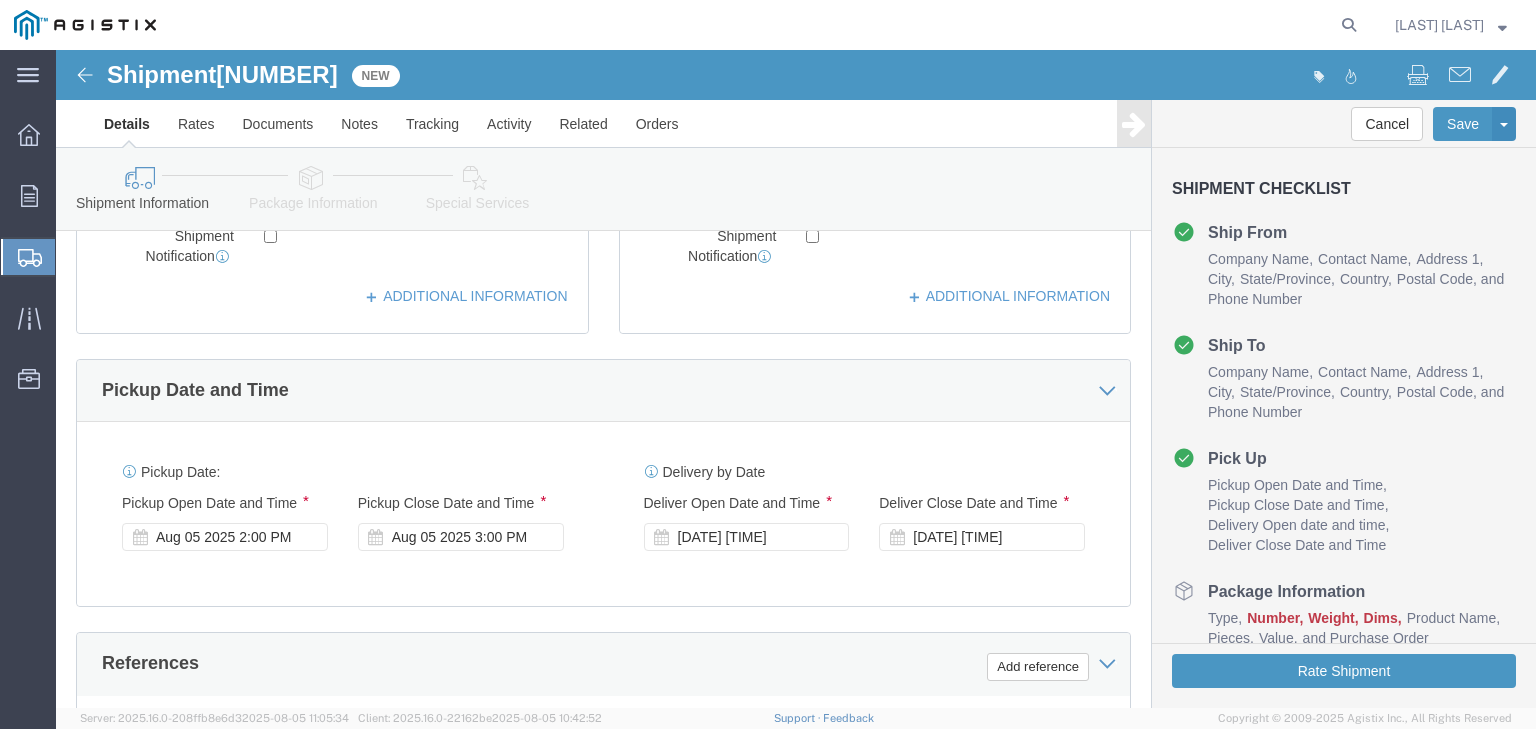 scroll, scrollTop: 800, scrollLeft: 0, axis: vertical 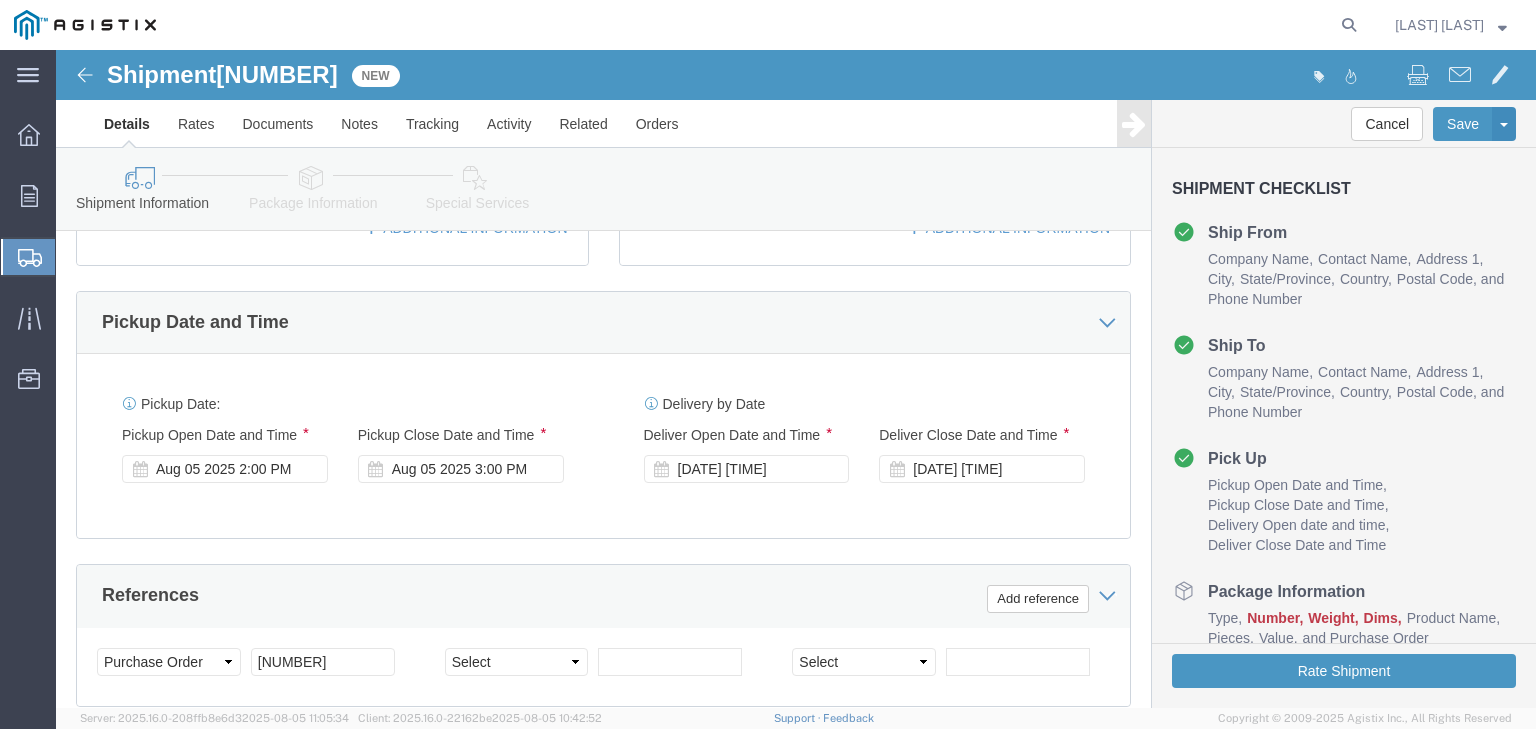 click on "Aug 05 2025 2:00 PM" 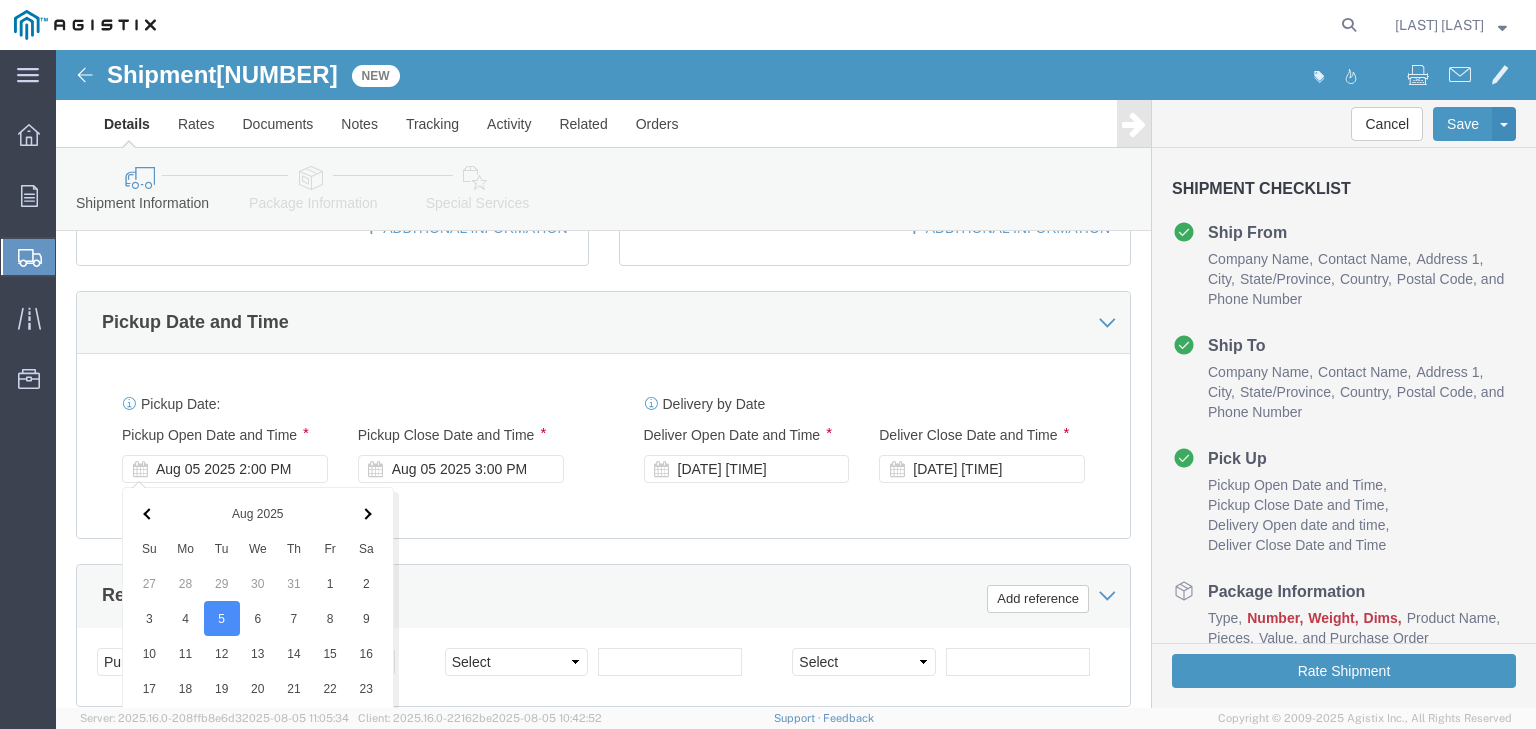 scroll, scrollTop: 1240, scrollLeft: 0, axis: vertical 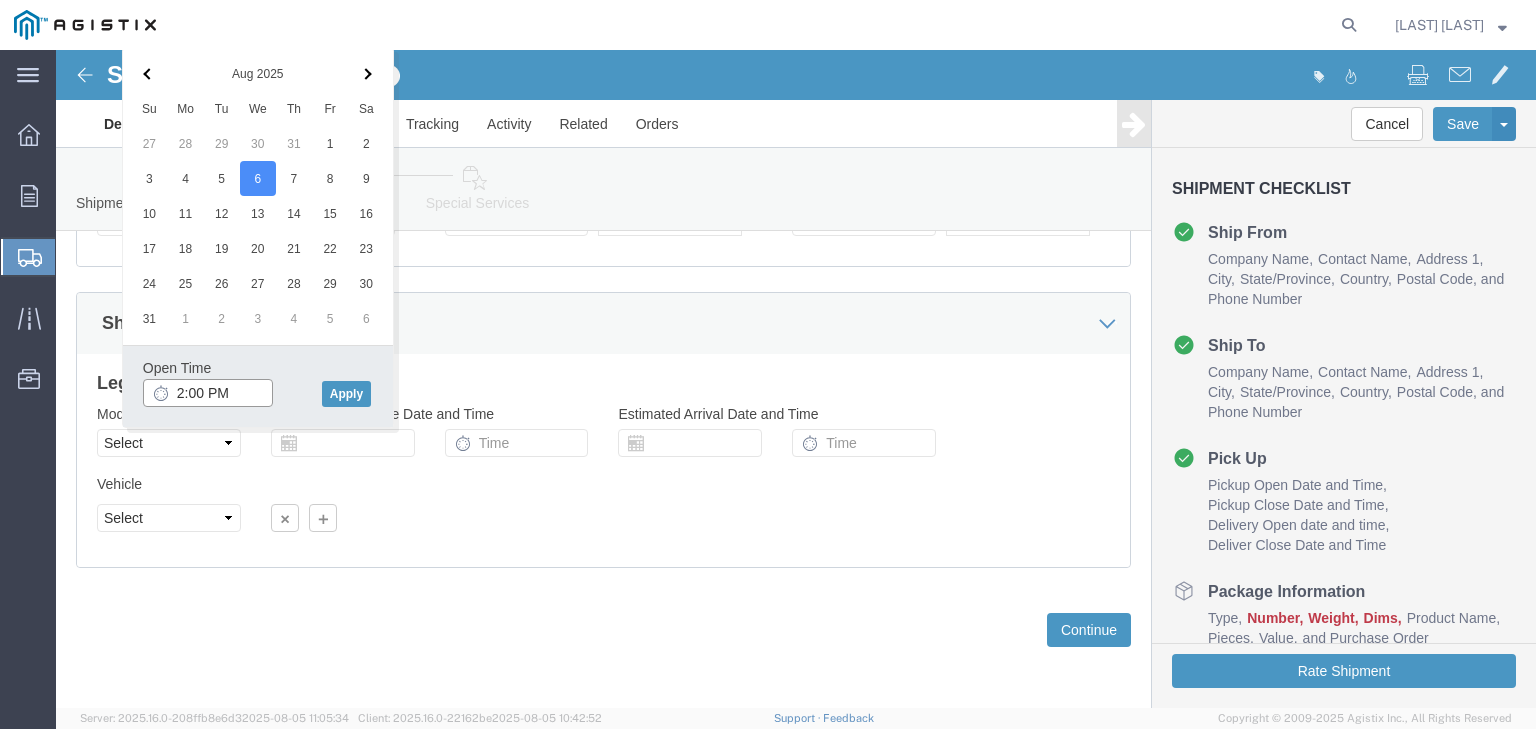 click on "2:00 PM" 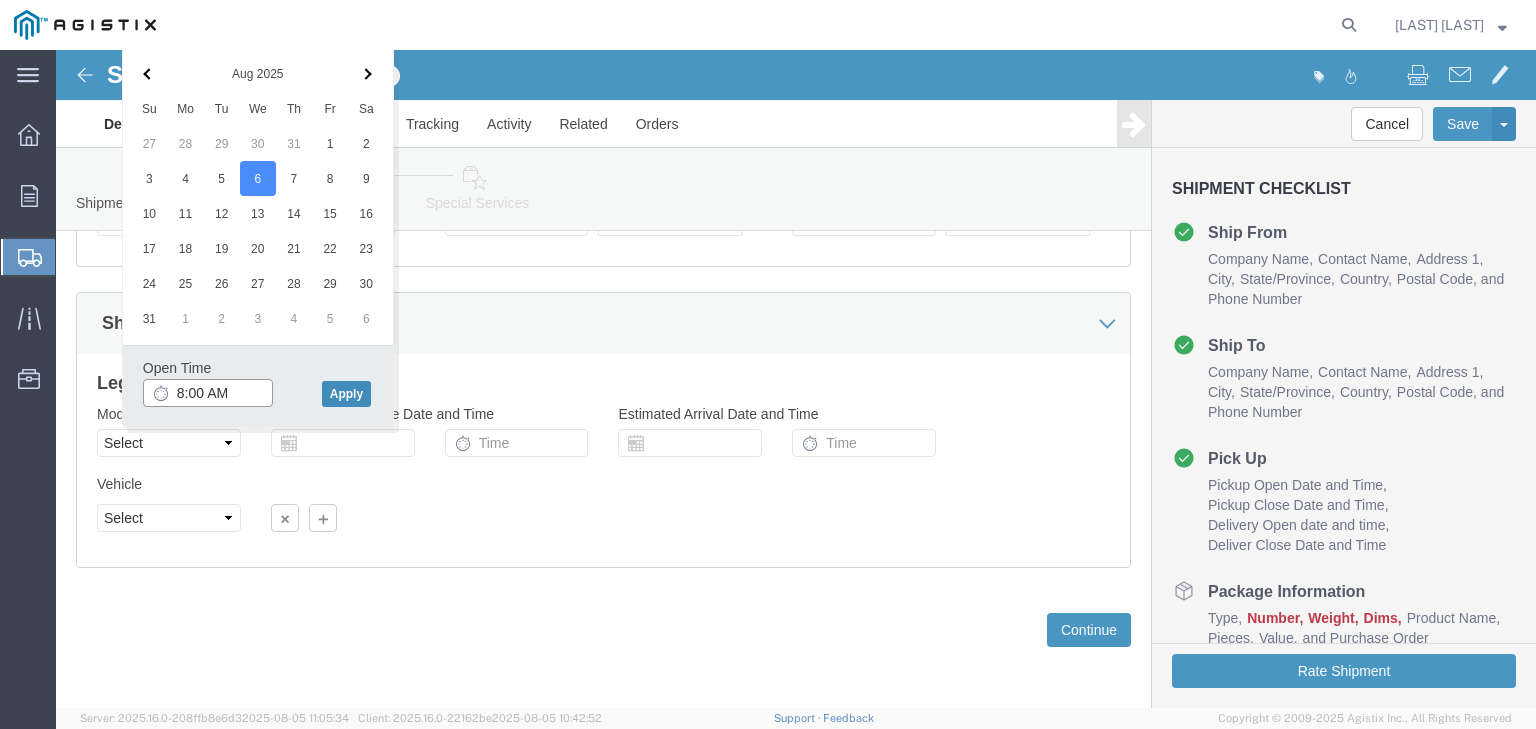 type on "8:00 AM" 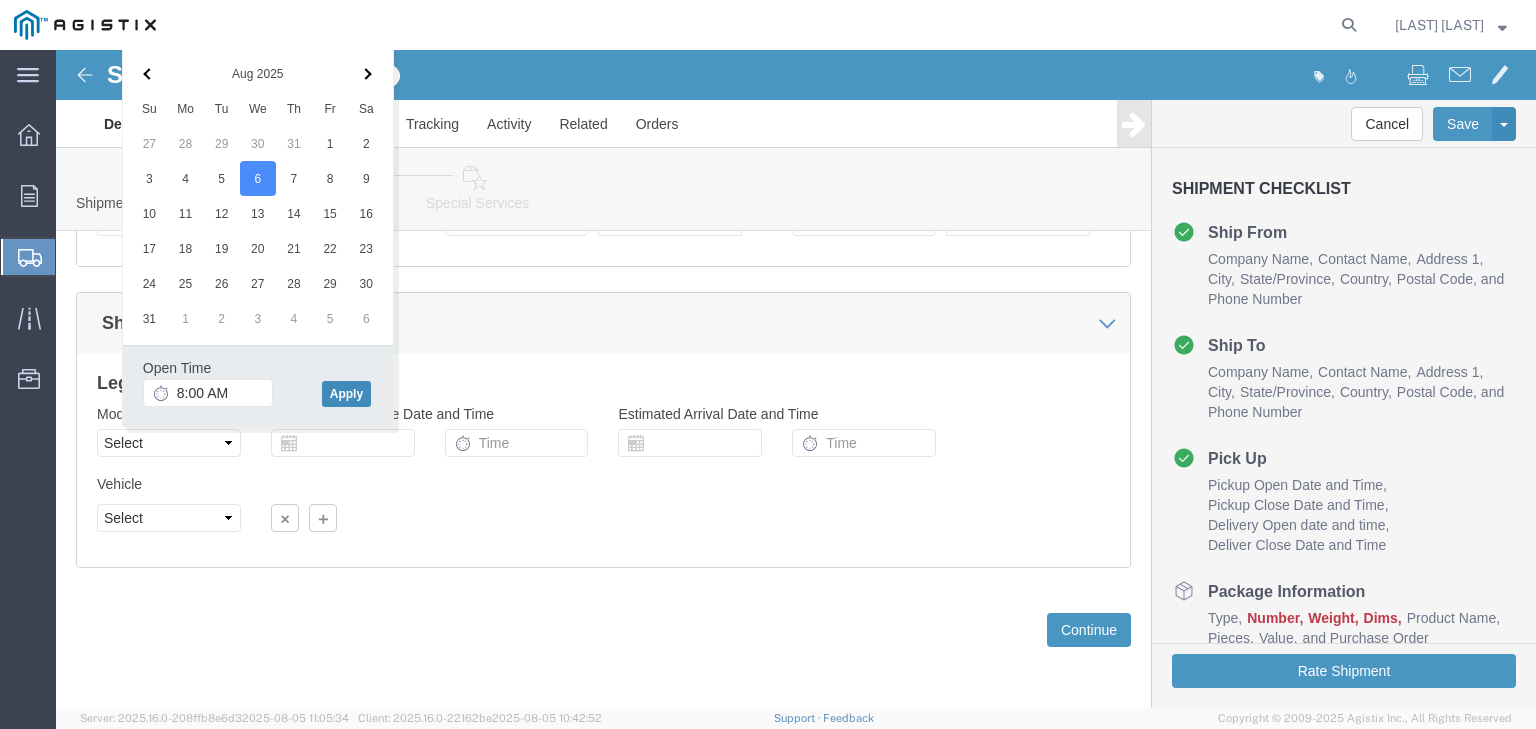 click on "Apply" 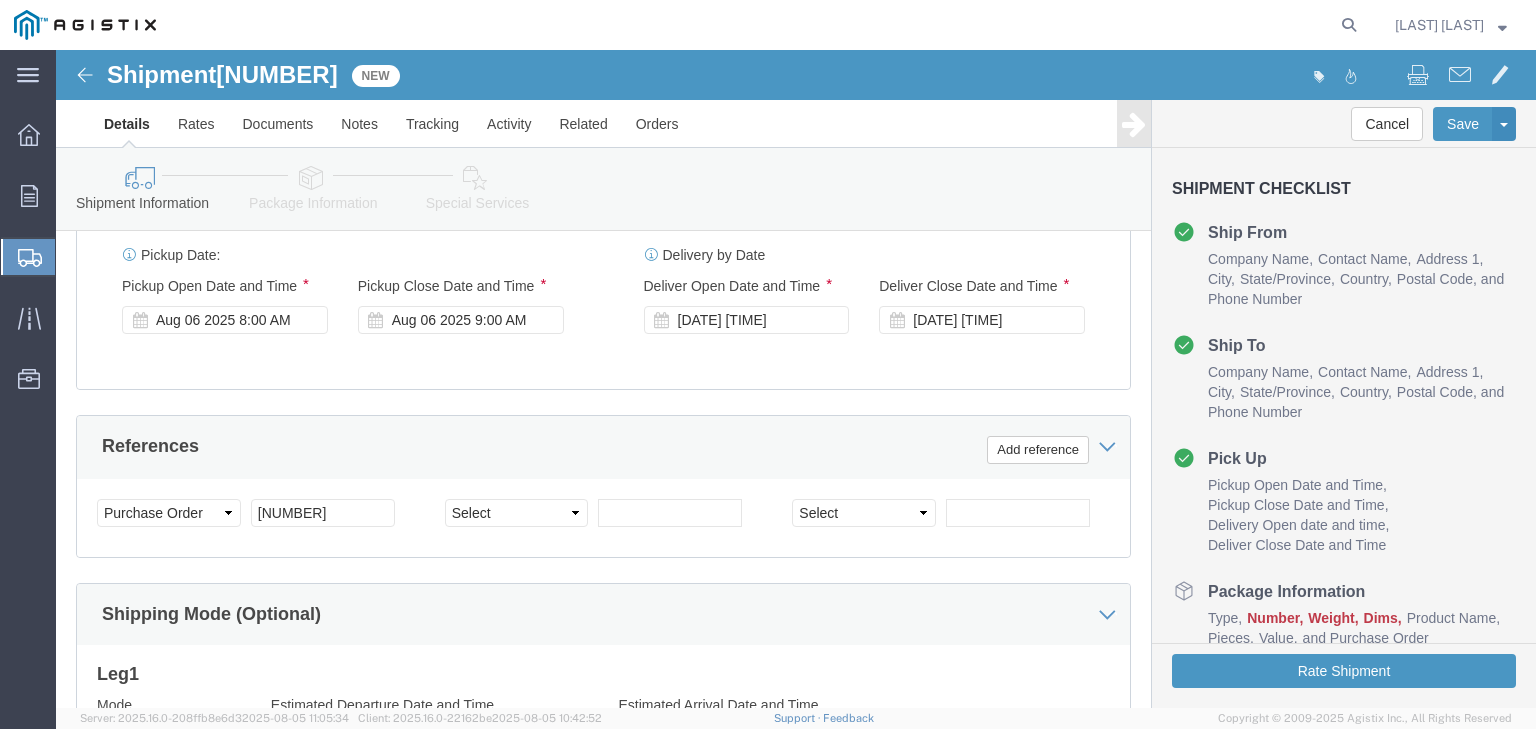 scroll, scrollTop: 920, scrollLeft: 0, axis: vertical 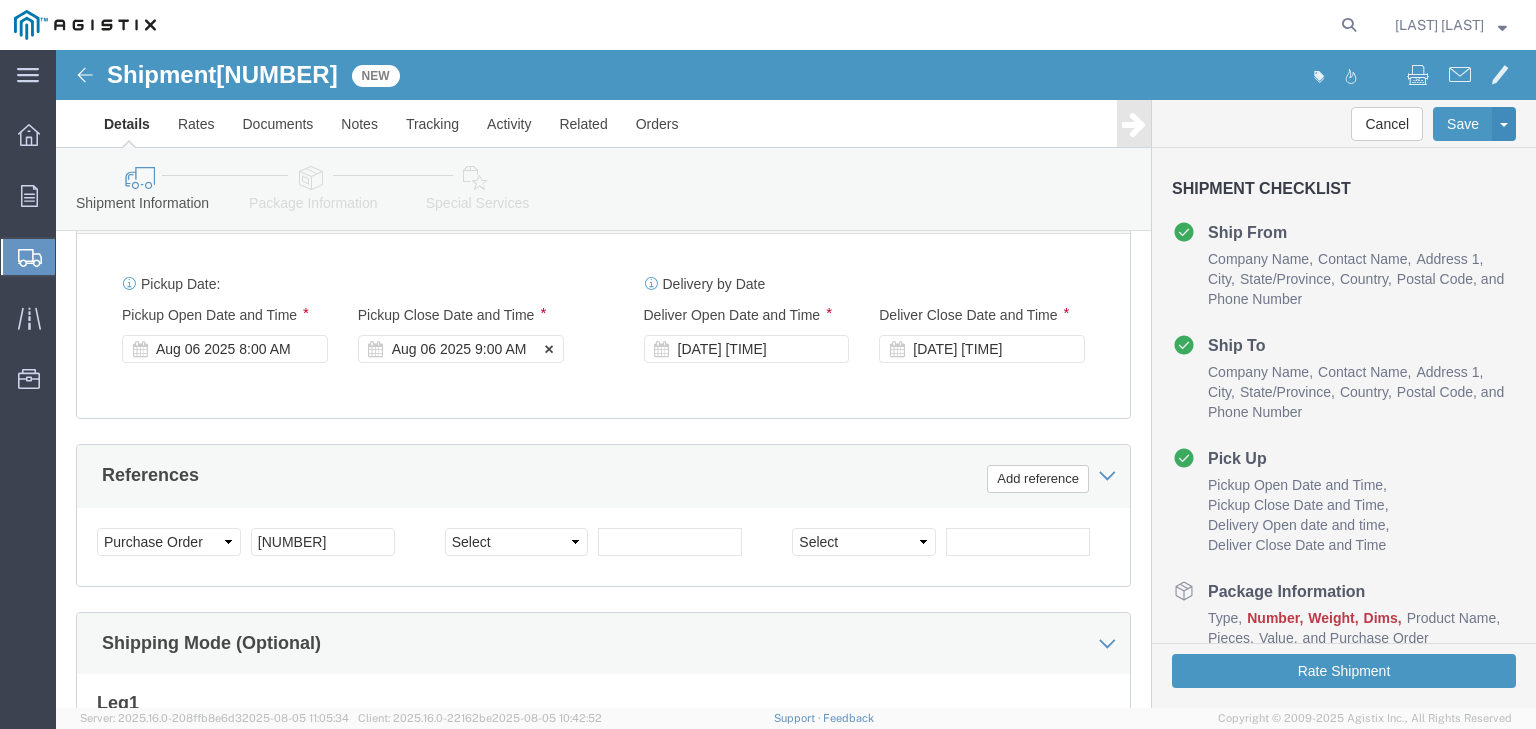 click on "Aug 06 2025 9:00 AM" 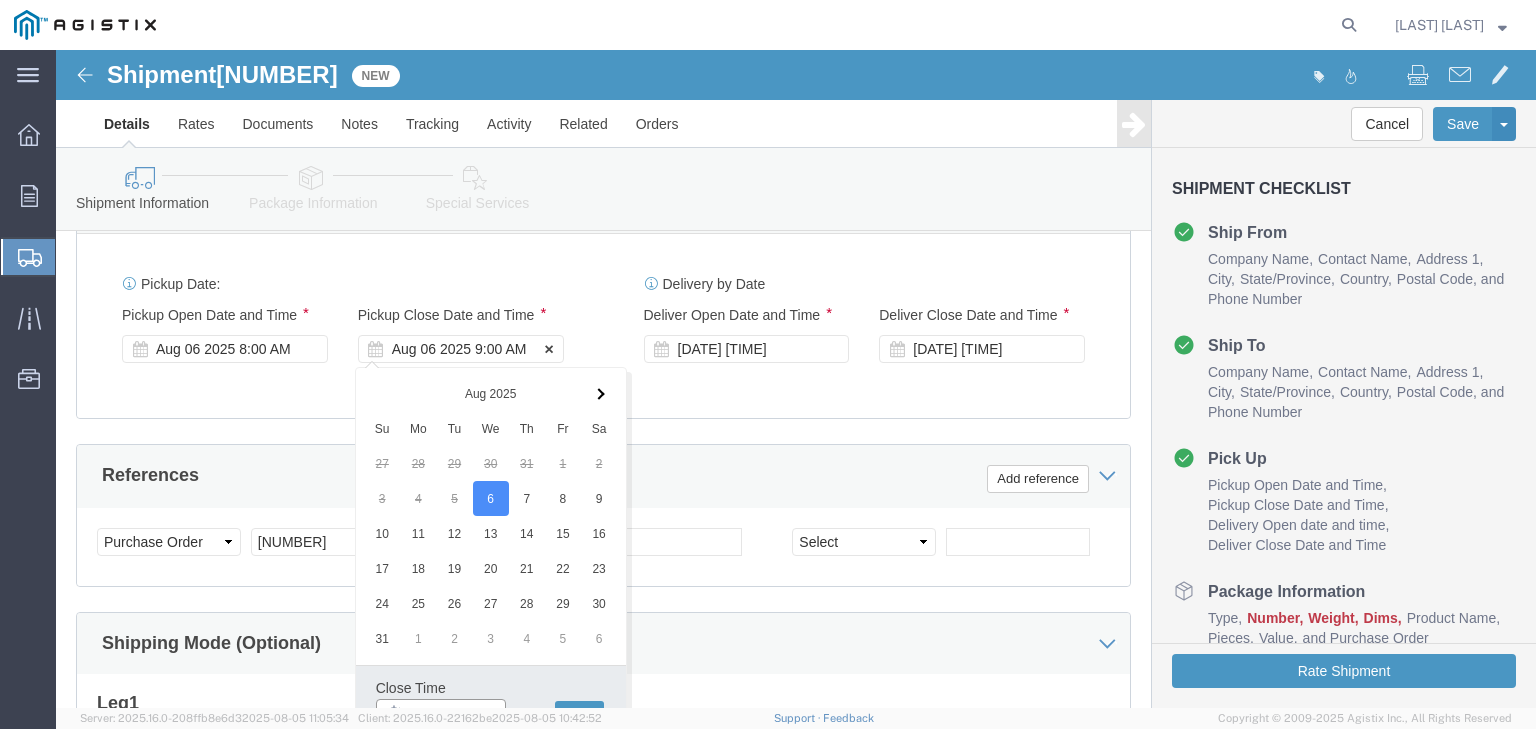 scroll, scrollTop: 936, scrollLeft: 0, axis: vertical 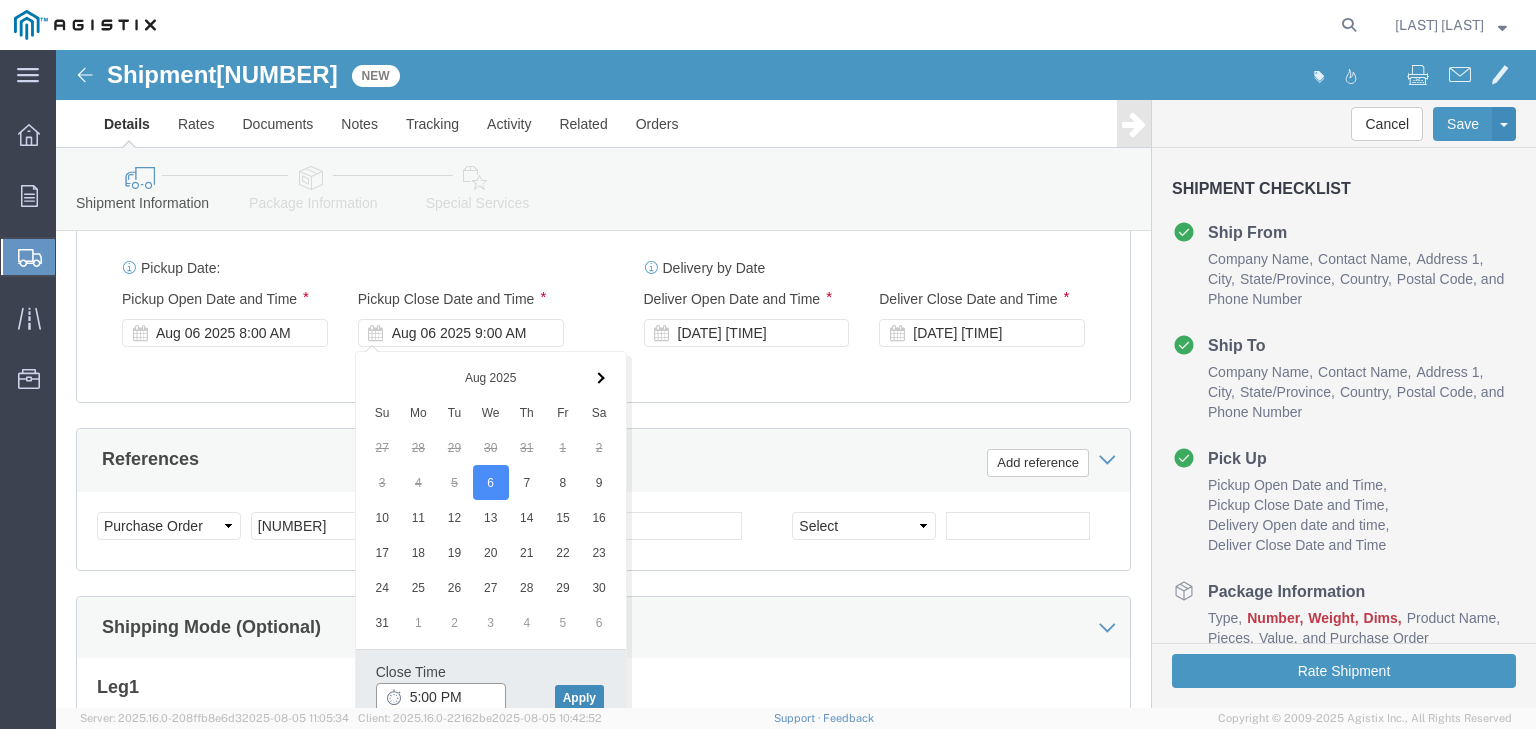type on "5:00 PM" 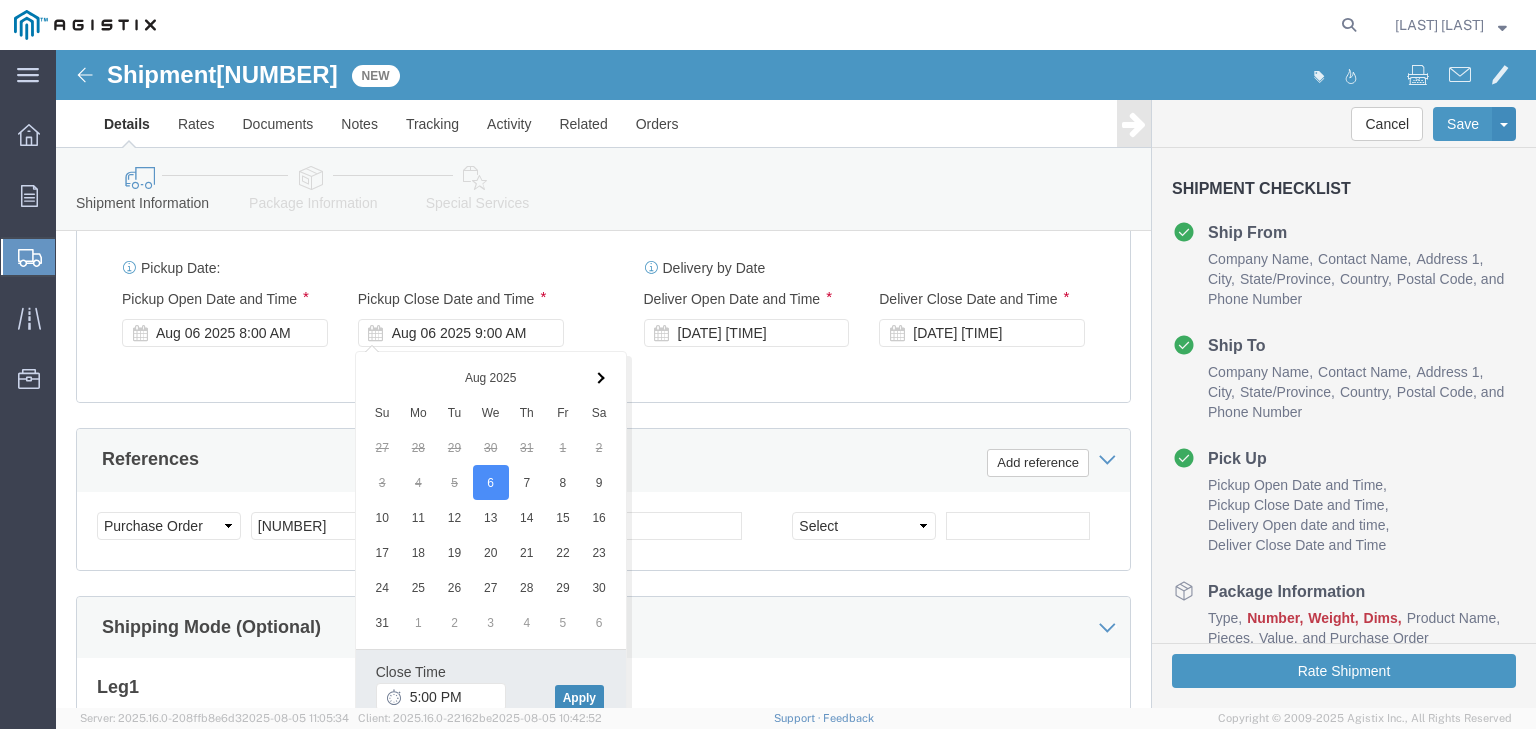 click on "Apply" 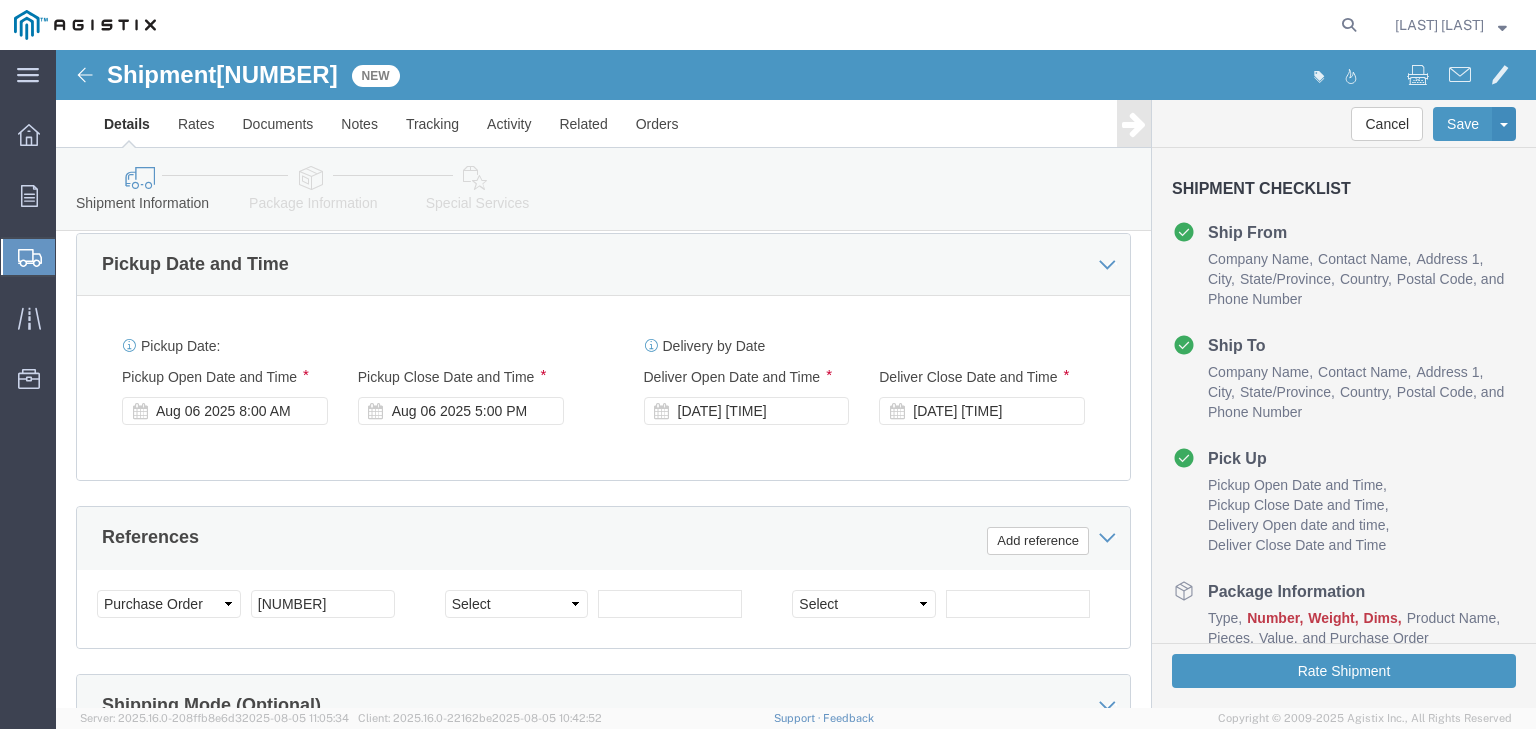 scroll, scrollTop: 856, scrollLeft: 0, axis: vertical 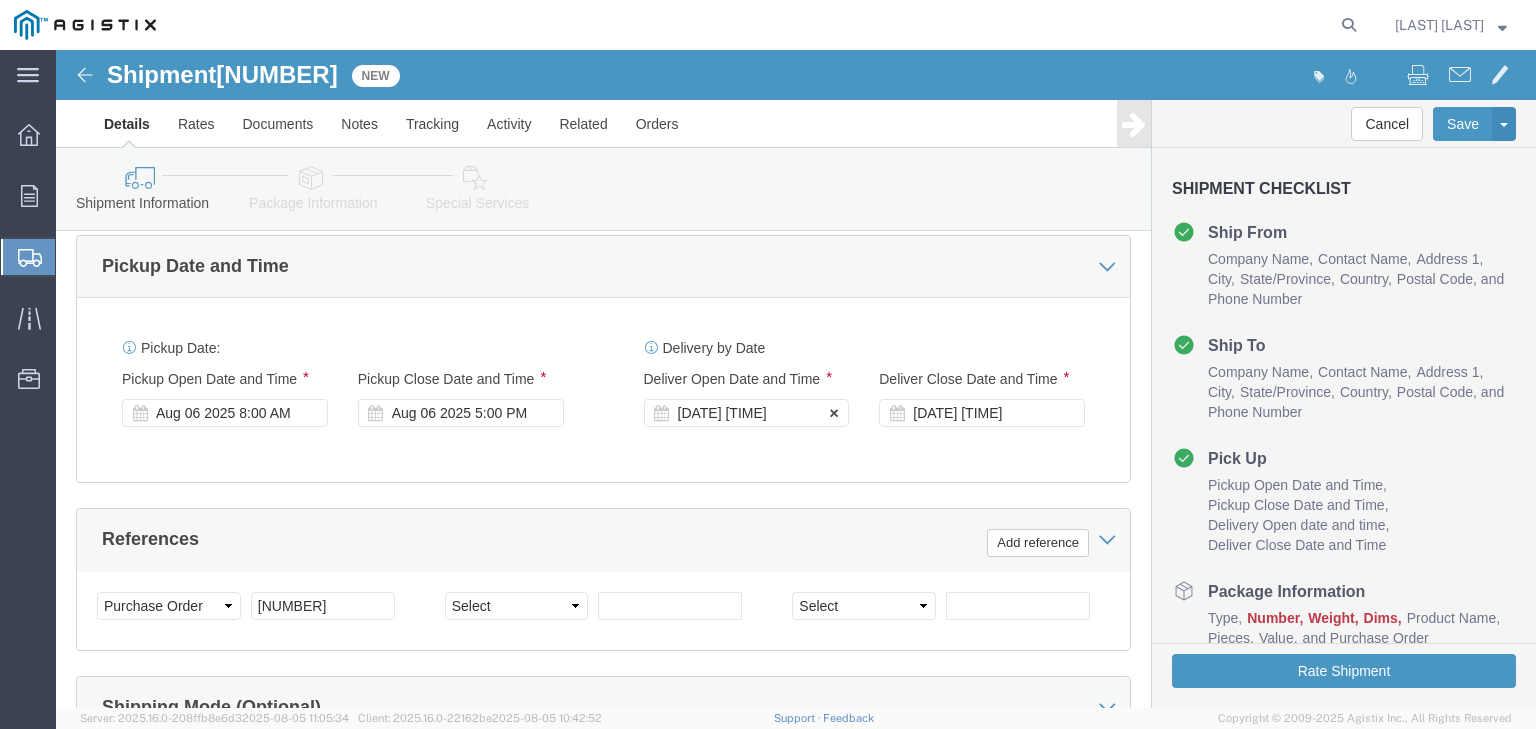 click on "[DATE] [TIME]" 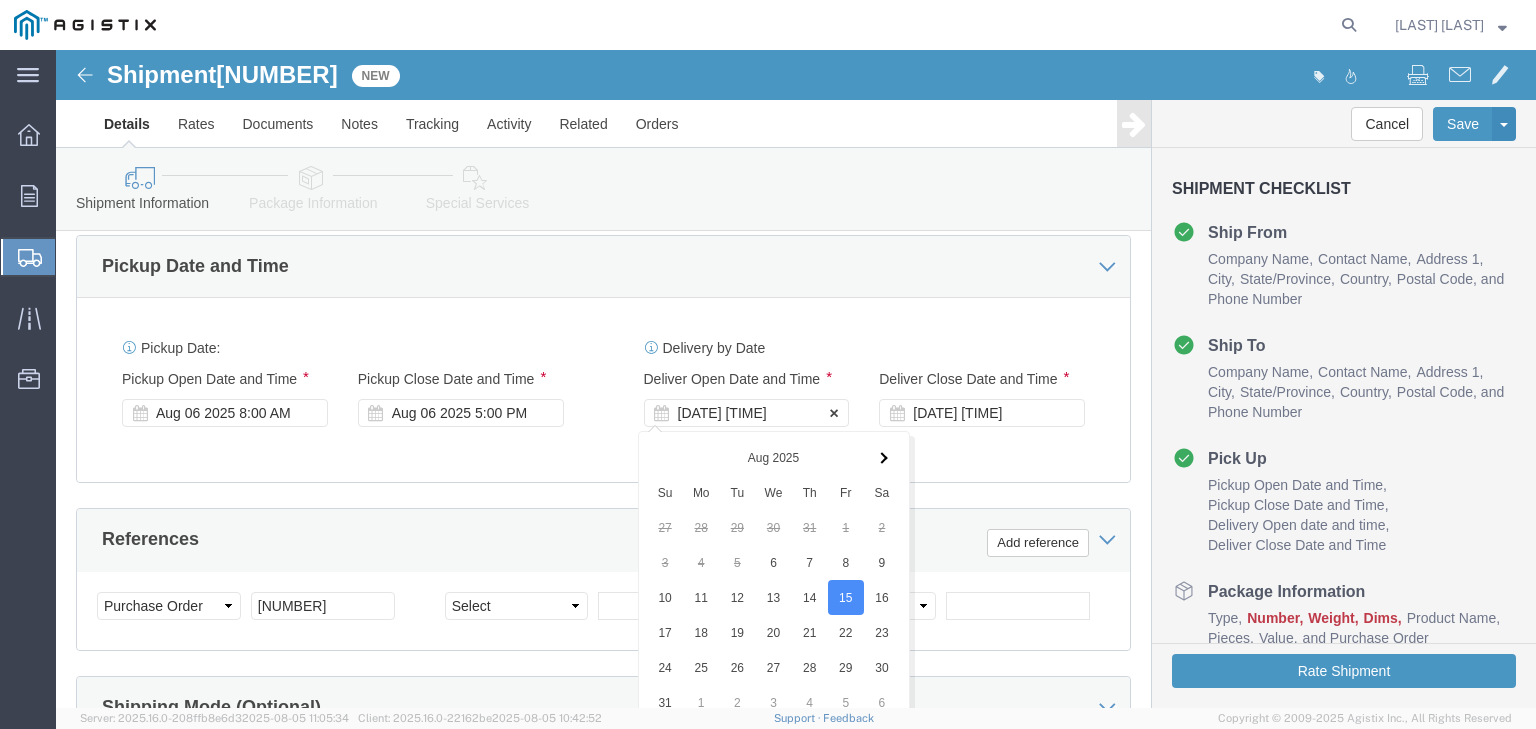 scroll, scrollTop: 1240, scrollLeft: 0, axis: vertical 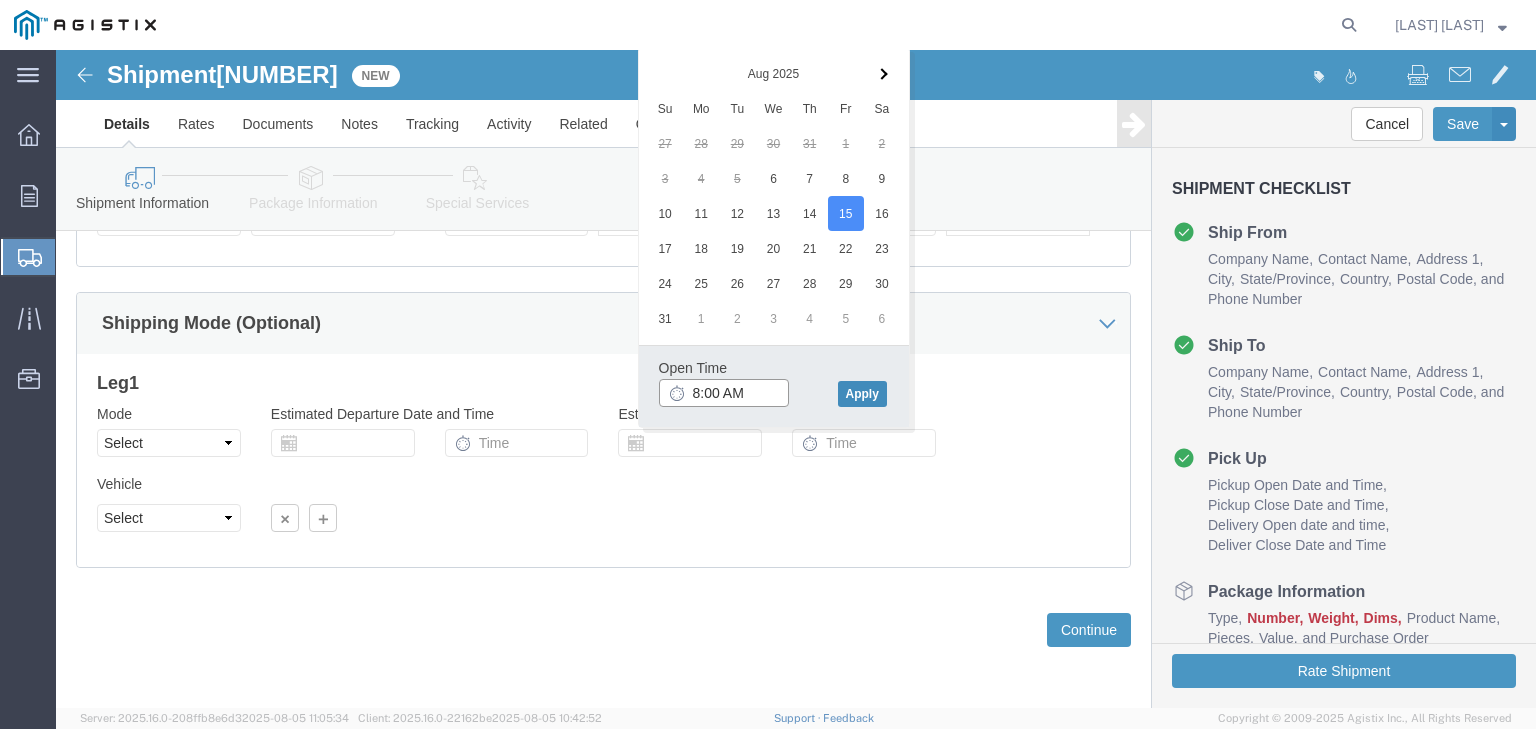 type on "8:00 AM" 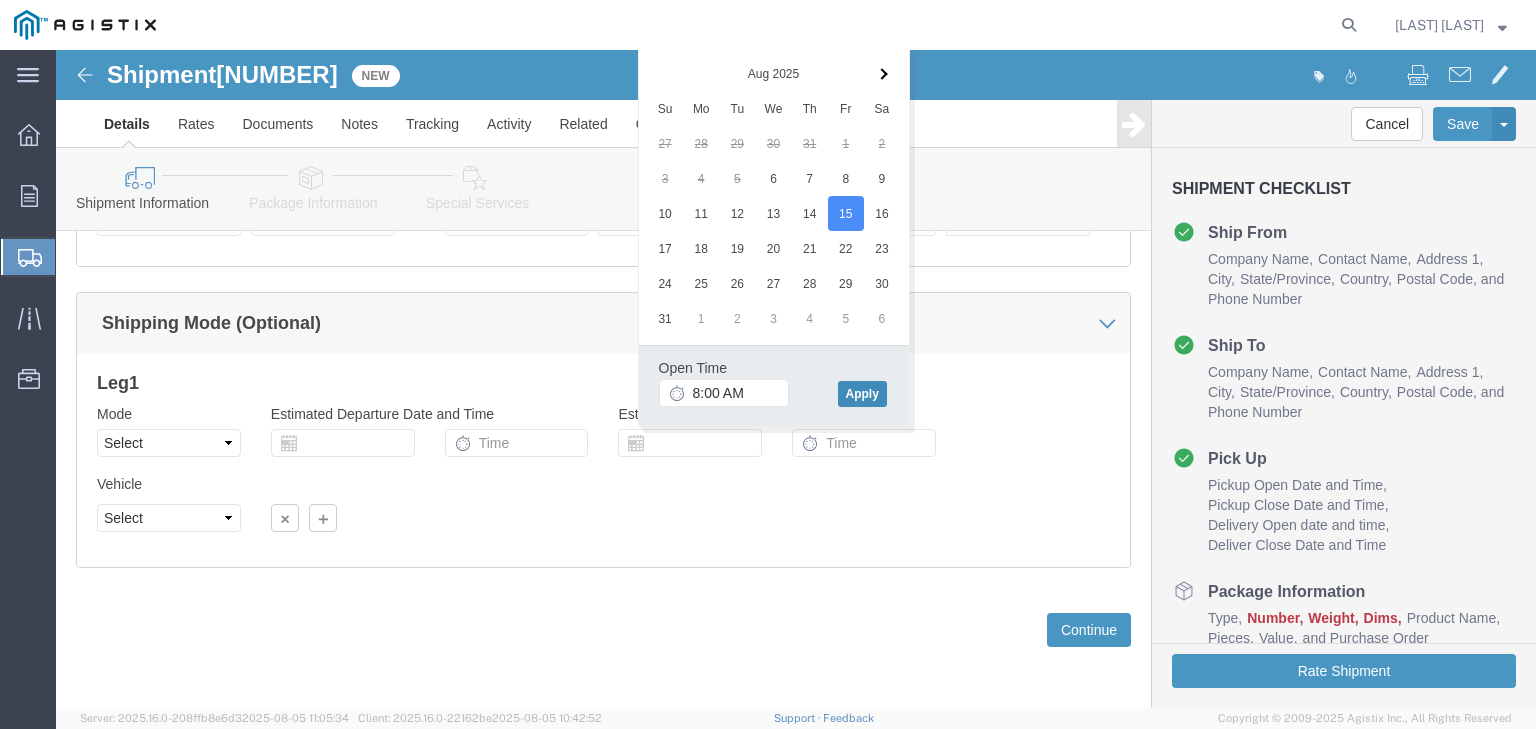 click on "Apply" 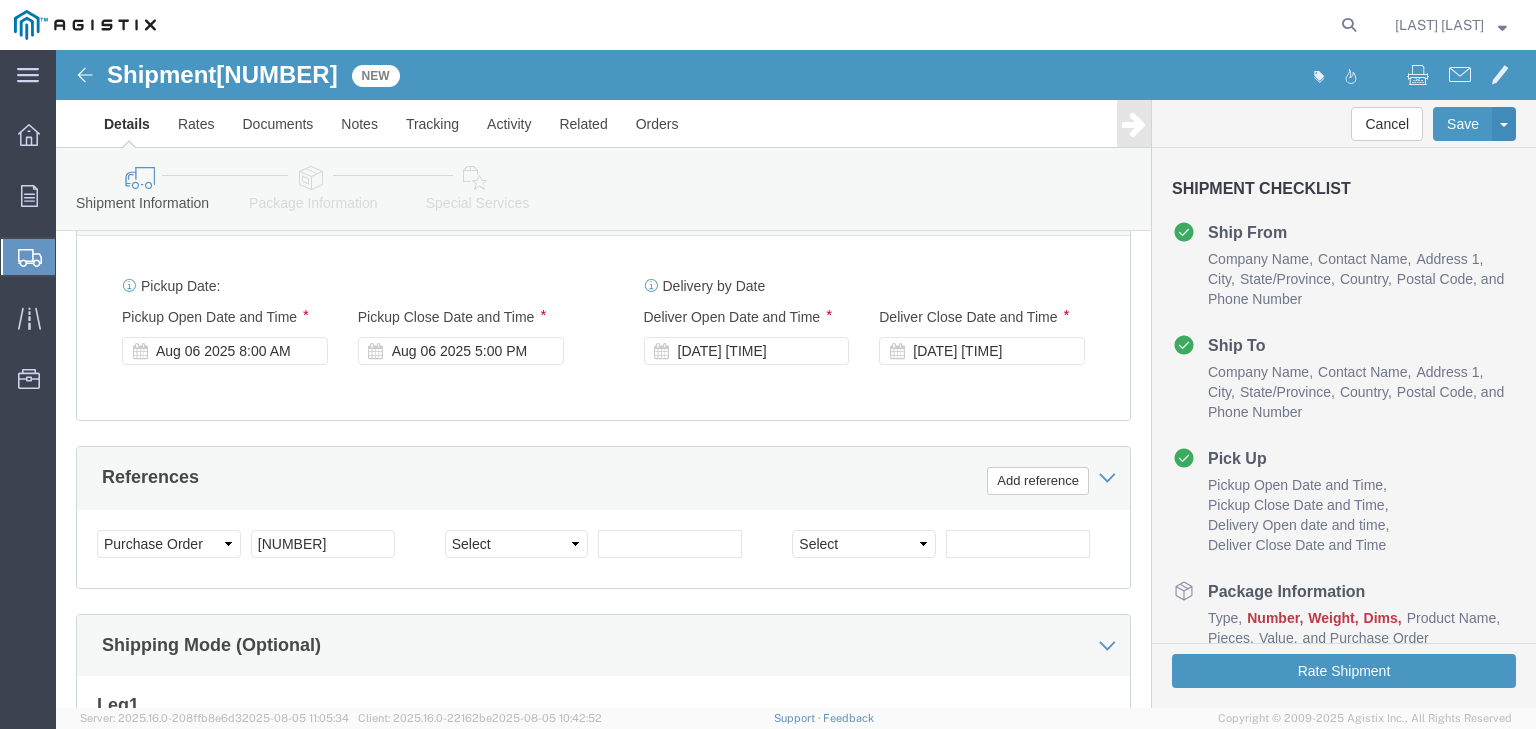 scroll, scrollTop: 840, scrollLeft: 0, axis: vertical 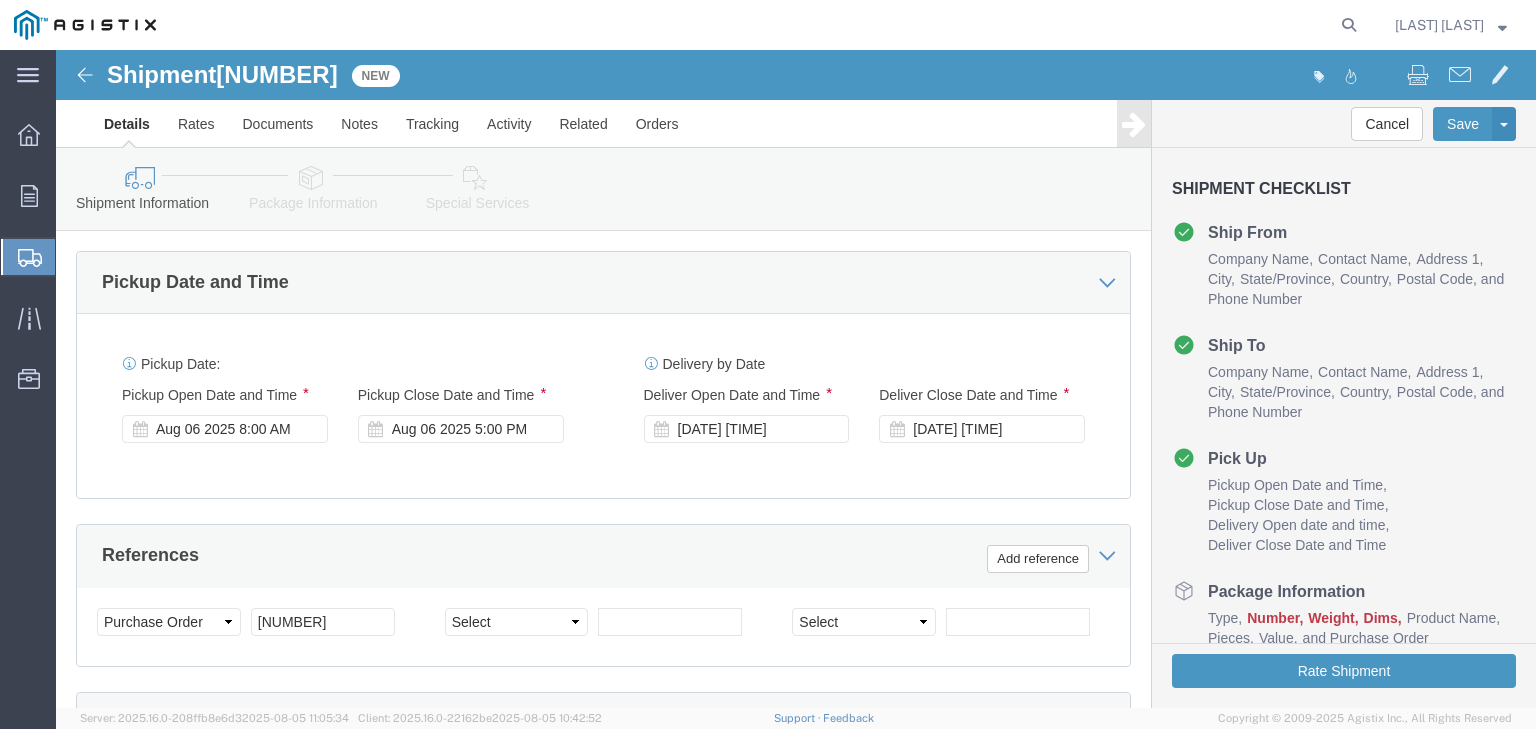 click on "[DATE] [TIME]" 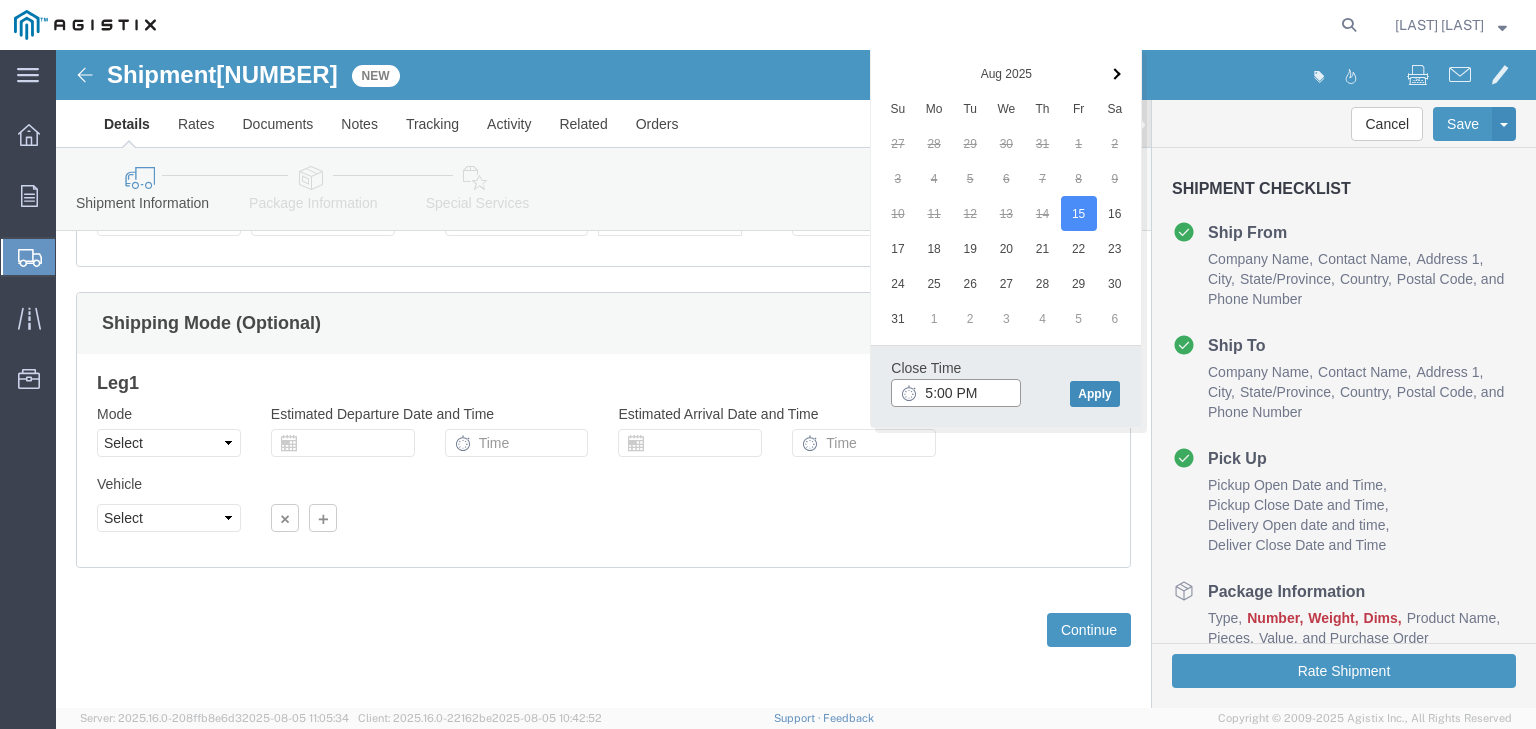 type on "5:00 PM" 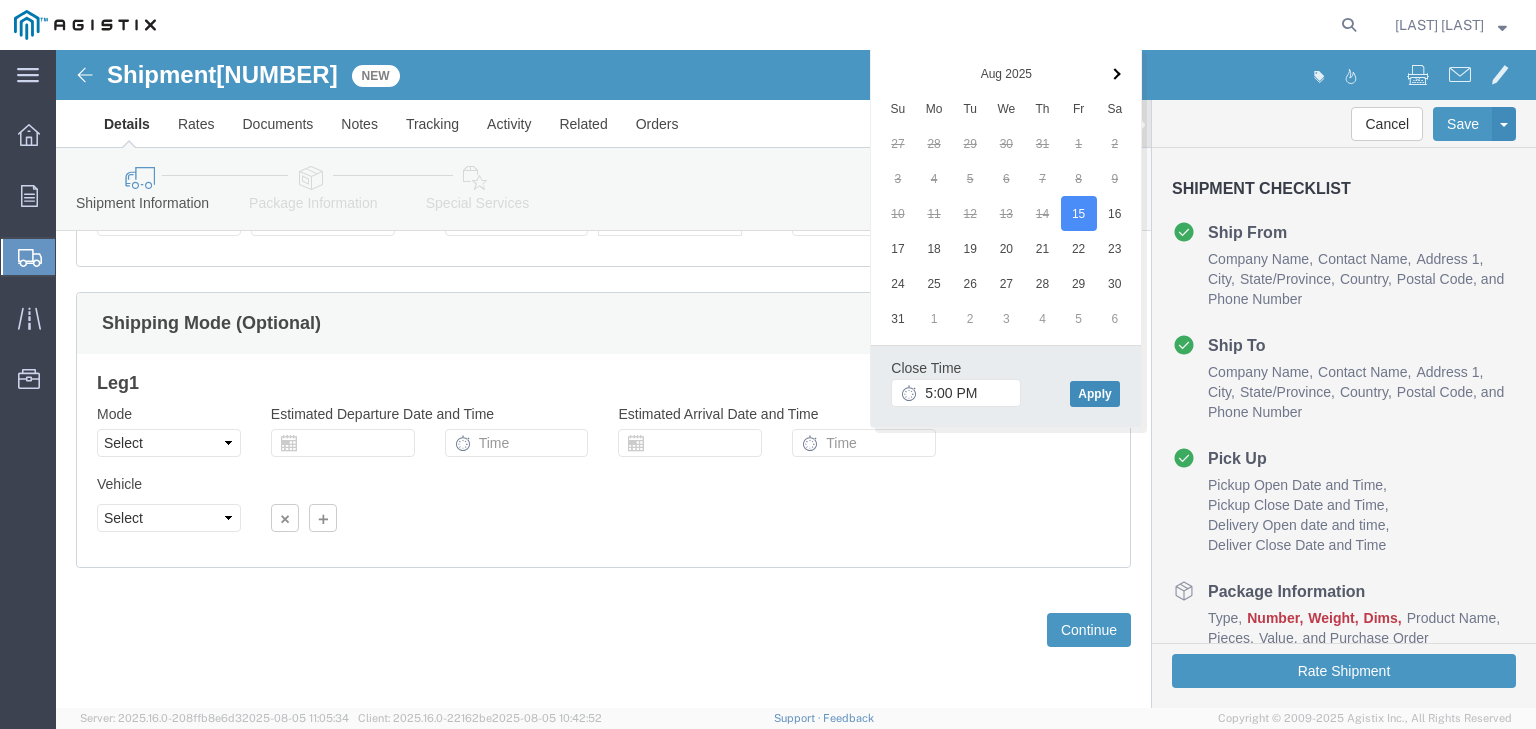 click on "Apply" 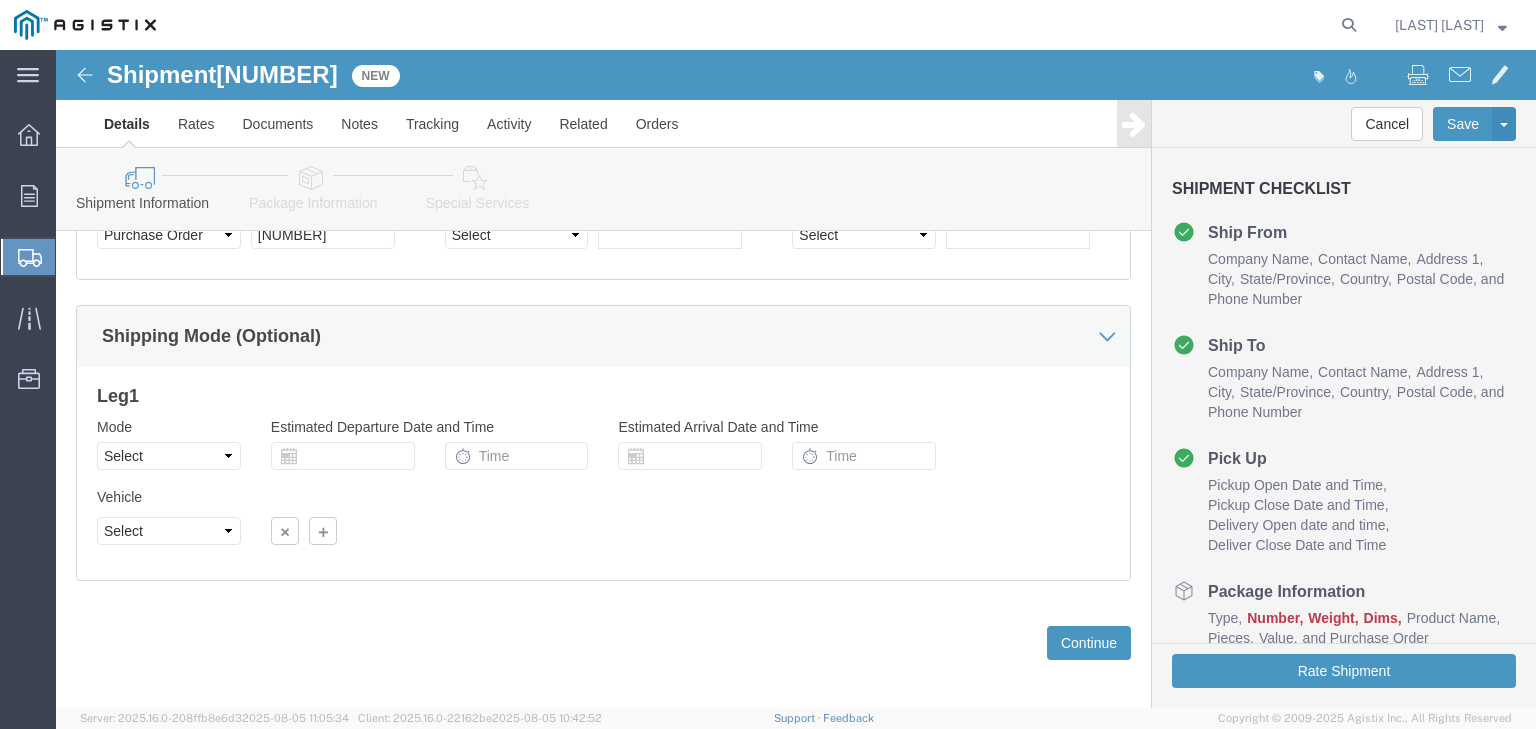 scroll, scrollTop: 1240, scrollLeft: 0, axis: vertical 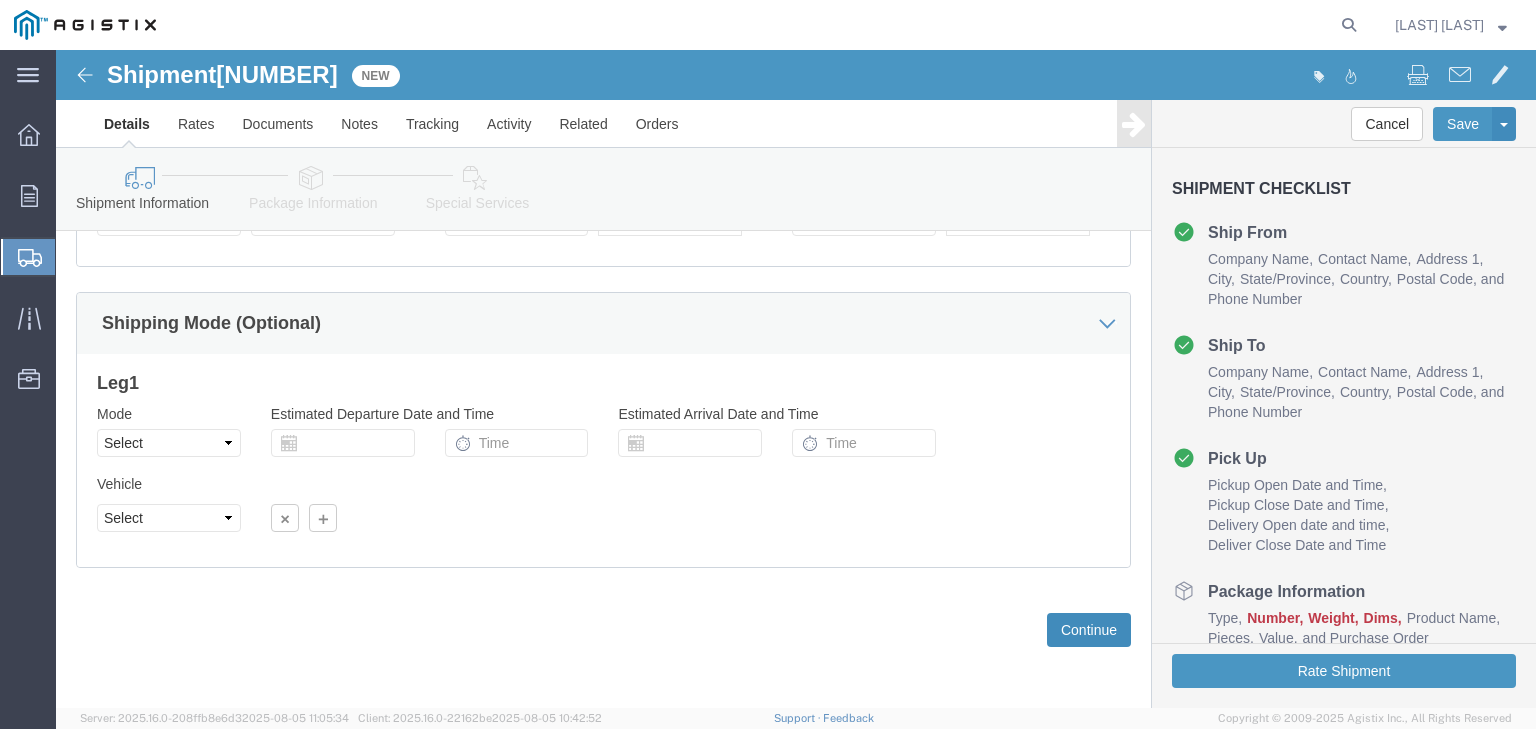click on "Continue" 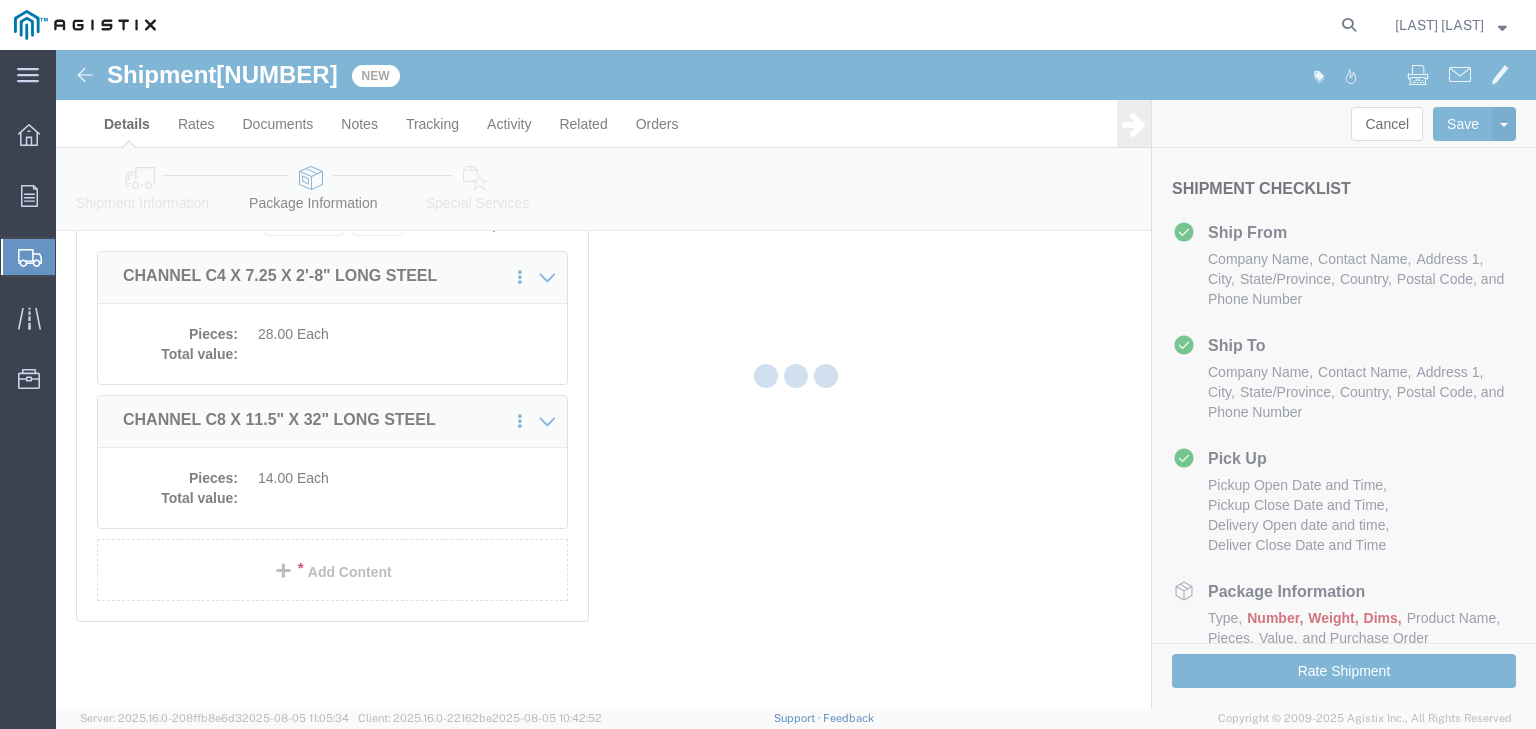 scroll, scrollTop: 0, scrollLeft: 0, axis: both 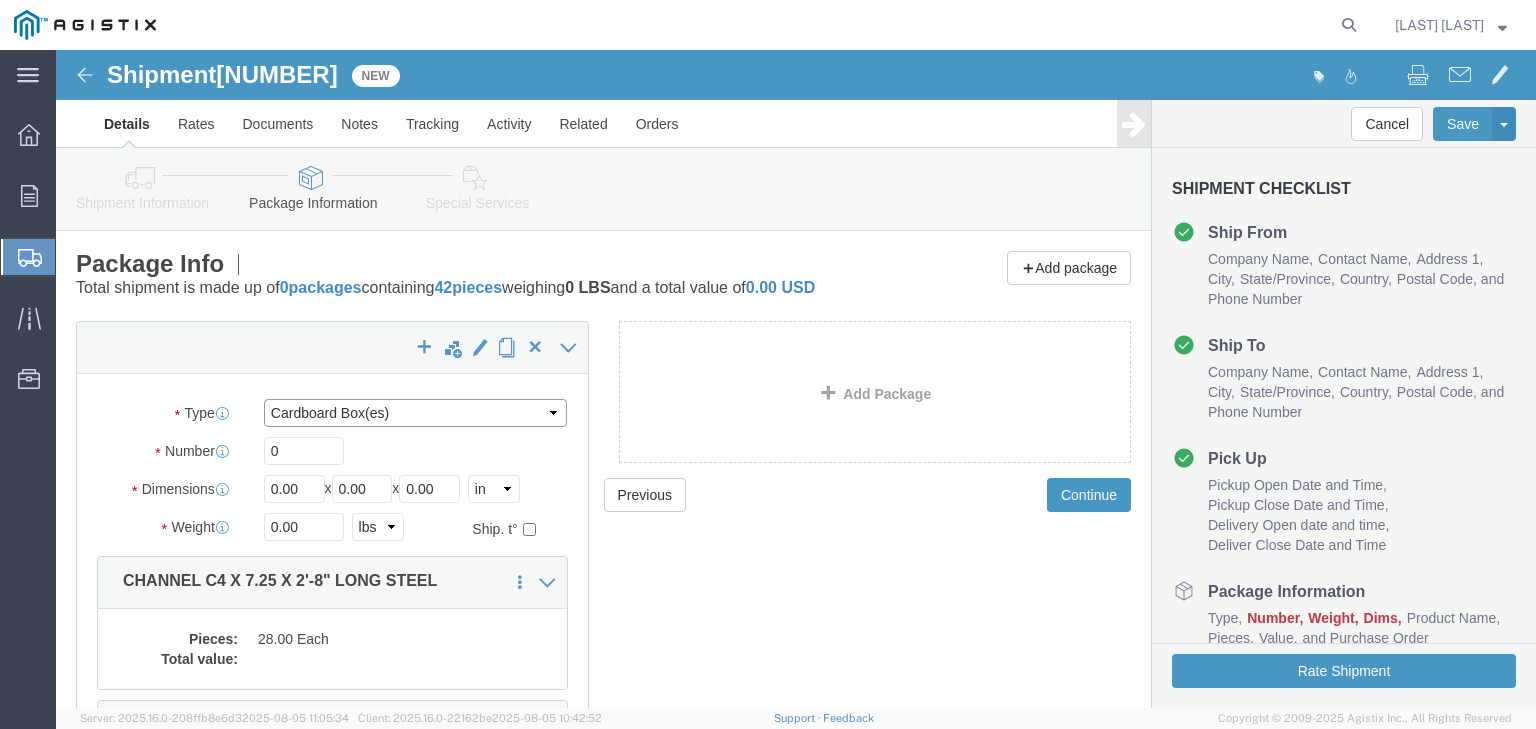 click on "Select Bulk Bundle(s) Cardboard Box(es) Carton(s) Crate(s) Drum(s) (Fiberboard) Drum(s) (Metal) Drum(s) (Plastic) Envelope Naked Cargo (UnPackaged) Pallet(s) Oversized (Not Stackable) Pallet(s) Oversized (Stackable) Pallet(s) Standard (Not Stackable) Pallet(s) Standard (Stackable) Roll(s) Your Packaging" 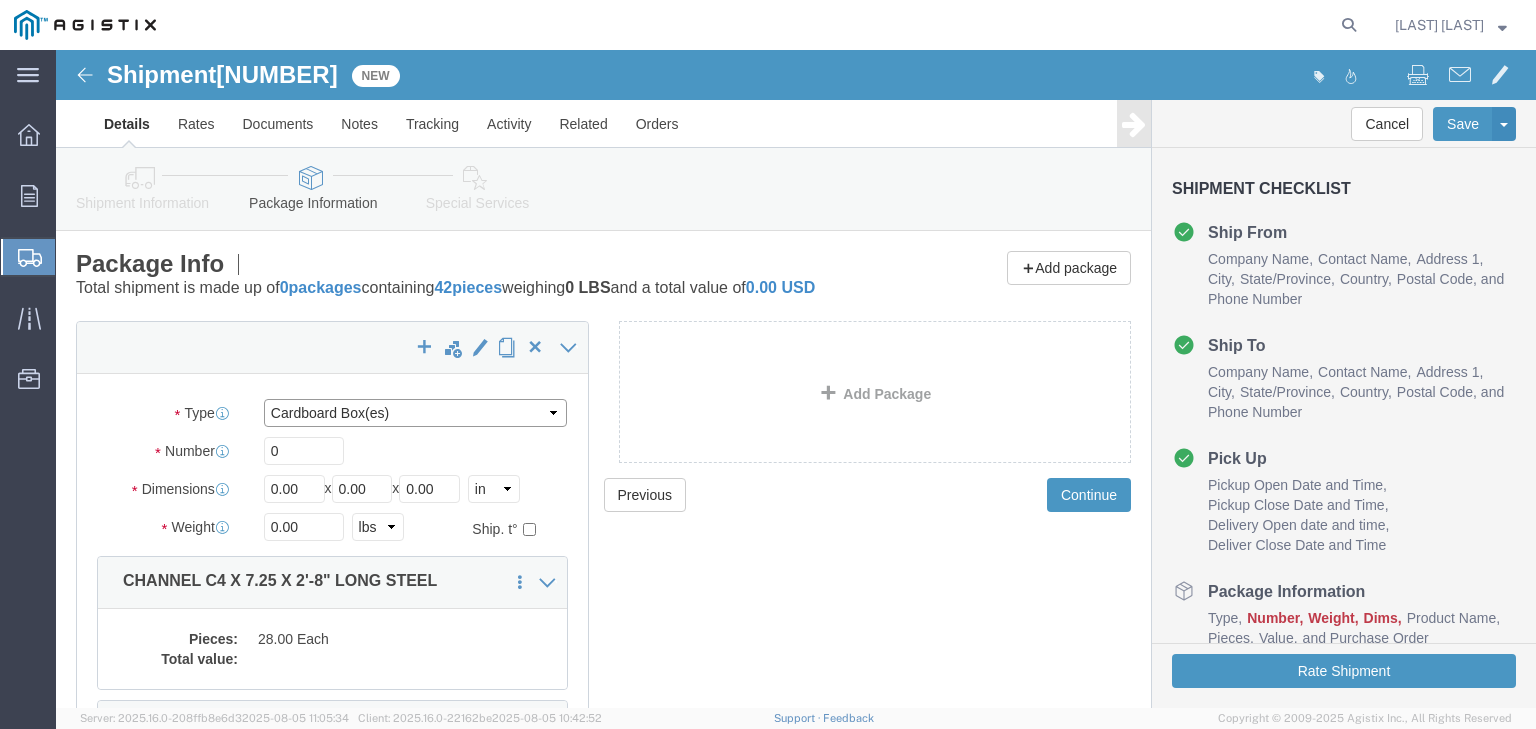 select on "PSNS" 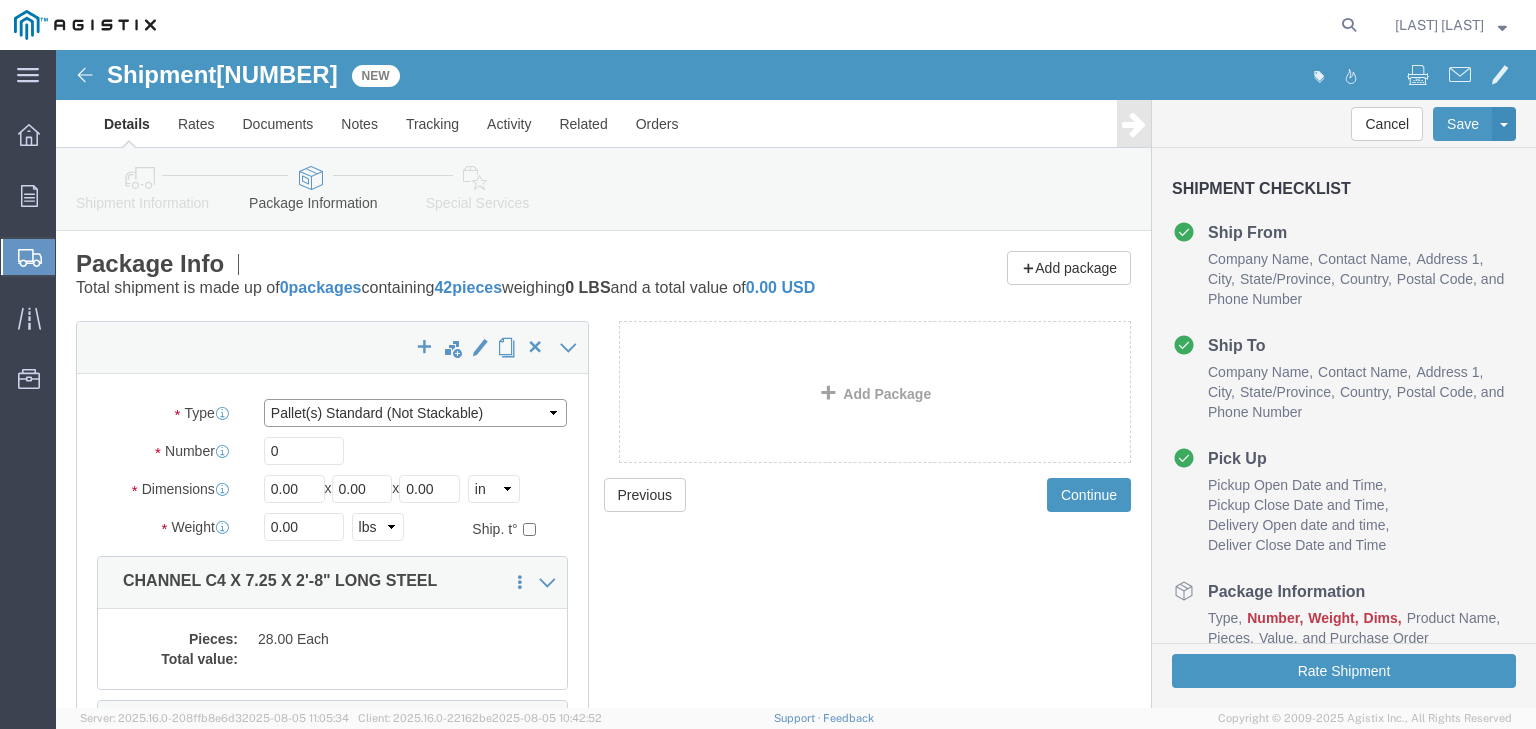 click on "Select Bulk Bundle(s) Cardboard Box(es) Carton(s) Crate(s) Drum(s) (Fiberboard) Drum(s) (Metal) Drum(s) (Plastic) Envelope Naked Cargo (UnPackaged) Pallet(s) Oversized (Not Stackable) Pallet(s) Oversized (Stackable) Pallet(s) Standard (Not Stackable) Pallet(s) Standard (Stackable) Roll(s) Your Packaging" 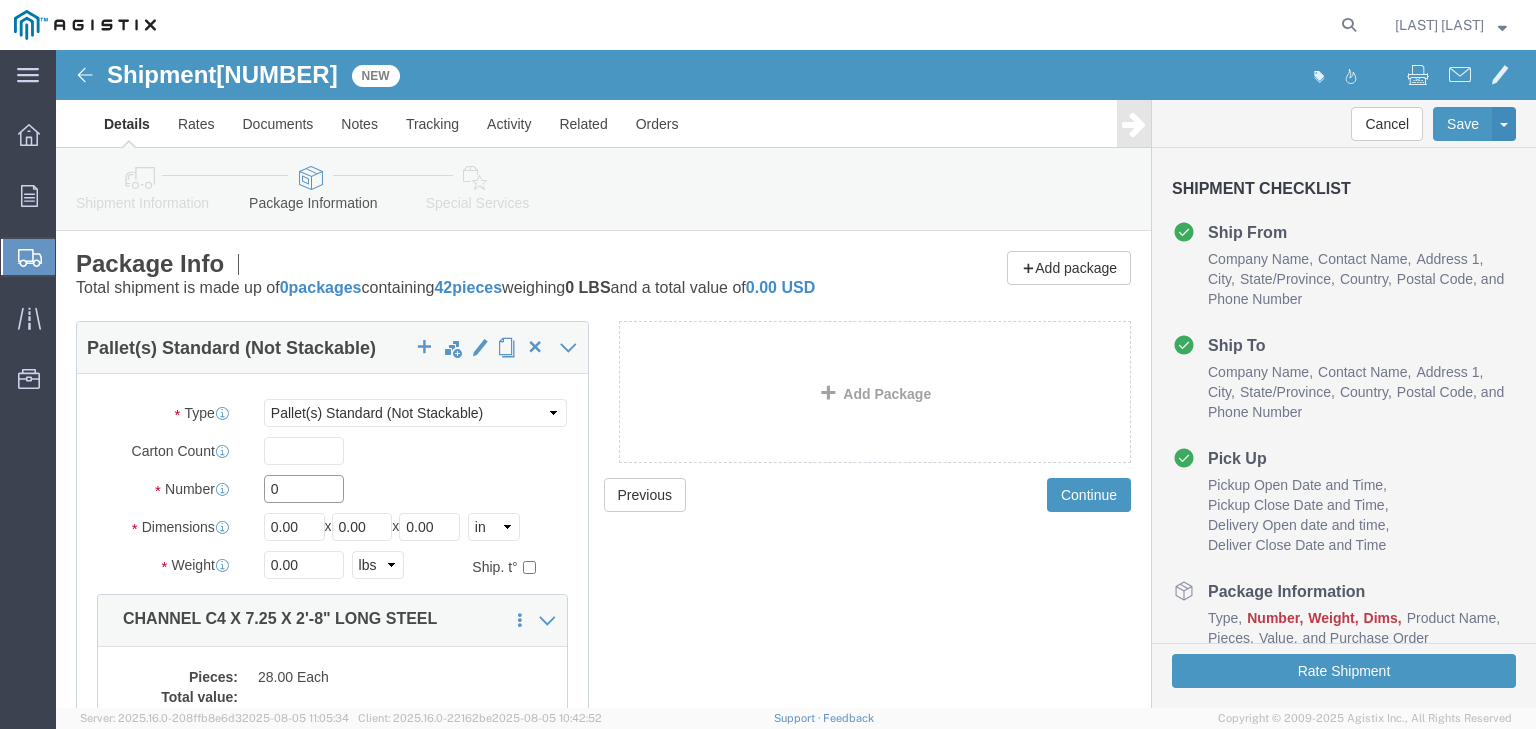 drag, startPoint x: 238, startPoint y: 463, endPoint x: 255, endPoint y: 458, distance: 17.720045 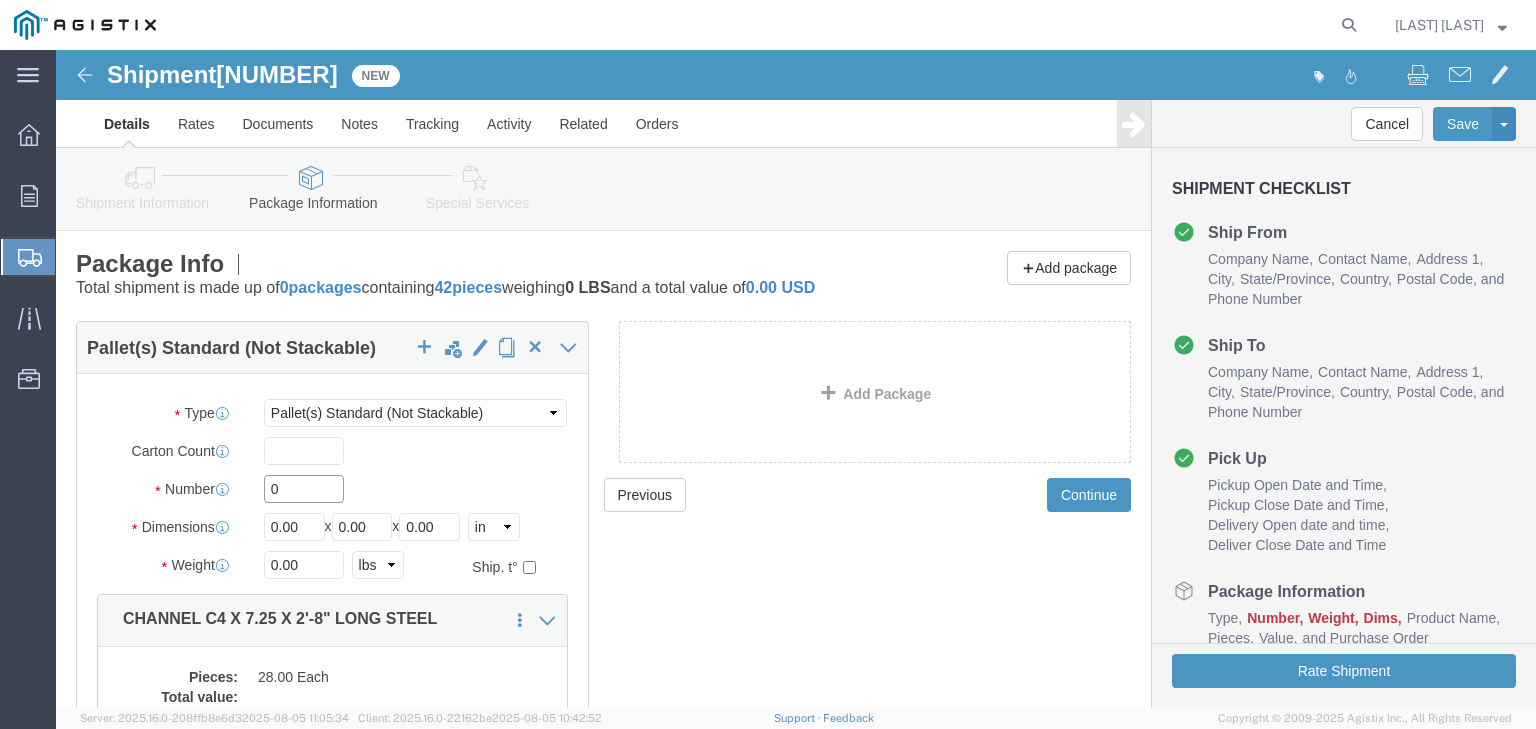 click on "0" 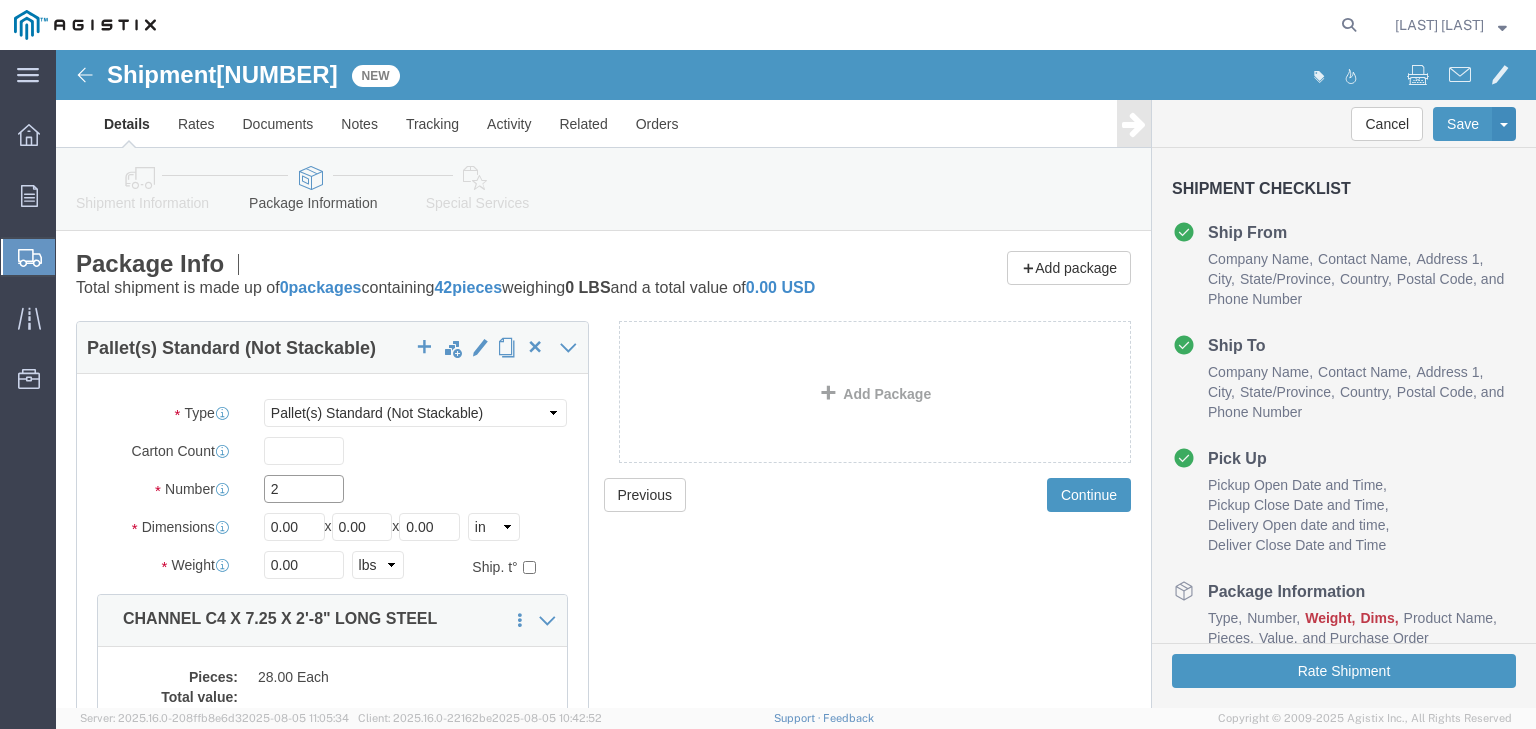scroll, scrollTop: 80, scrollLeft: 0, axis: vertical 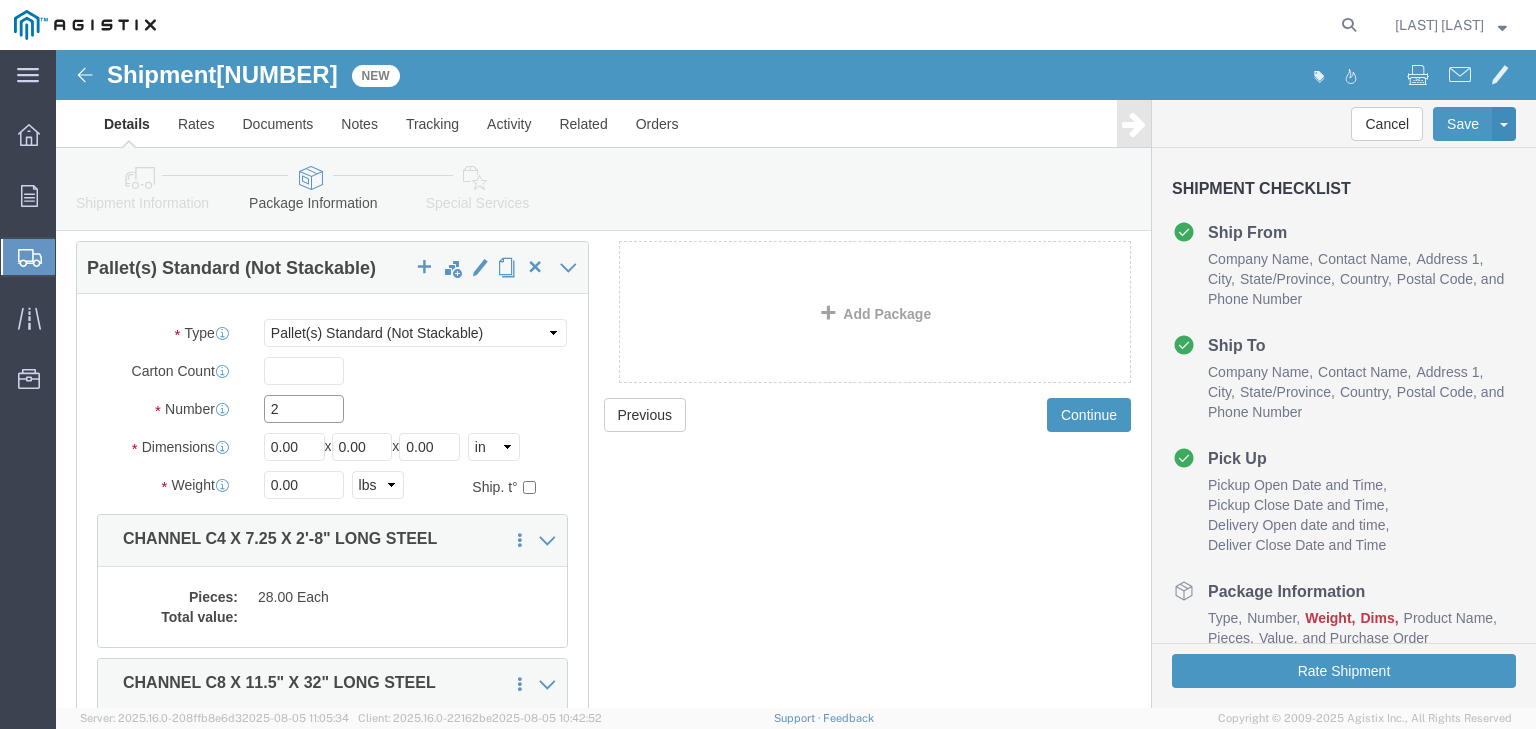 type on "2" 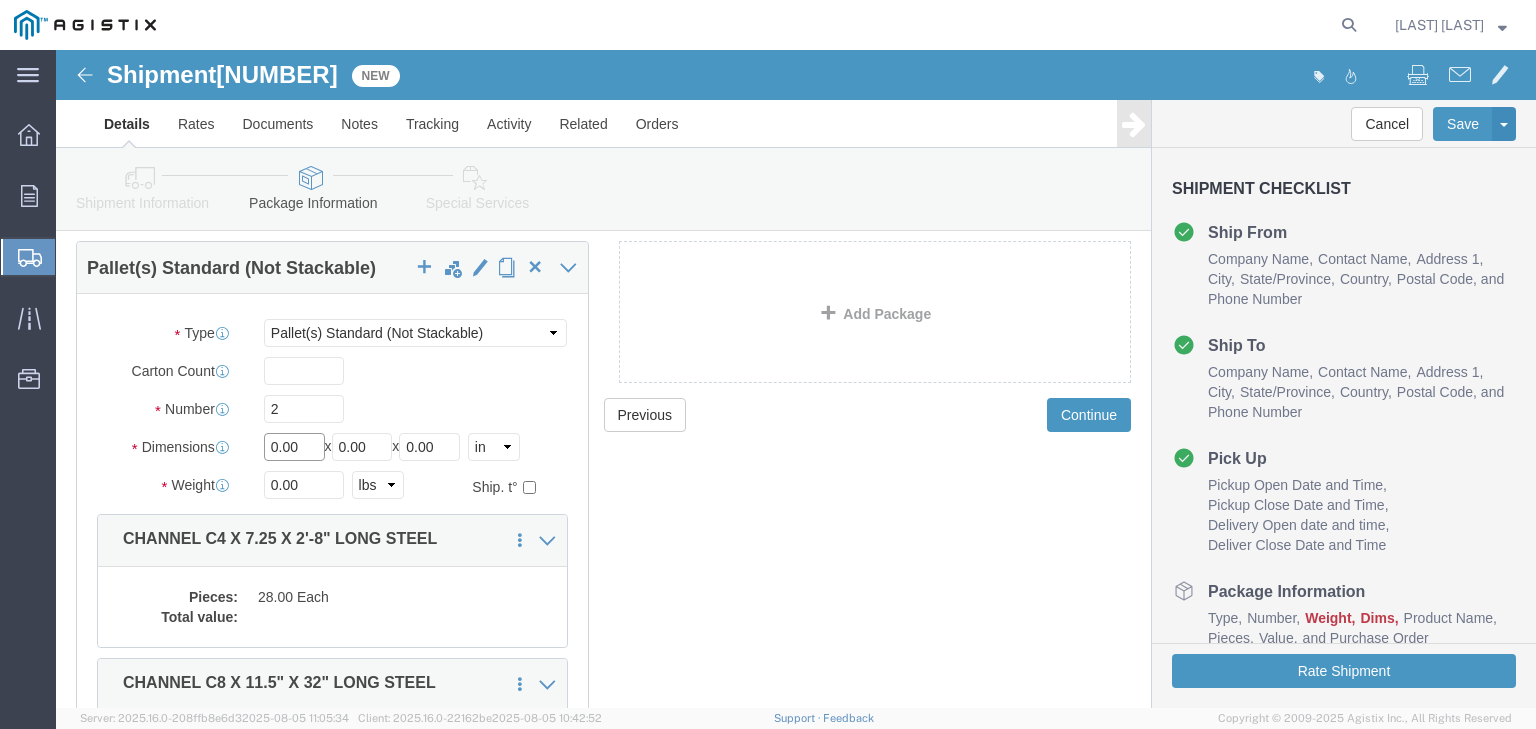 click on "0.00" 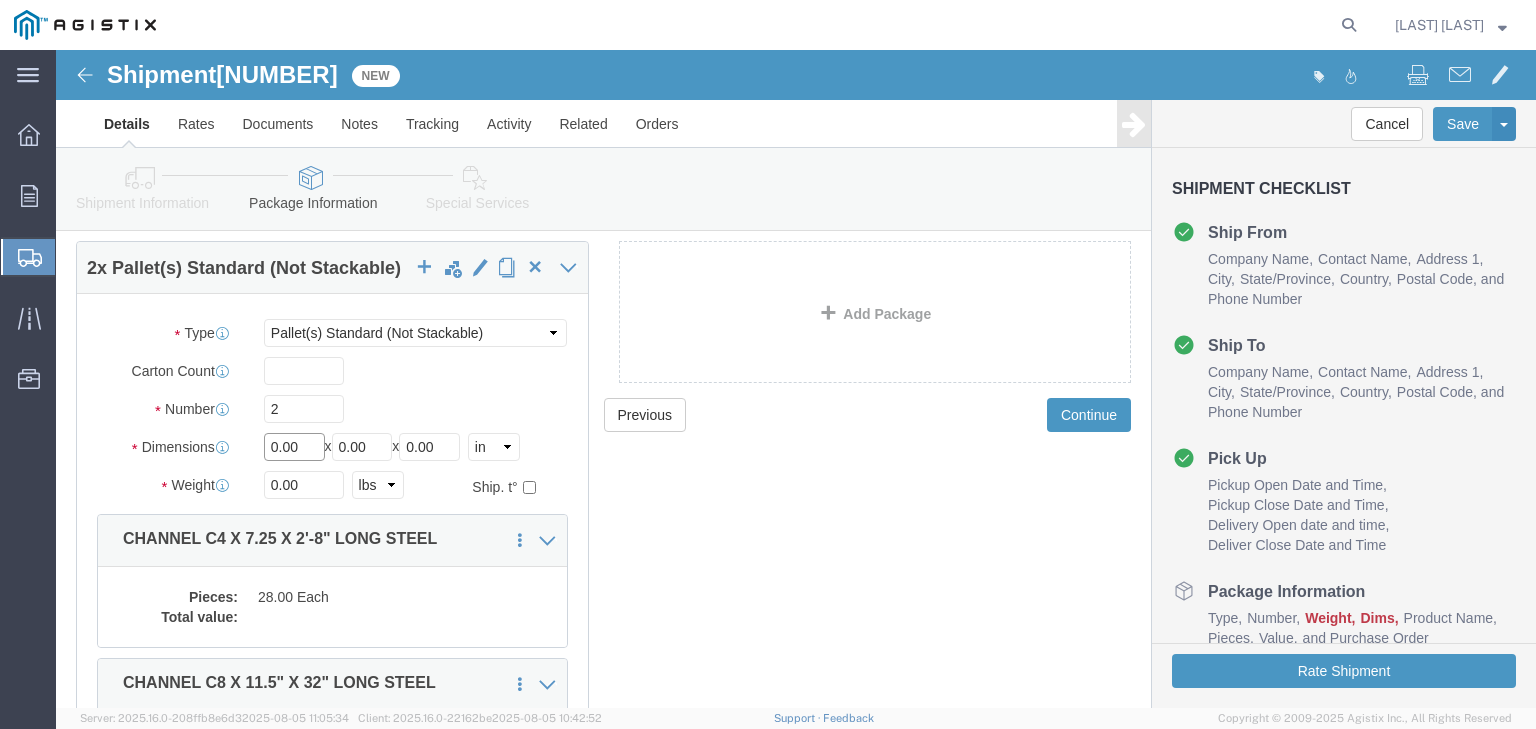 drag, startPoint x: 247, startPoint y: 417, endPoint x: 176, endPoint y: 416, distance: 71.00704 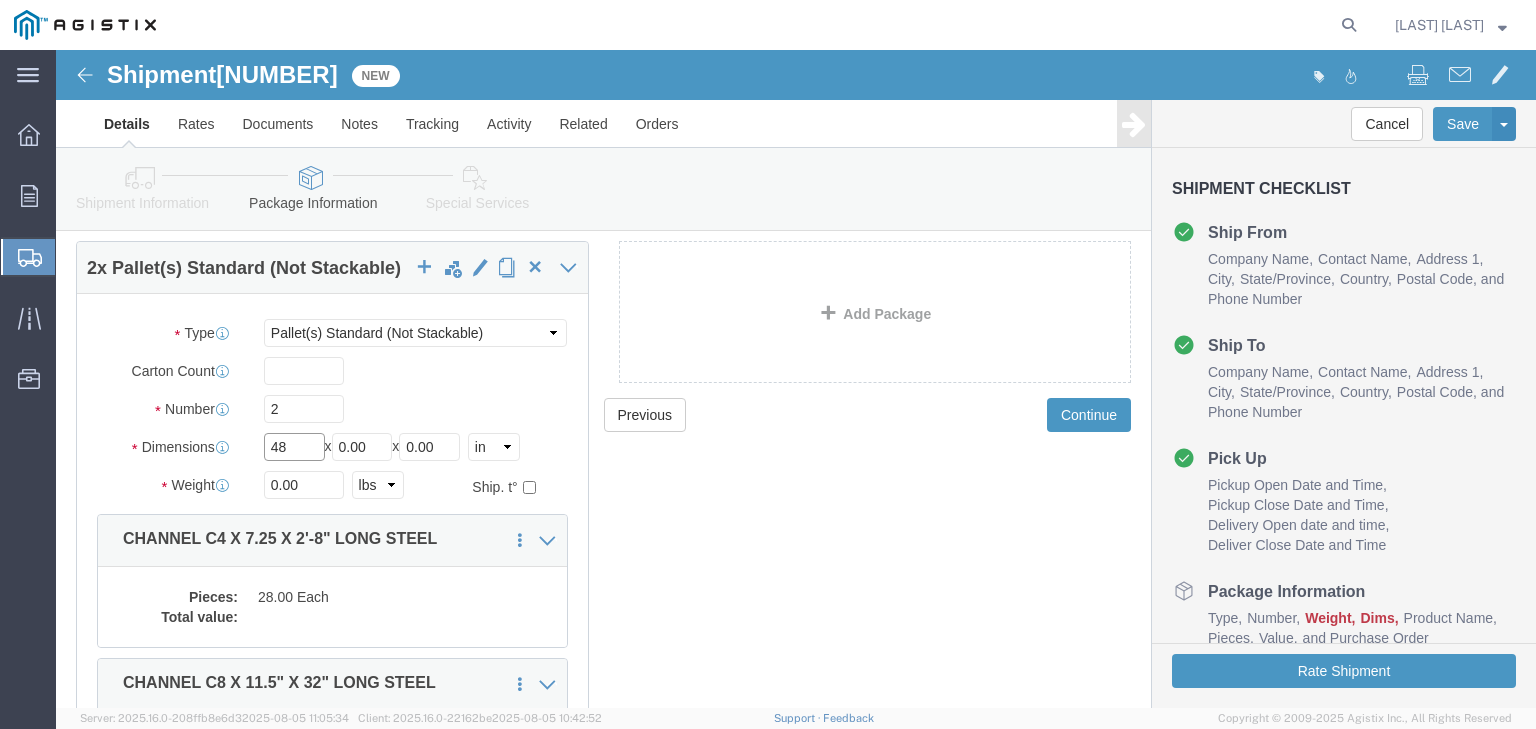 type on "48" 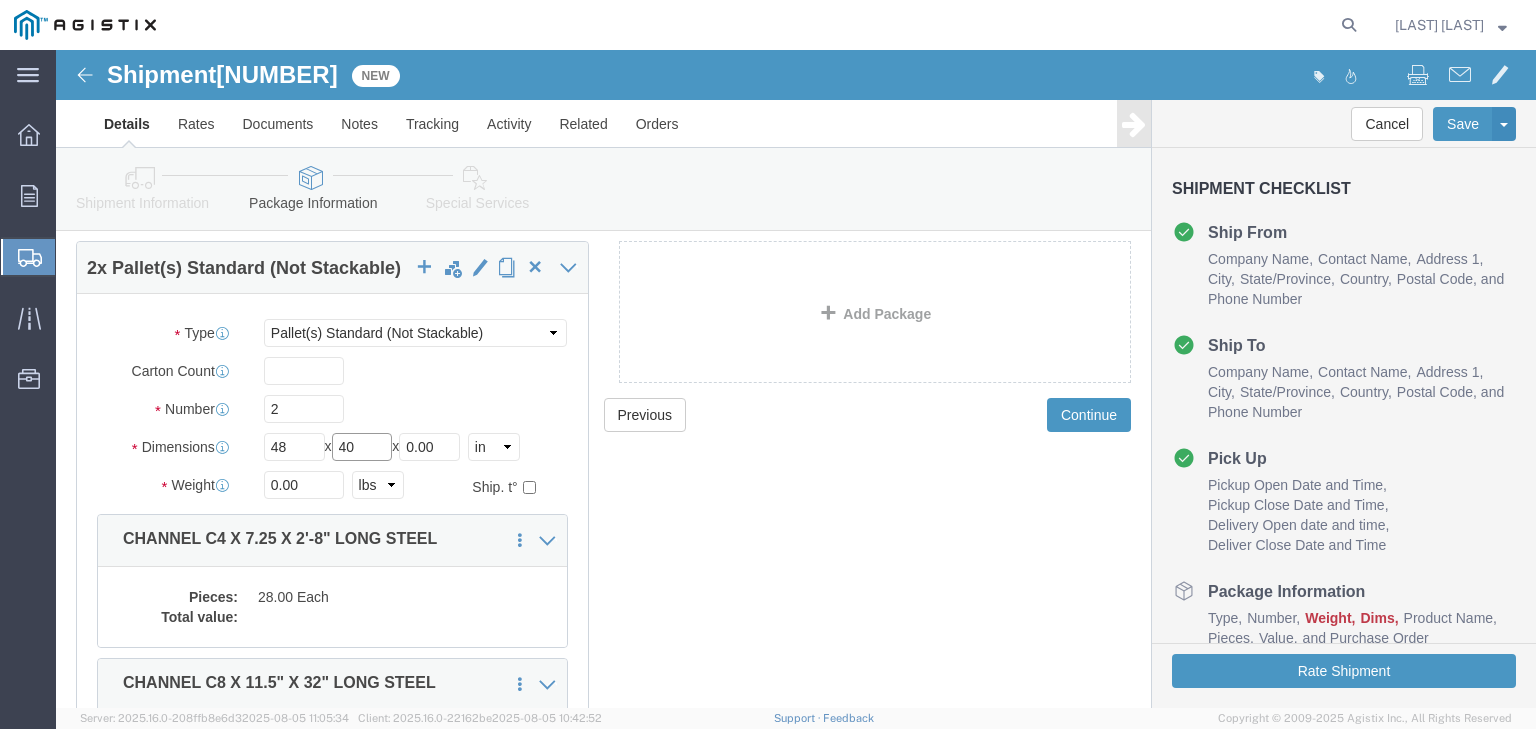 type on "40" 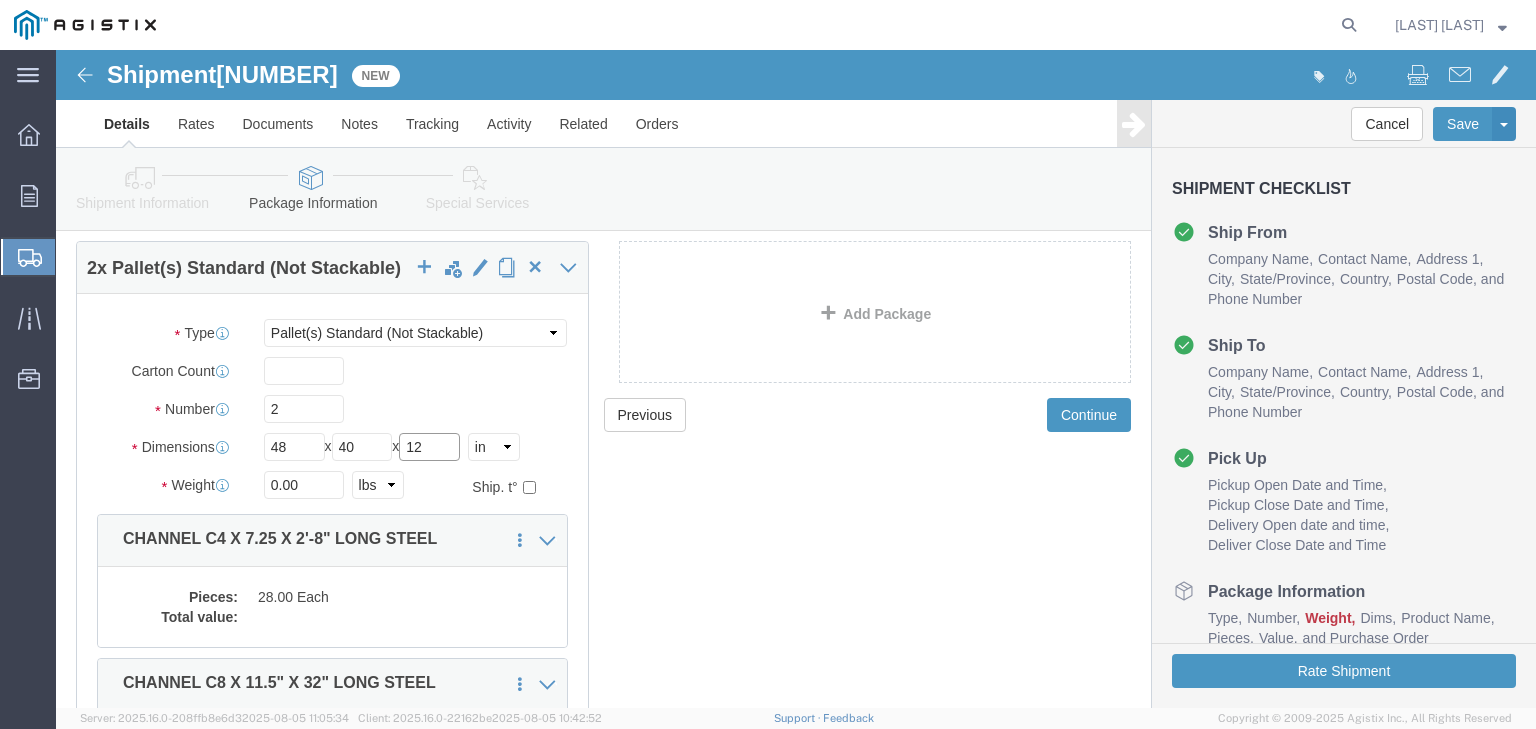 type on "12" 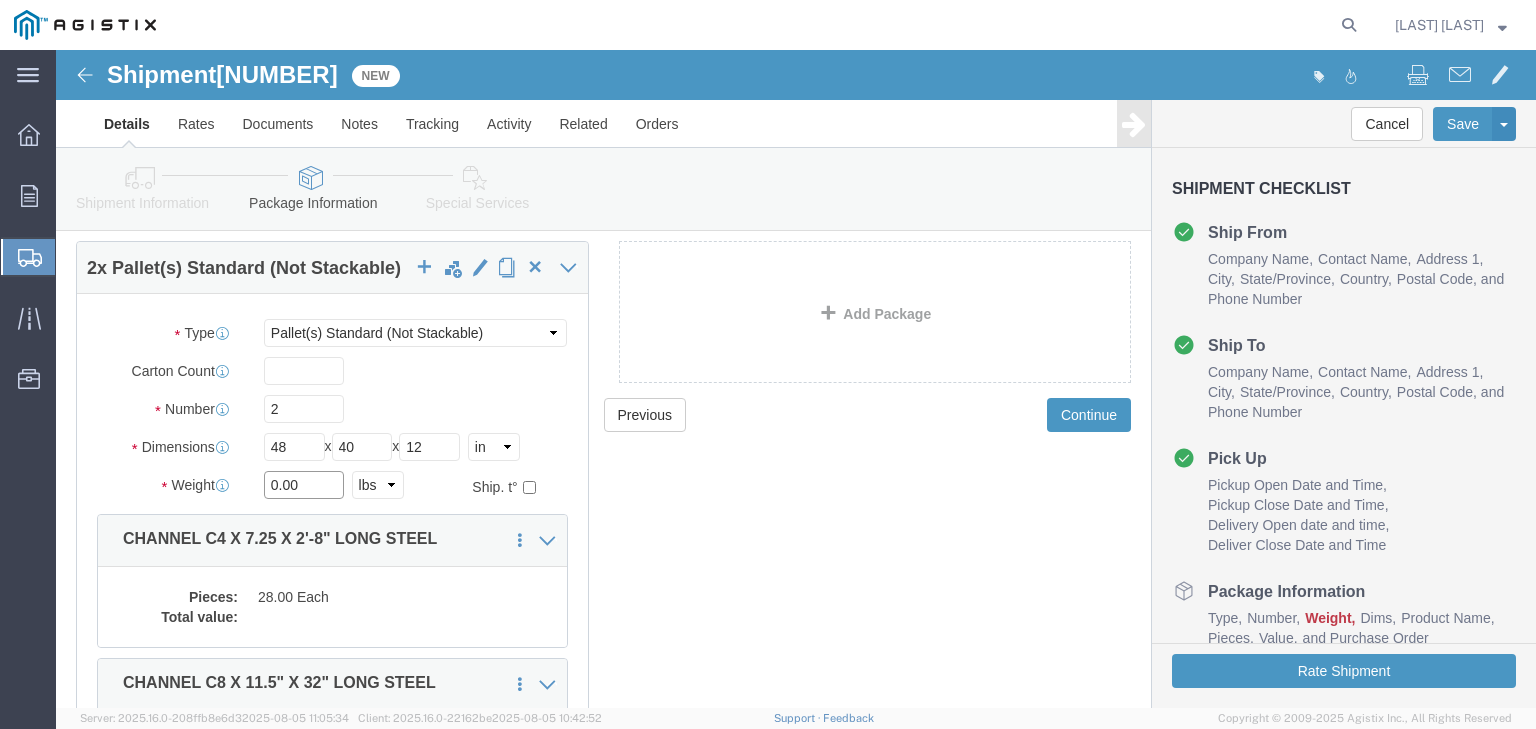 drag, startPoint x: 258, startPoint y: 456, endPoint x: 198, endPoint y: 455, distance: 60.00833 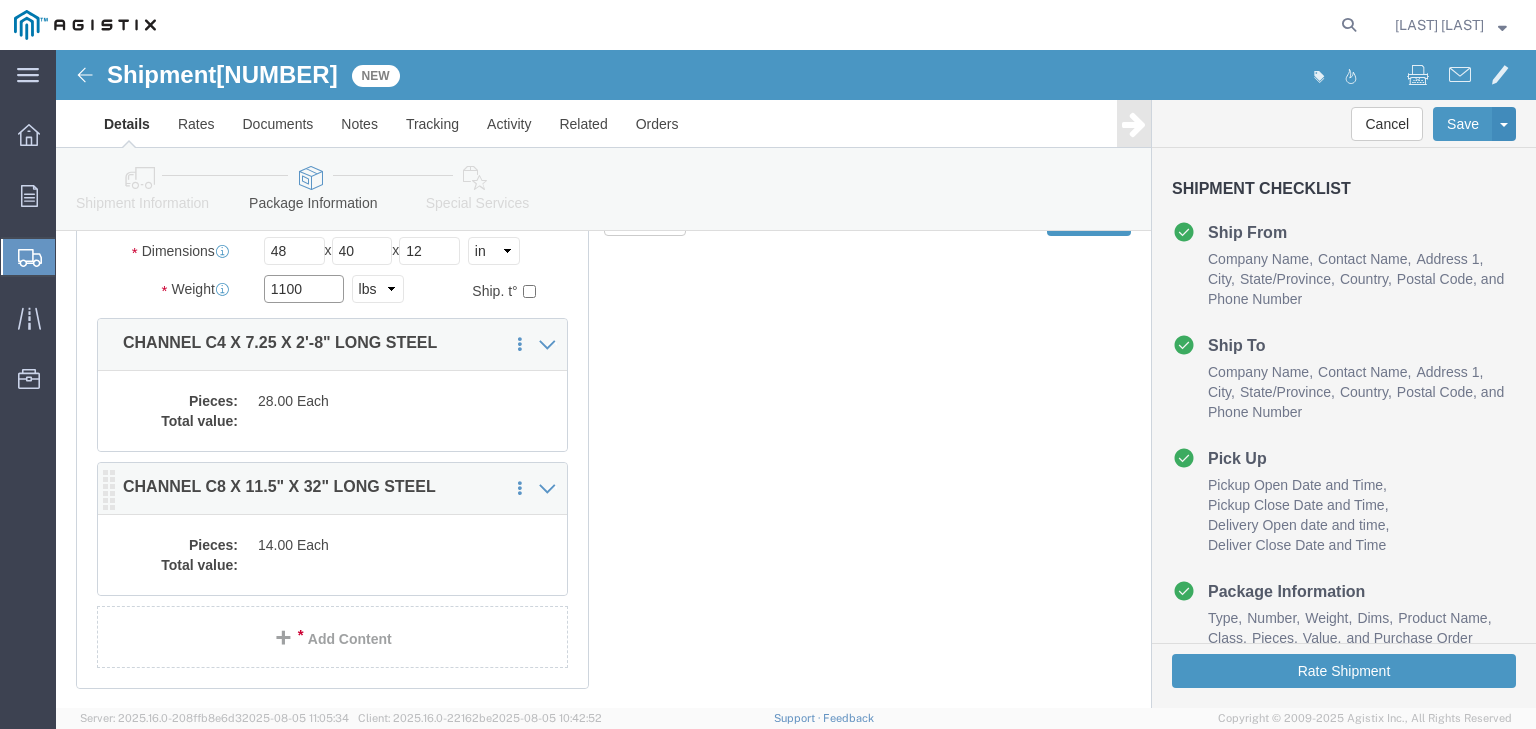scroll, scrollTop: 320, scrollLeft: 0, axis: vertical 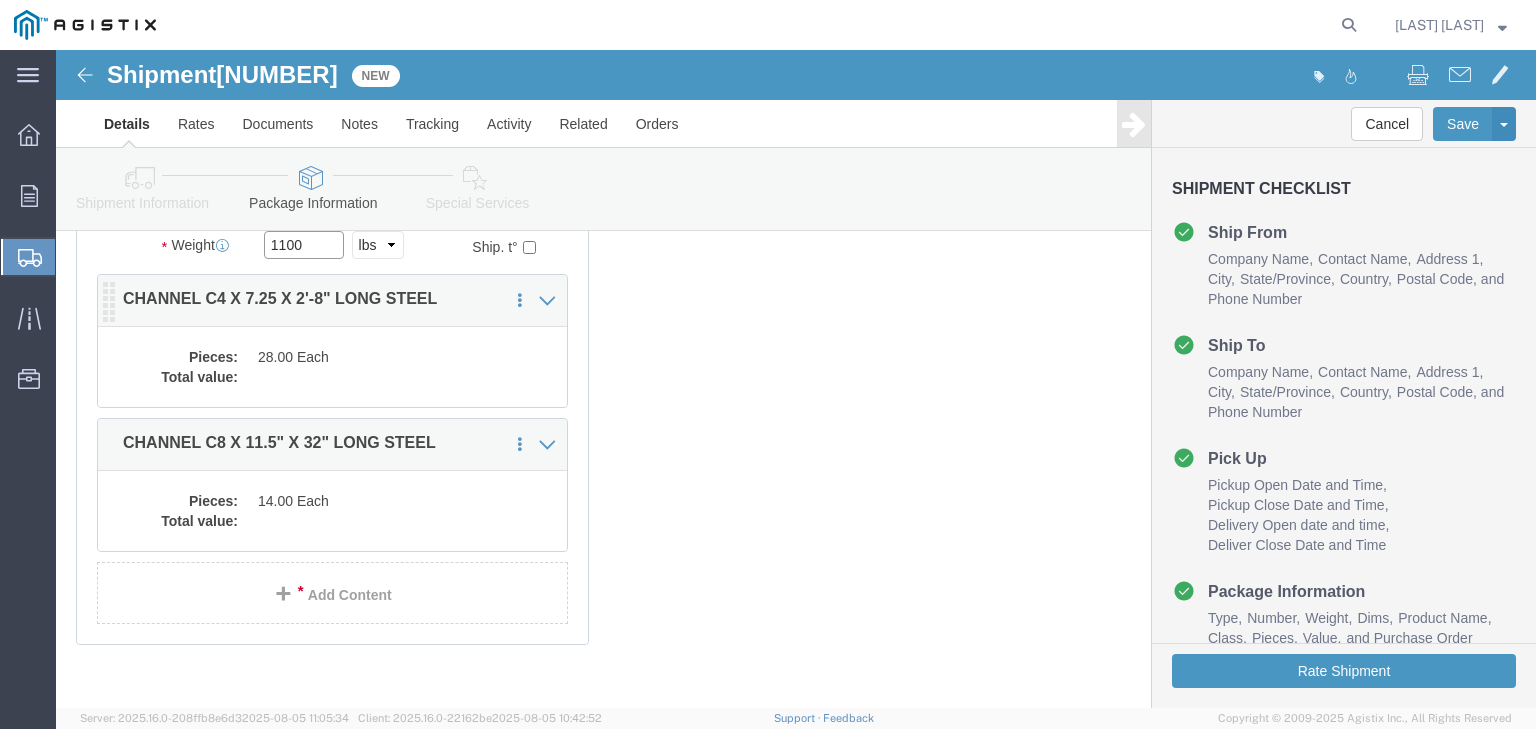 type on "1100" 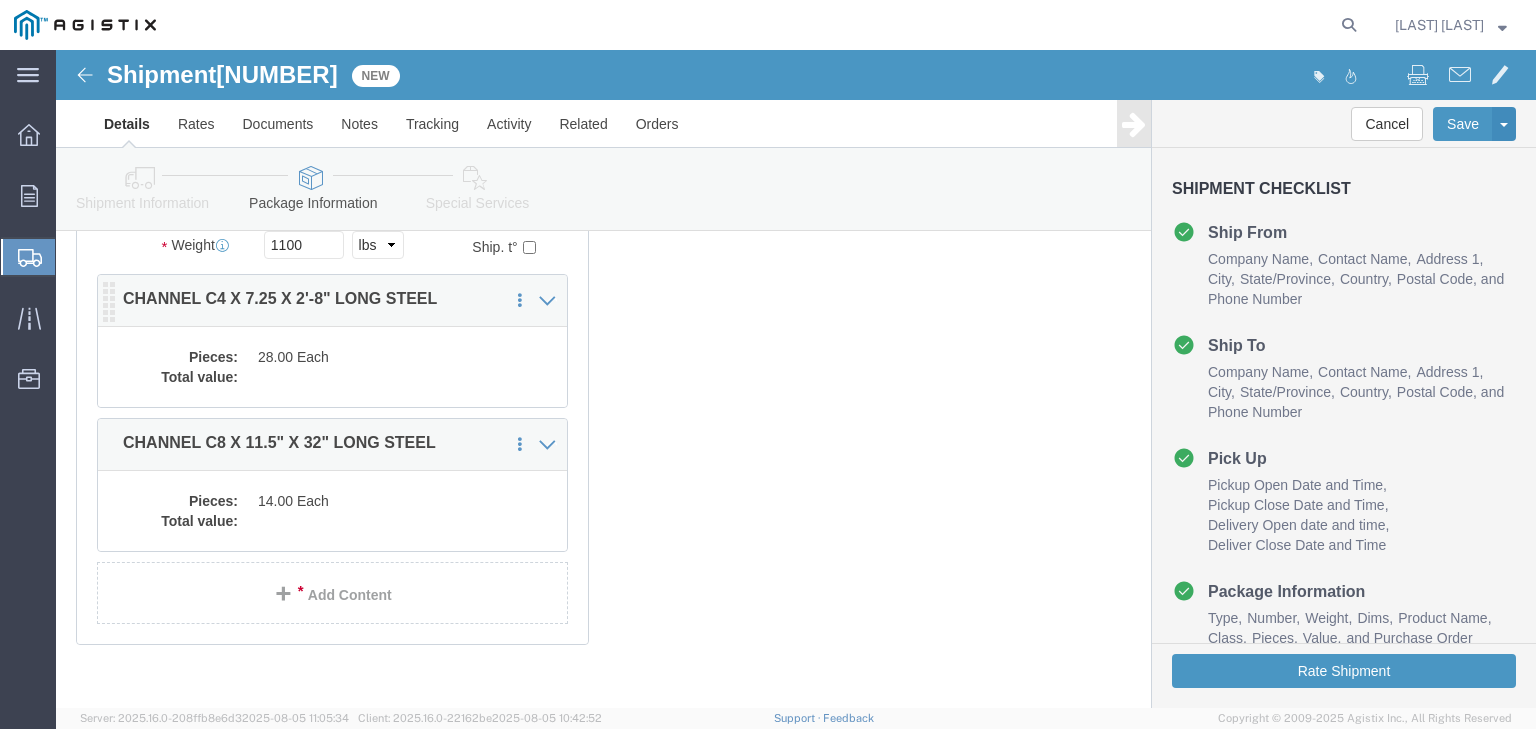 click on "28.00 Each" 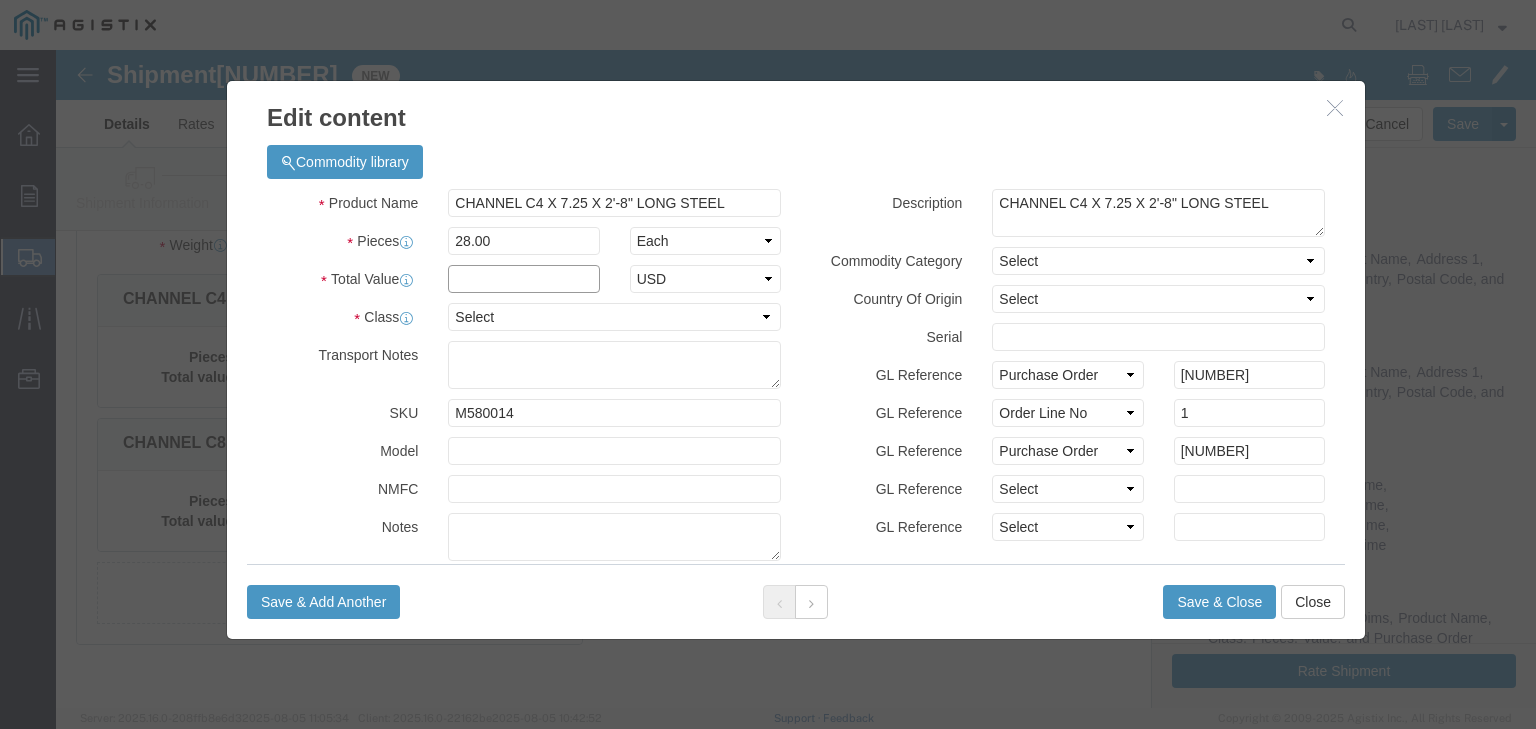 click 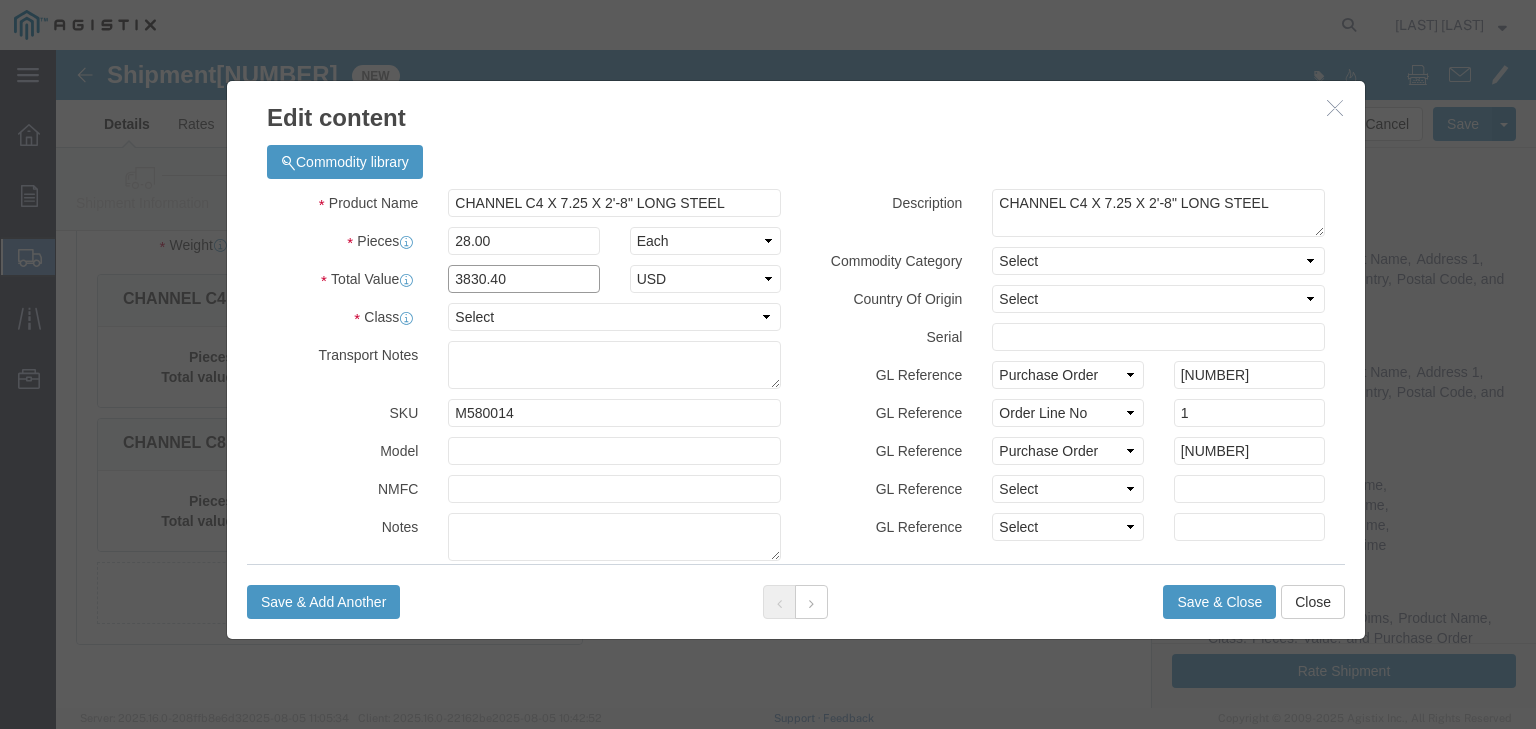 type on "3830.40" 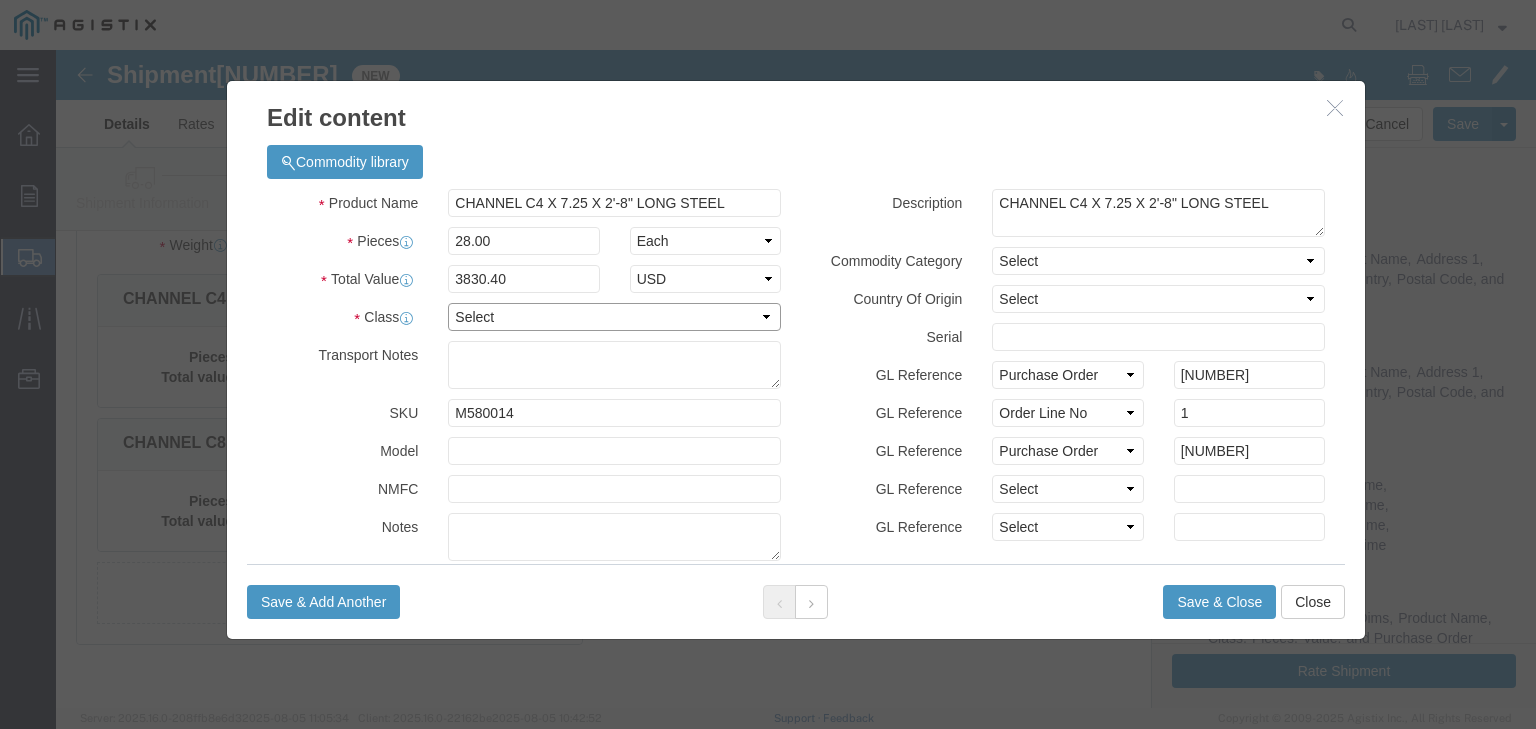 click on "Select 50 55 60 65 70 85 92.5 100 125 175 250 300 400" 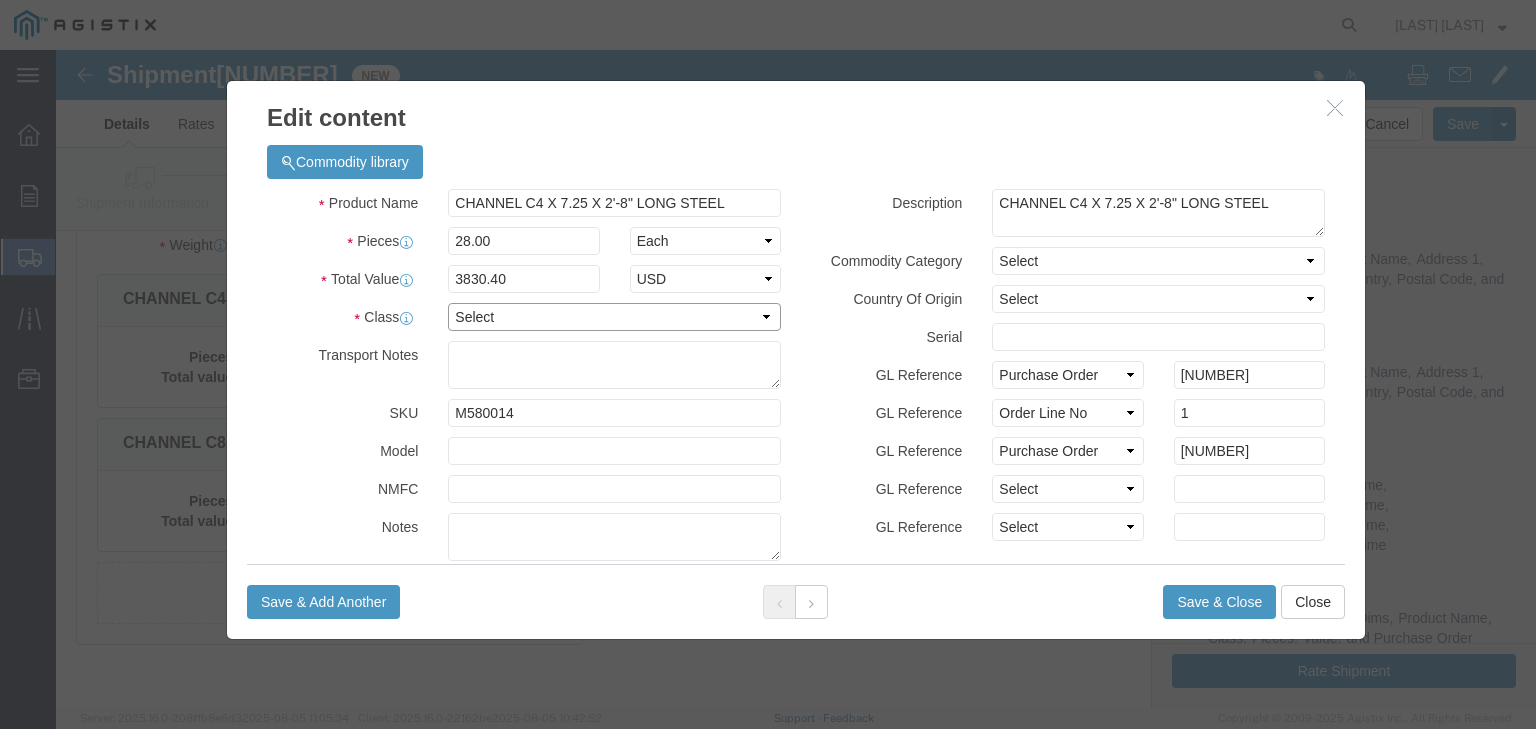 select on "100" 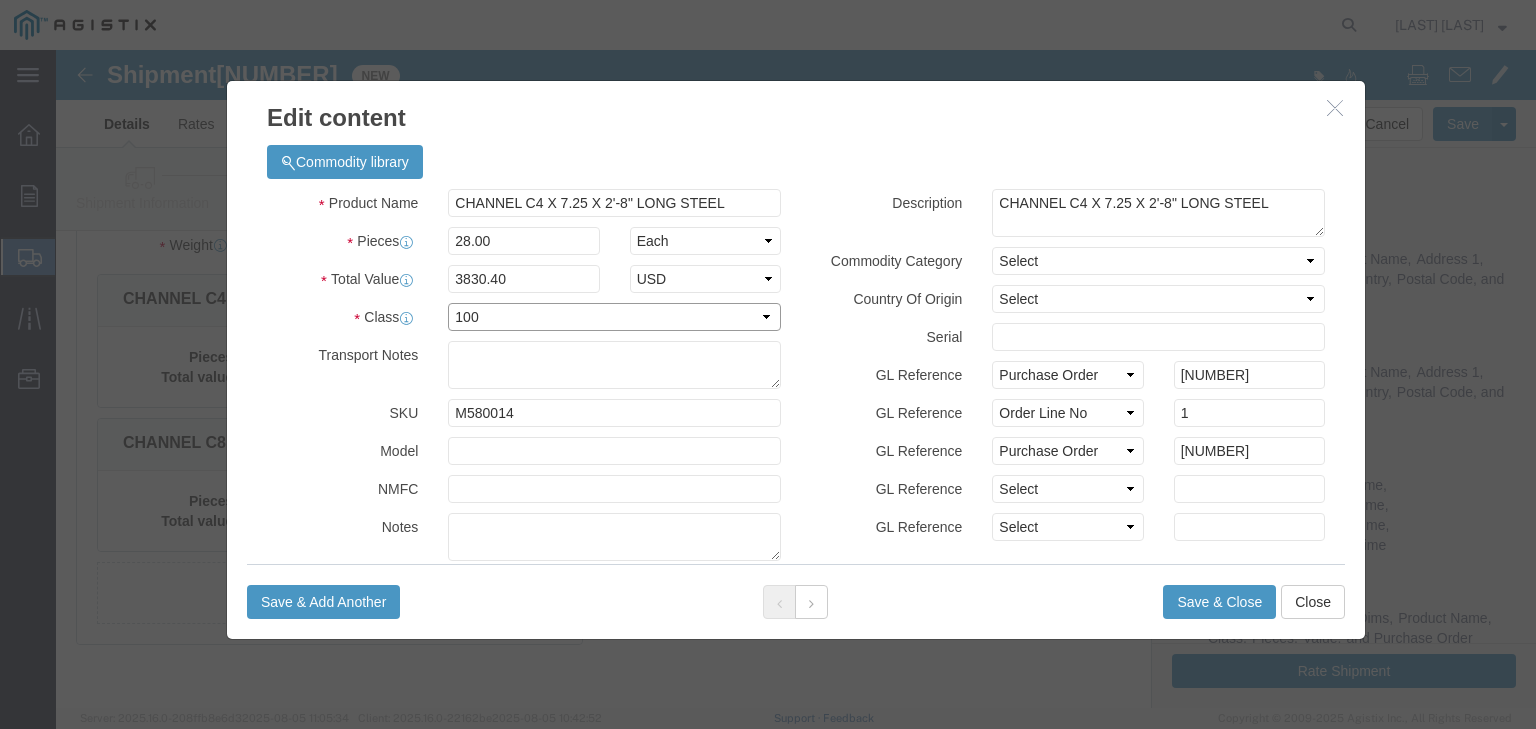 click on "Select 50 55 60 65 70 85 92.5 100 125 175 250 300 400" 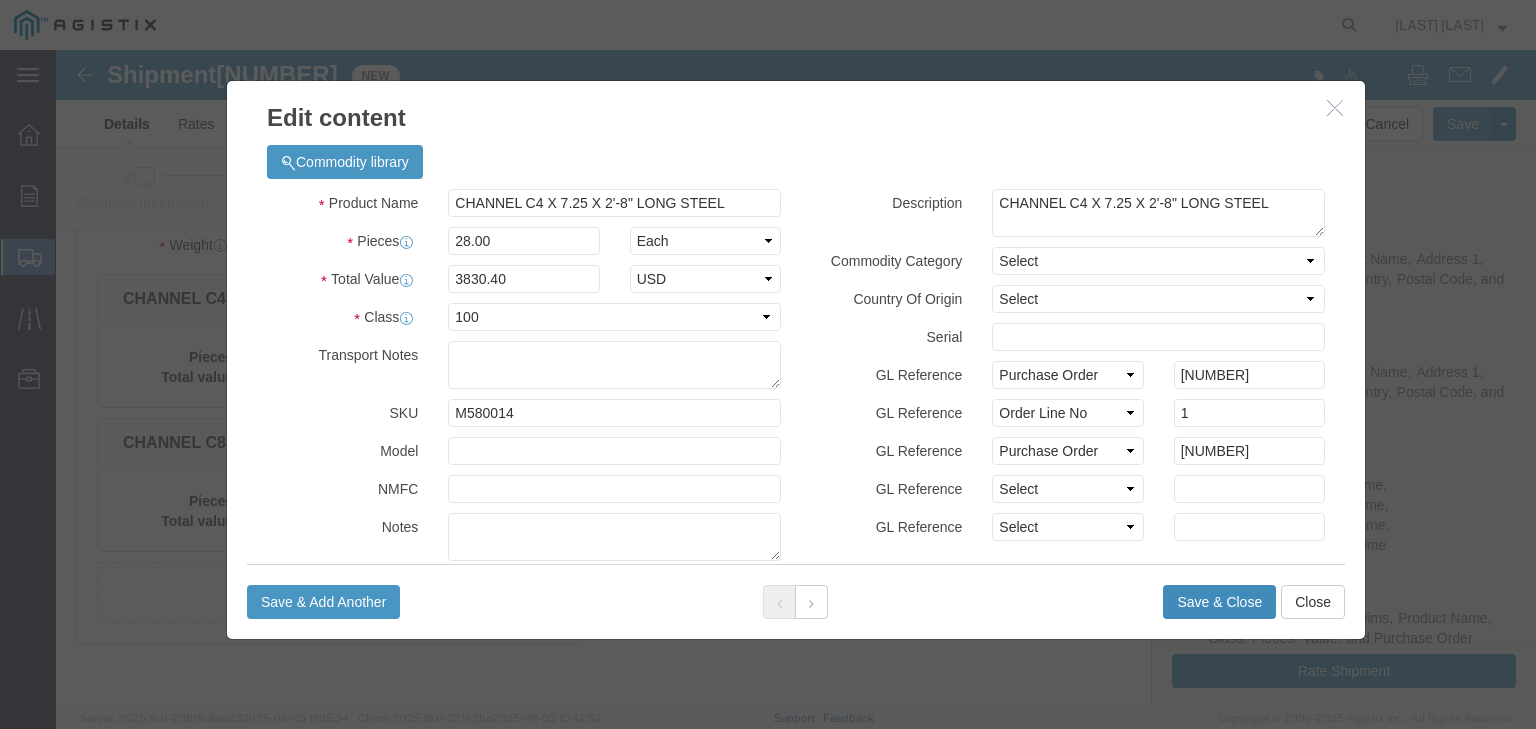 click on "Save & Close" 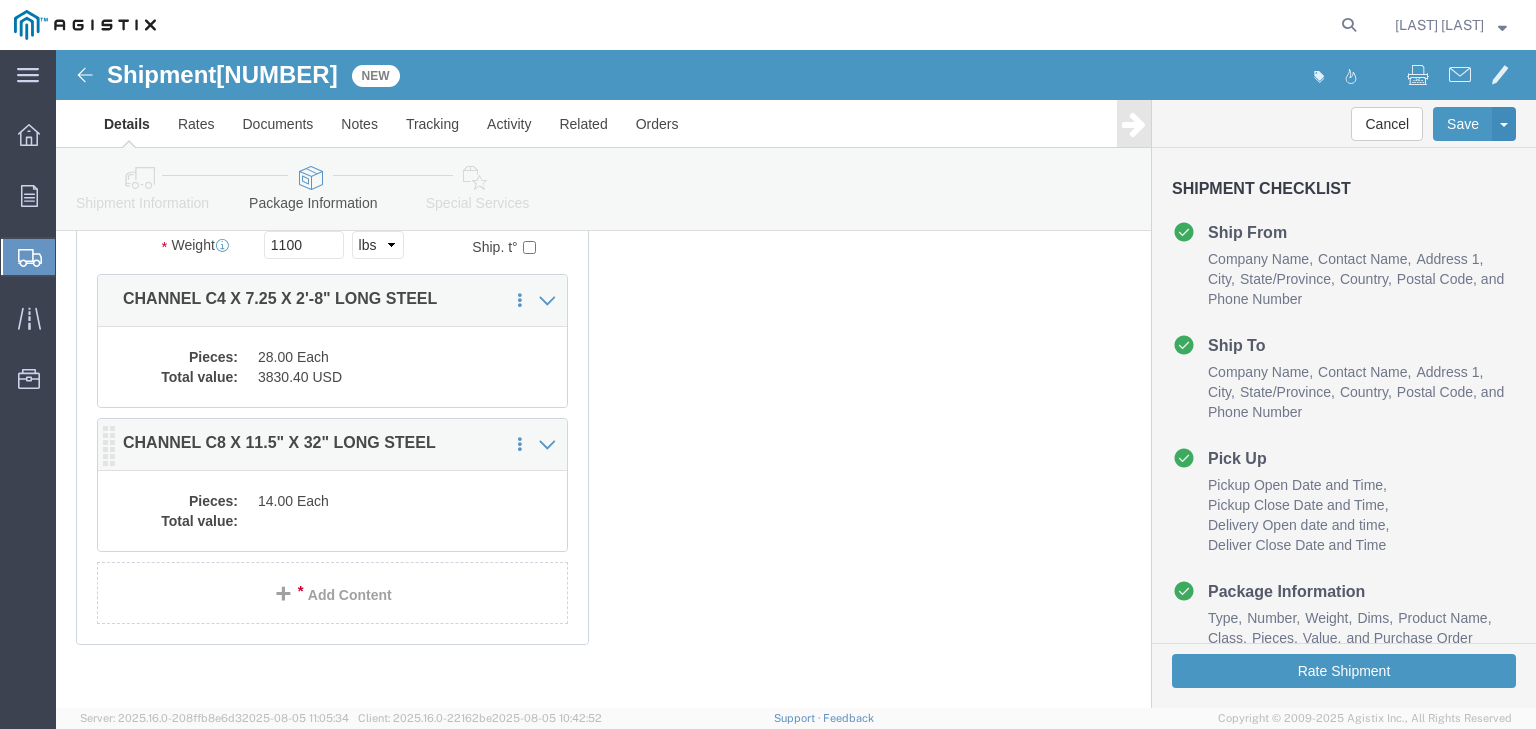 click on "14.00 Each" 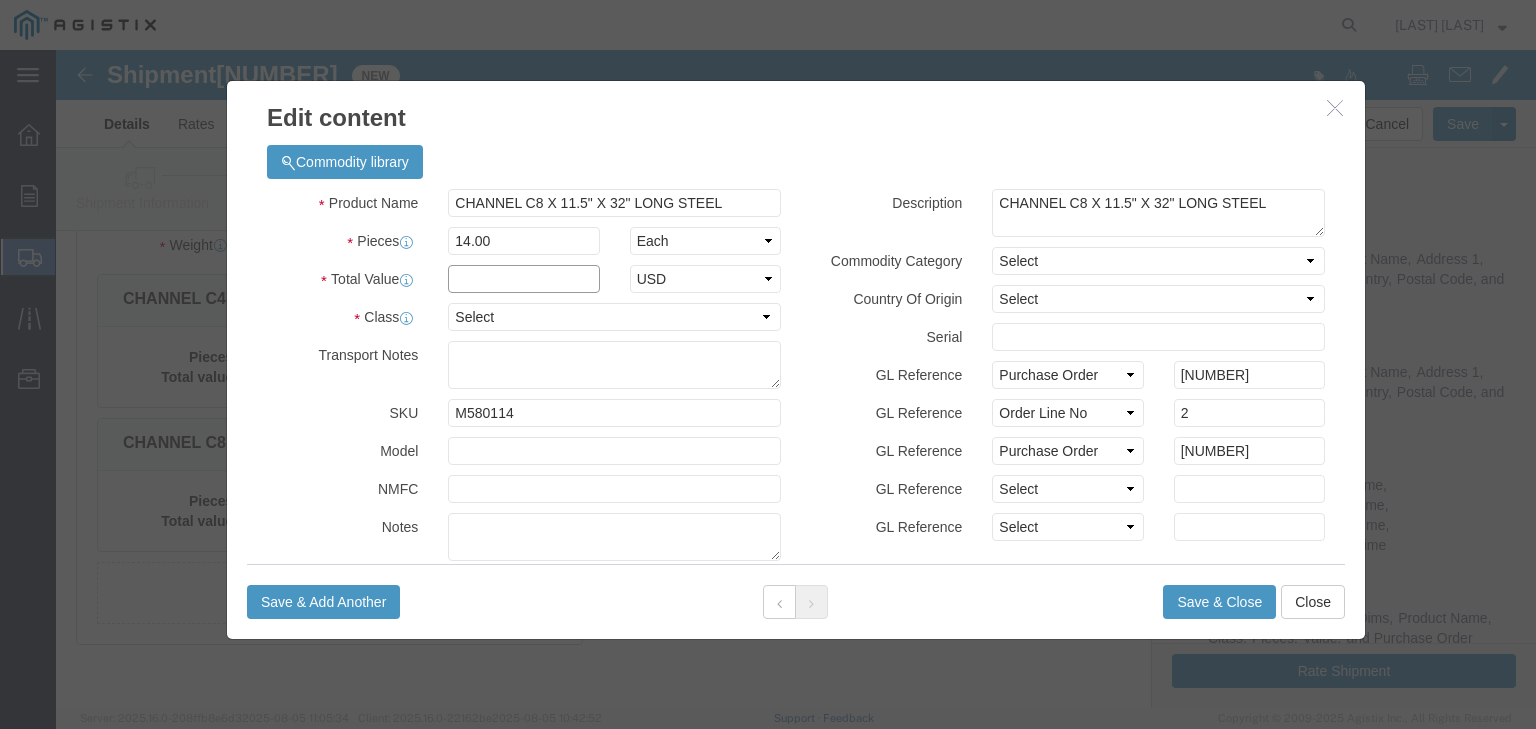 click 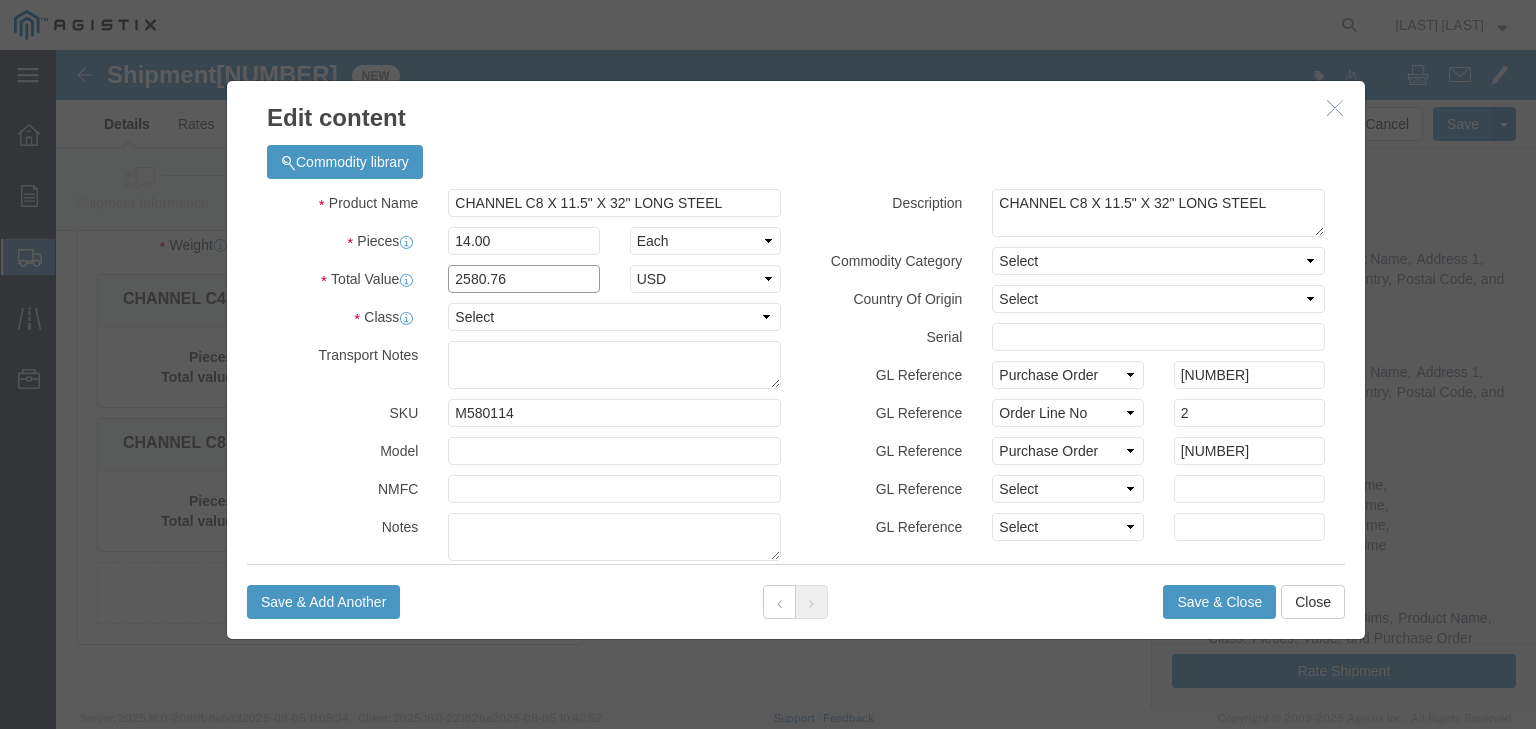 type on "2580.76" 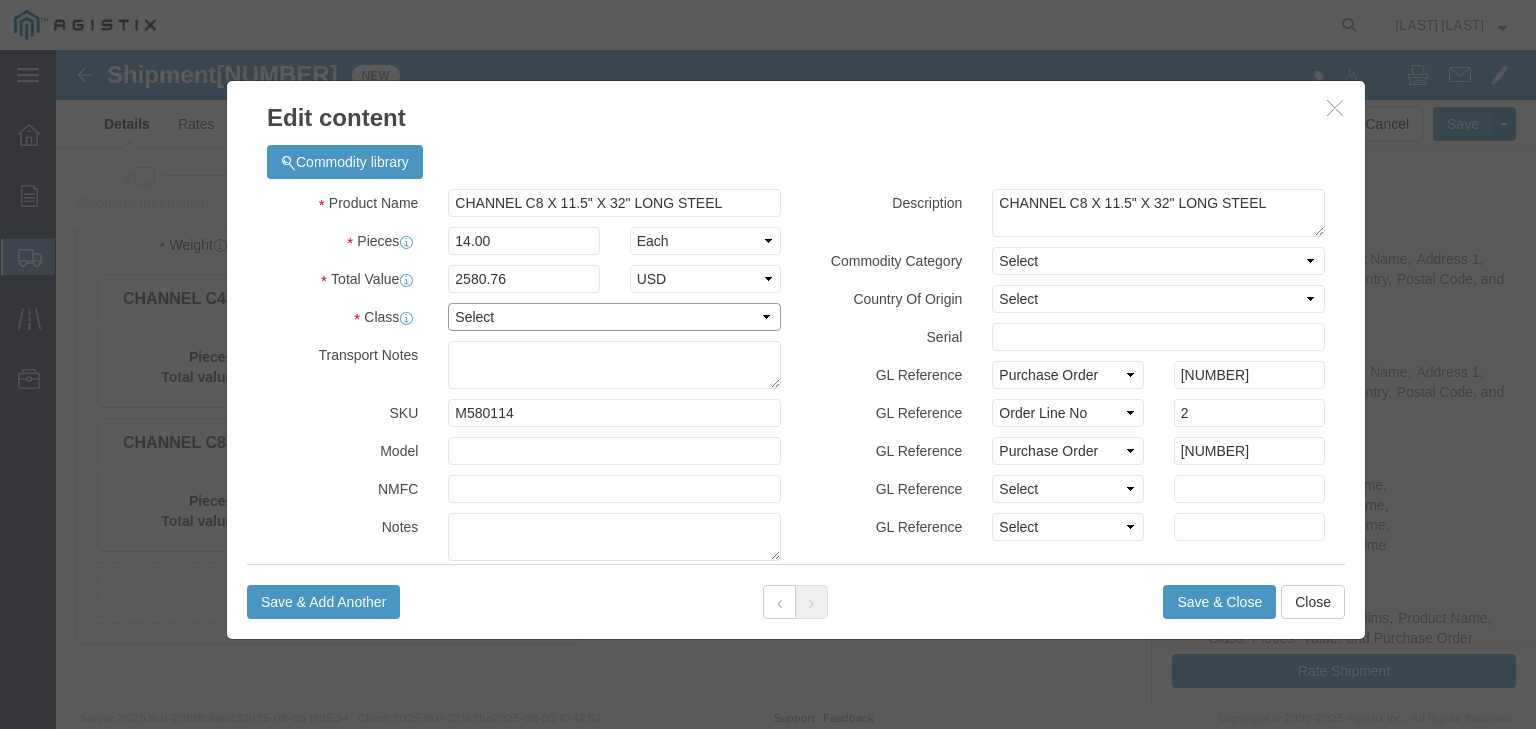 click on "Select 50 55 60 65 70 85 92.5 100 125 175 250 300 400" 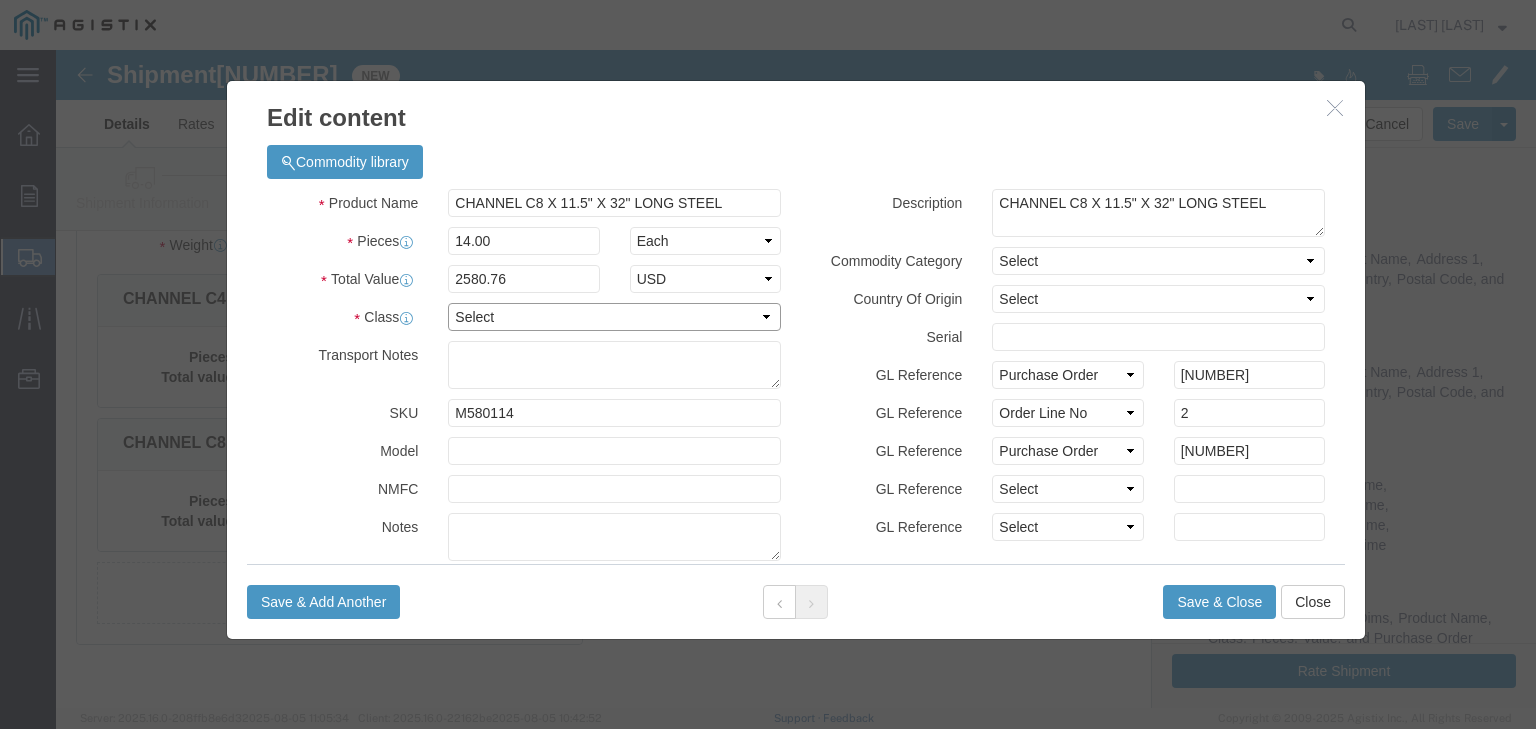 select on "100" 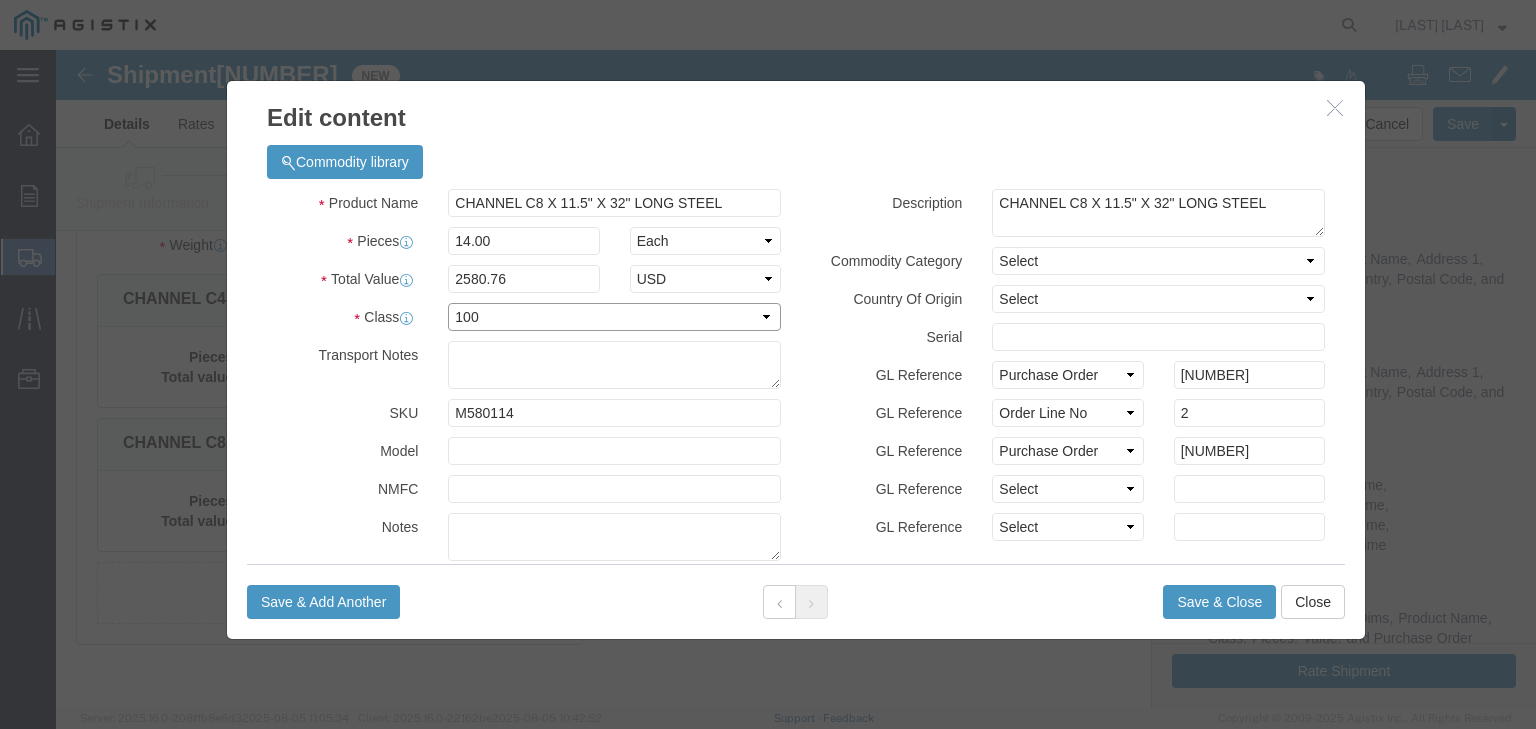 click on "Select 50 55 60 65 70 85 92.5 100 125 175 250 300 400" 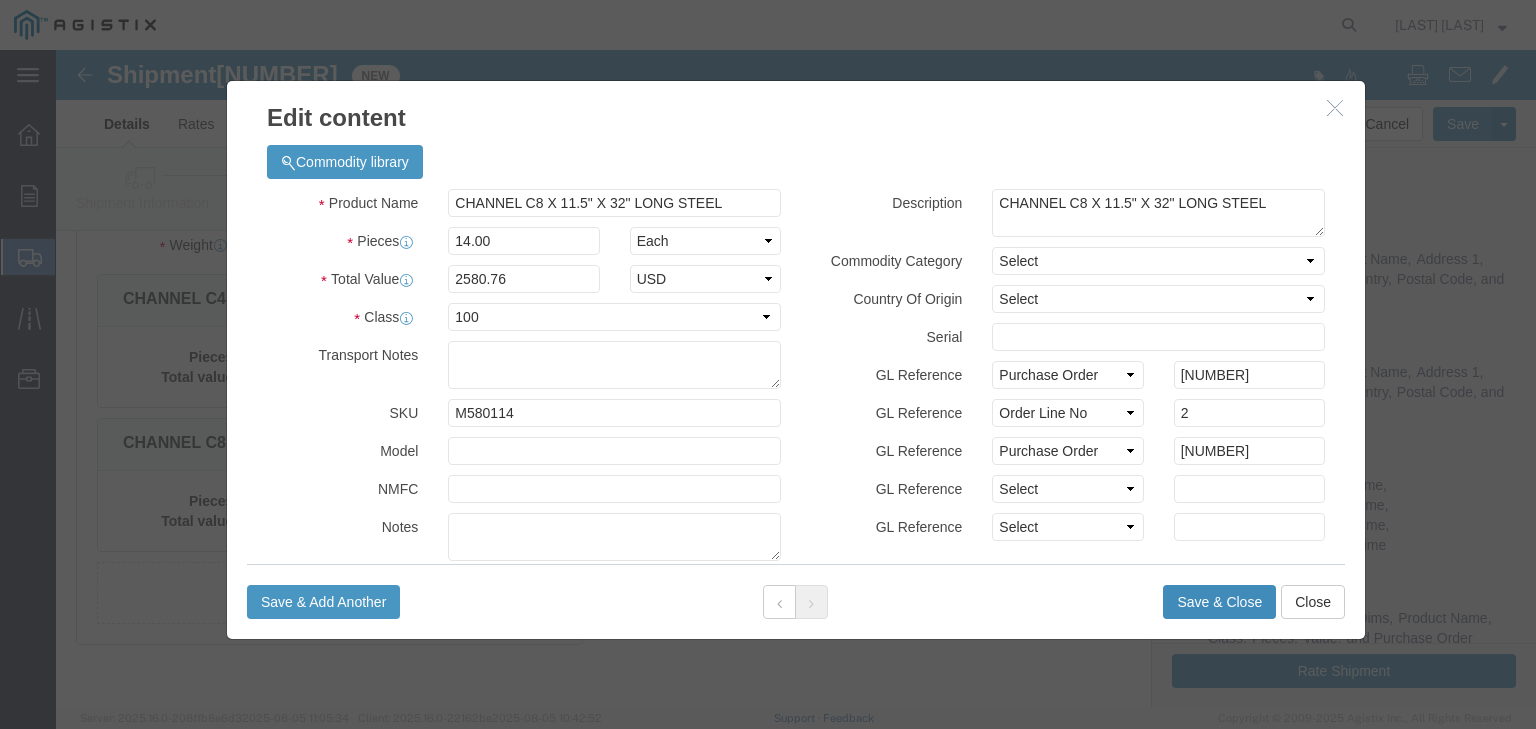 click on "Save & Close" 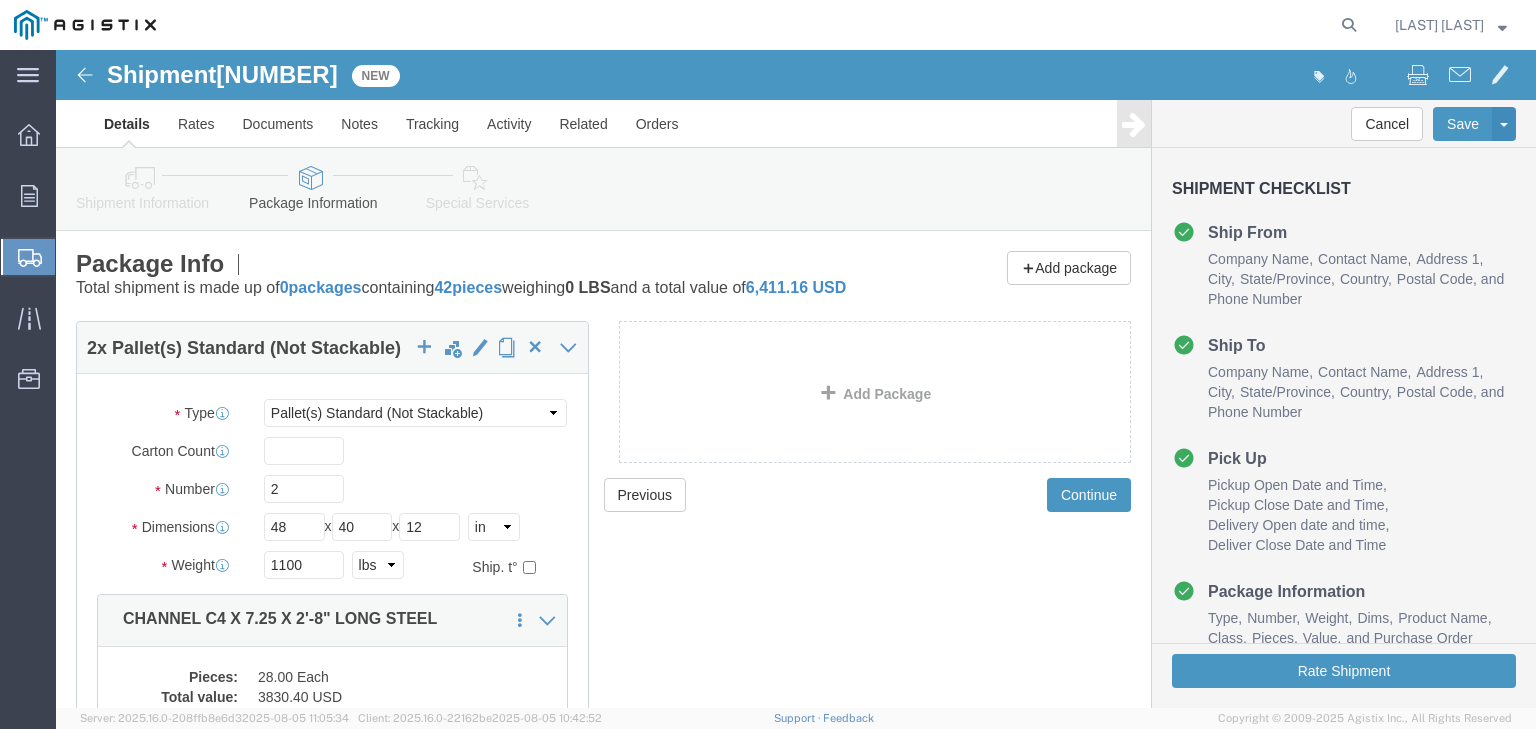 scroll, scrollTop: 0, scrollLeft: 0, axis: both 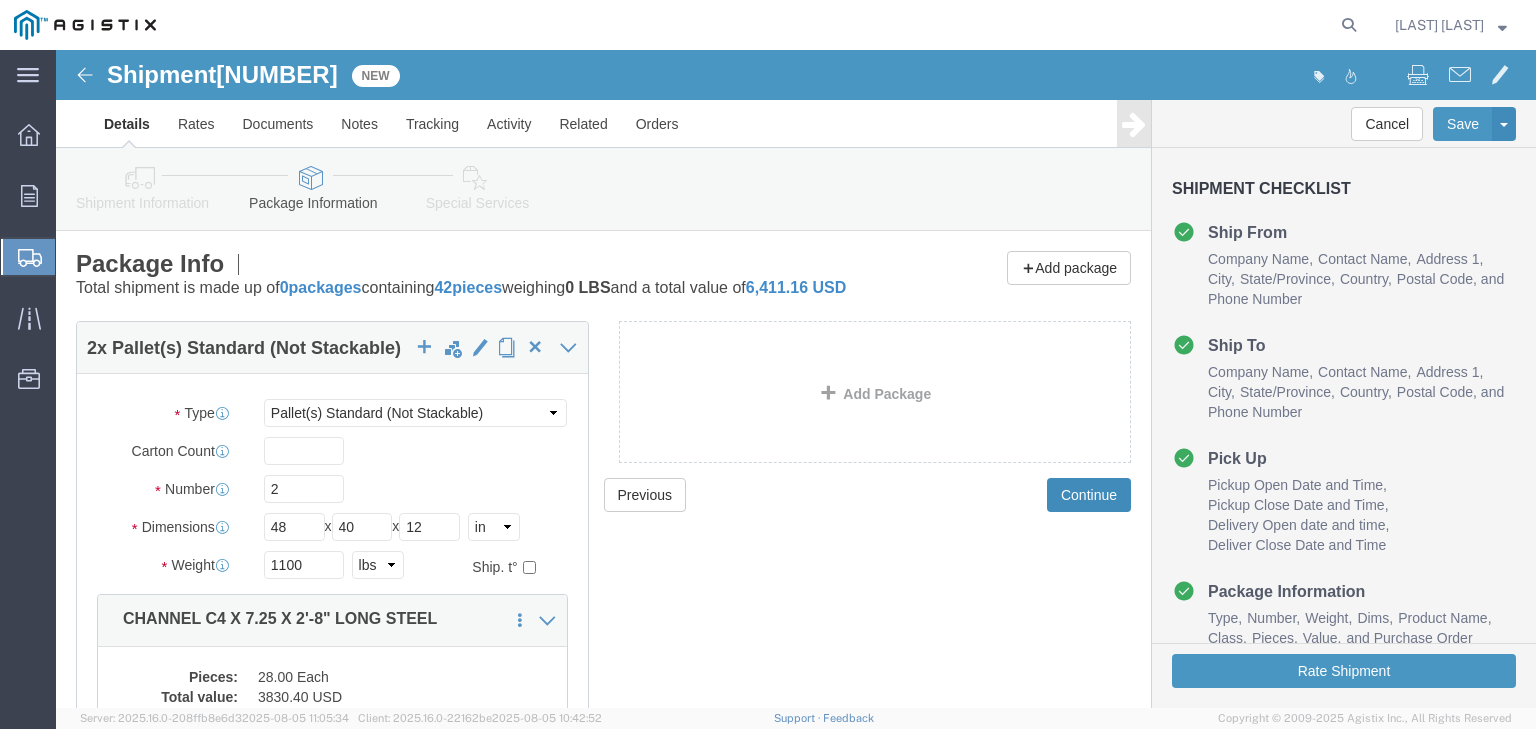 click on "Continue" 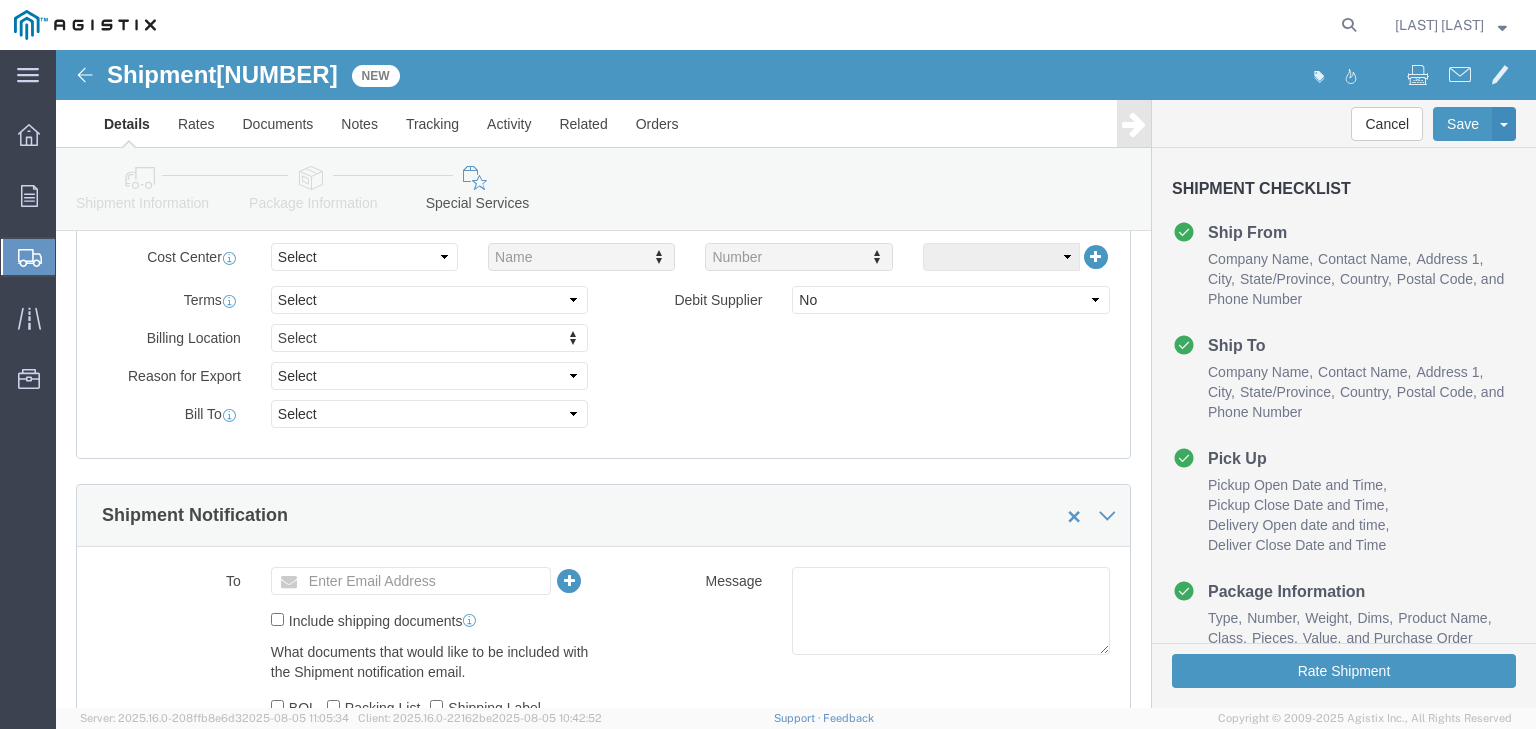 scroll, scrollTop: 480, scrollLeft: 0, axis: vertical 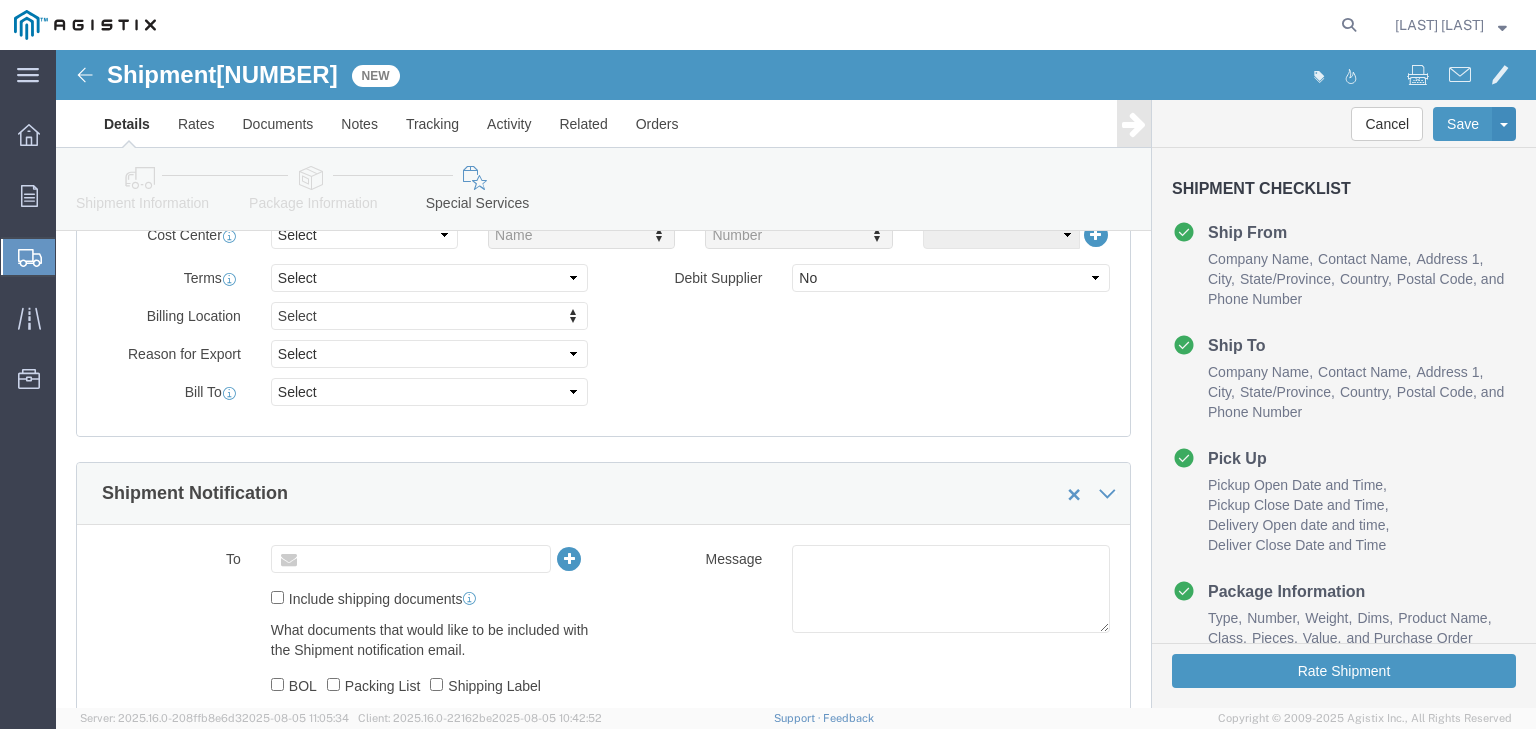 click 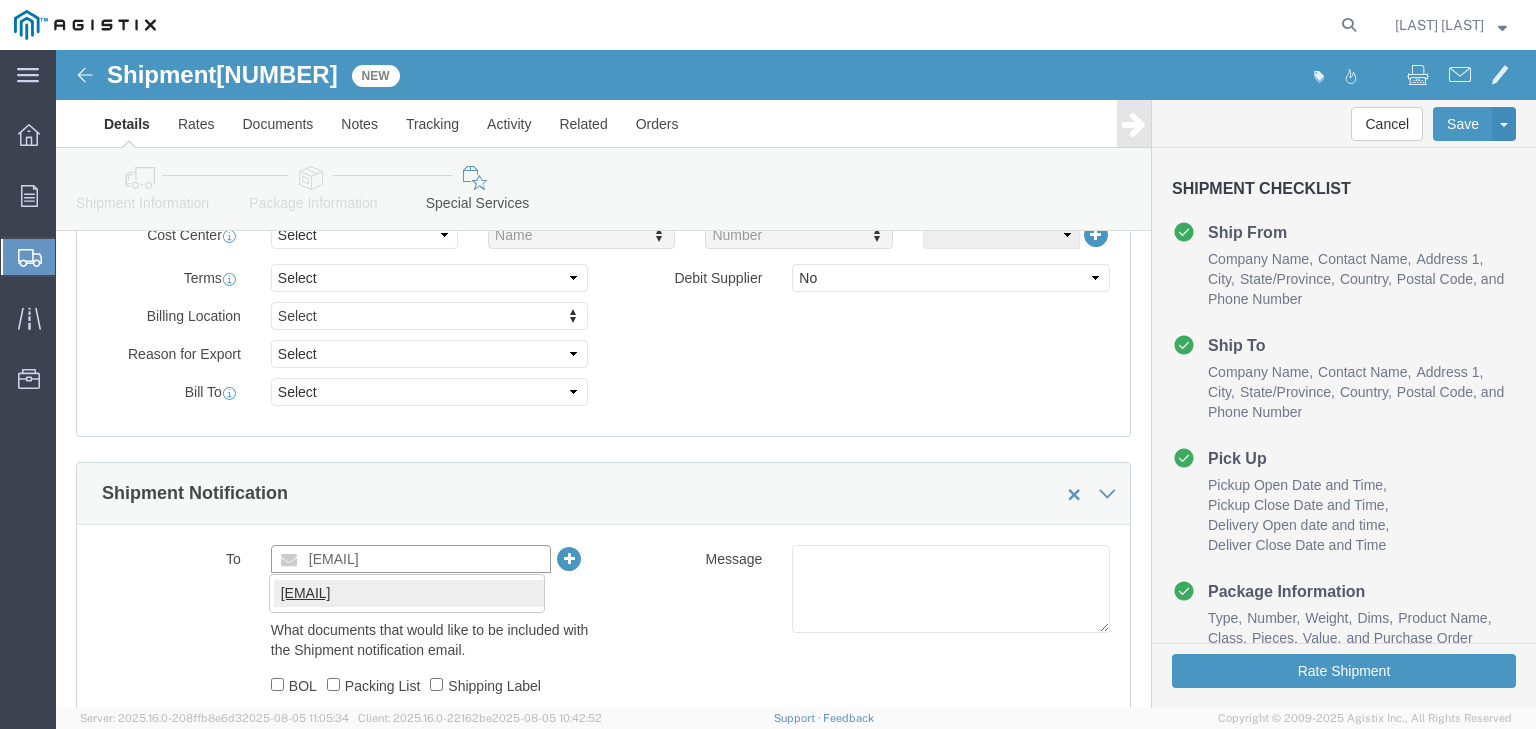 type on "[EMAIL]" 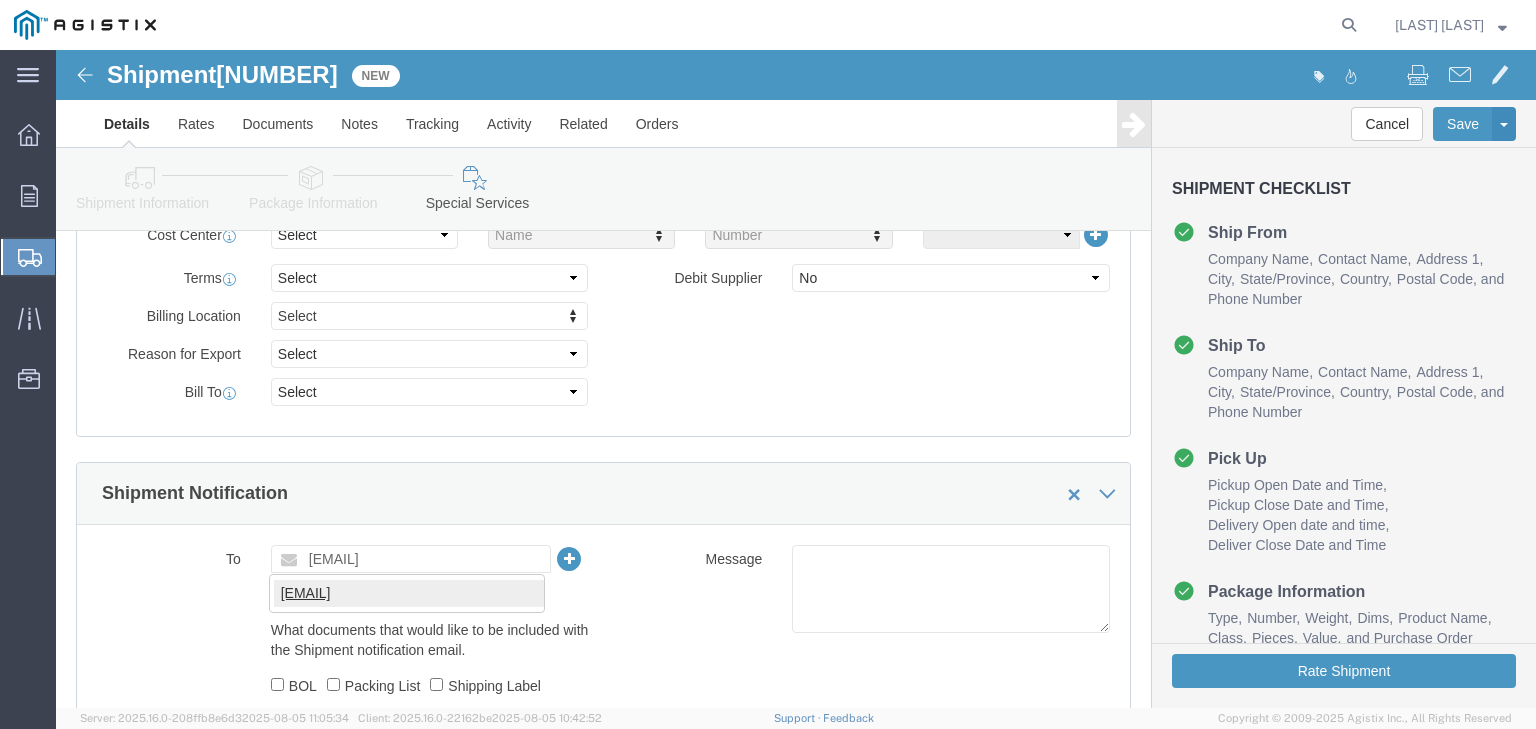 type 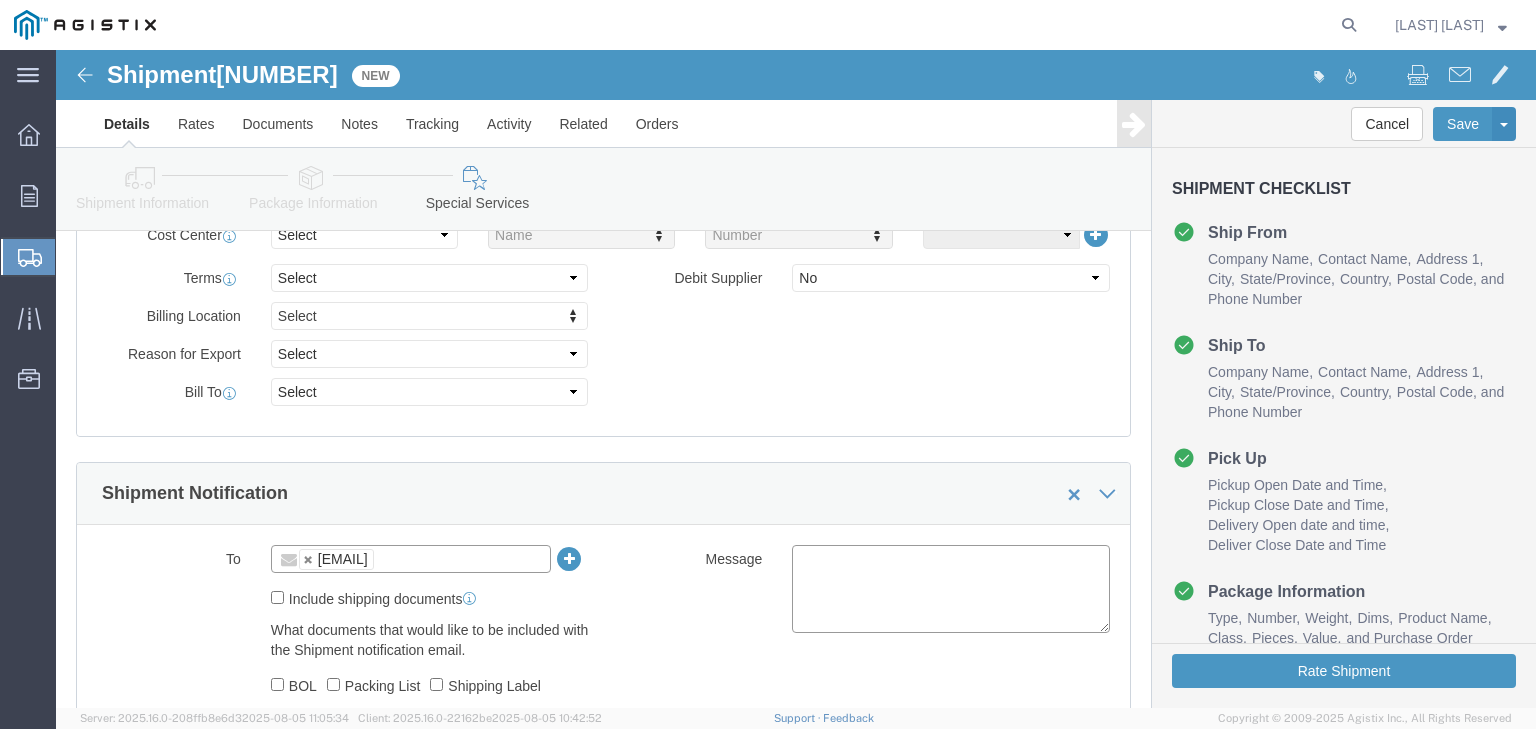 click 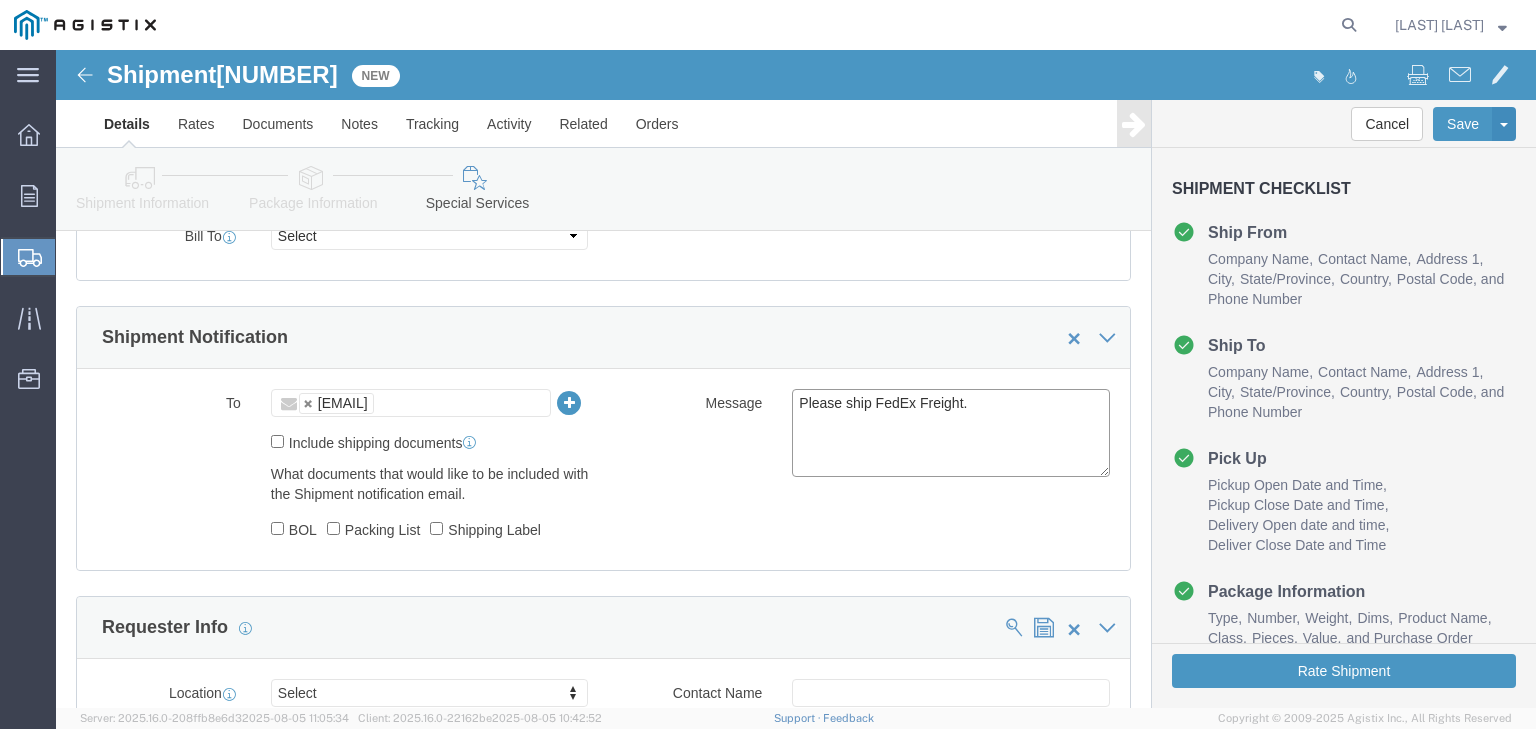 scroll, scrollTop: 640, scrollLeft: 0, axis: vertical 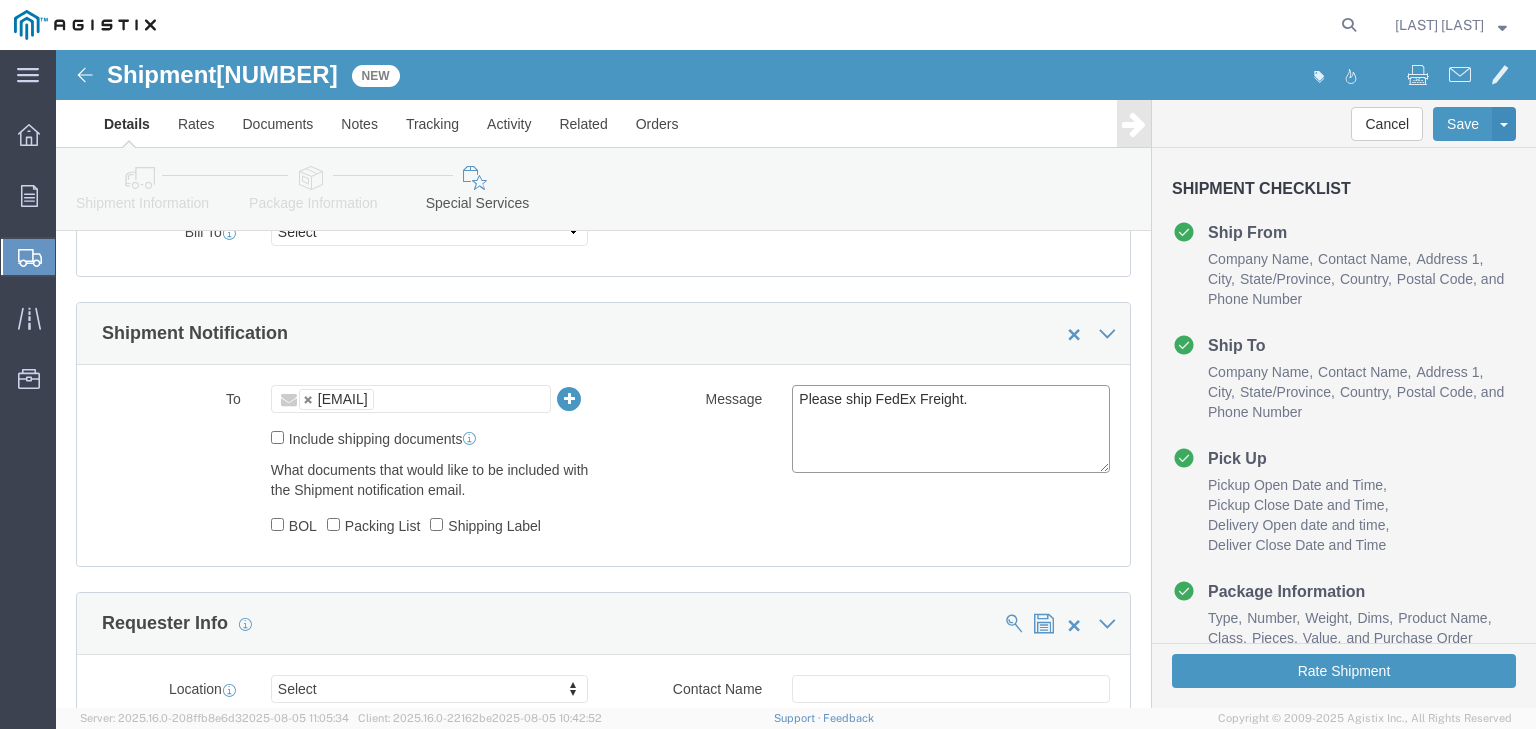 type on "Please ship FedEx Freight." 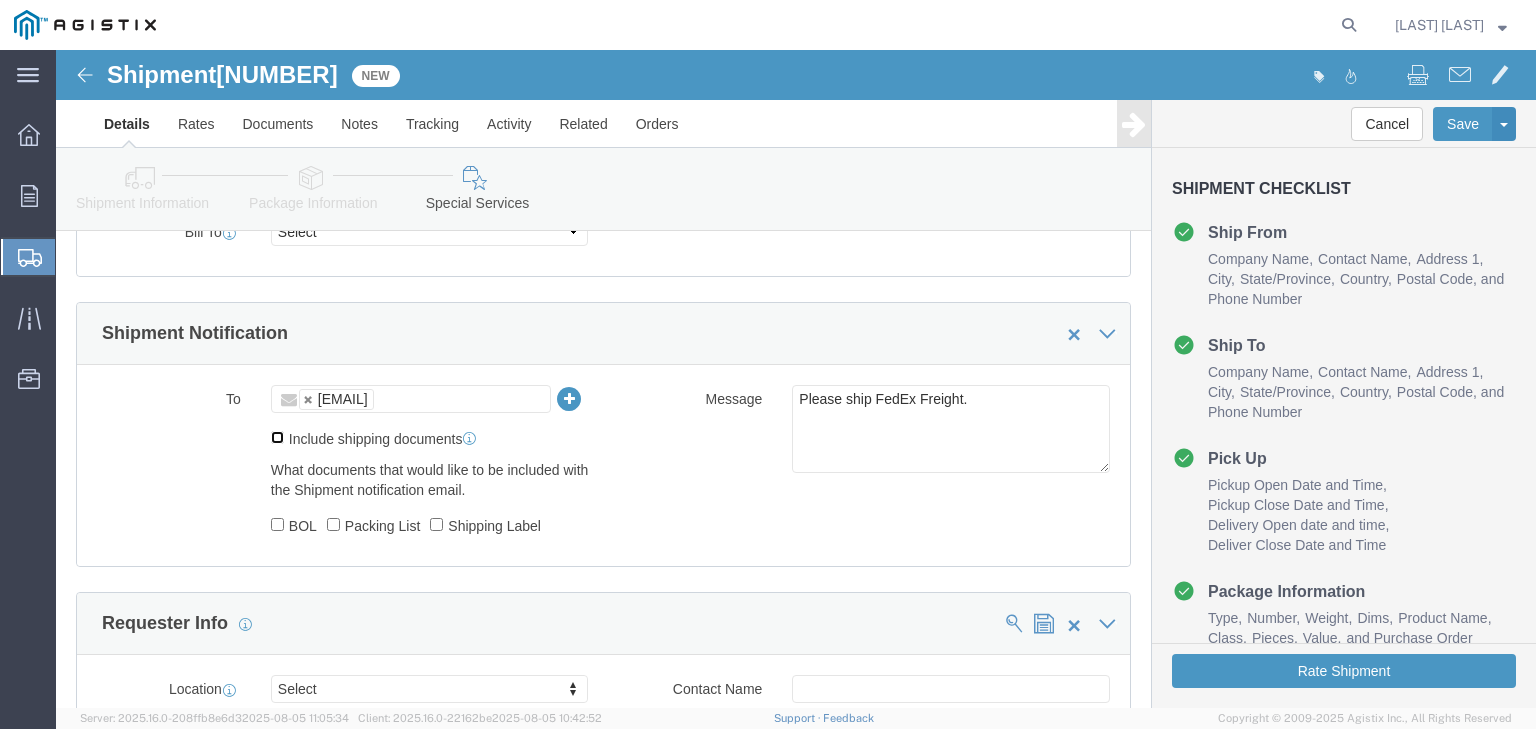 click on "Include shipping documents" 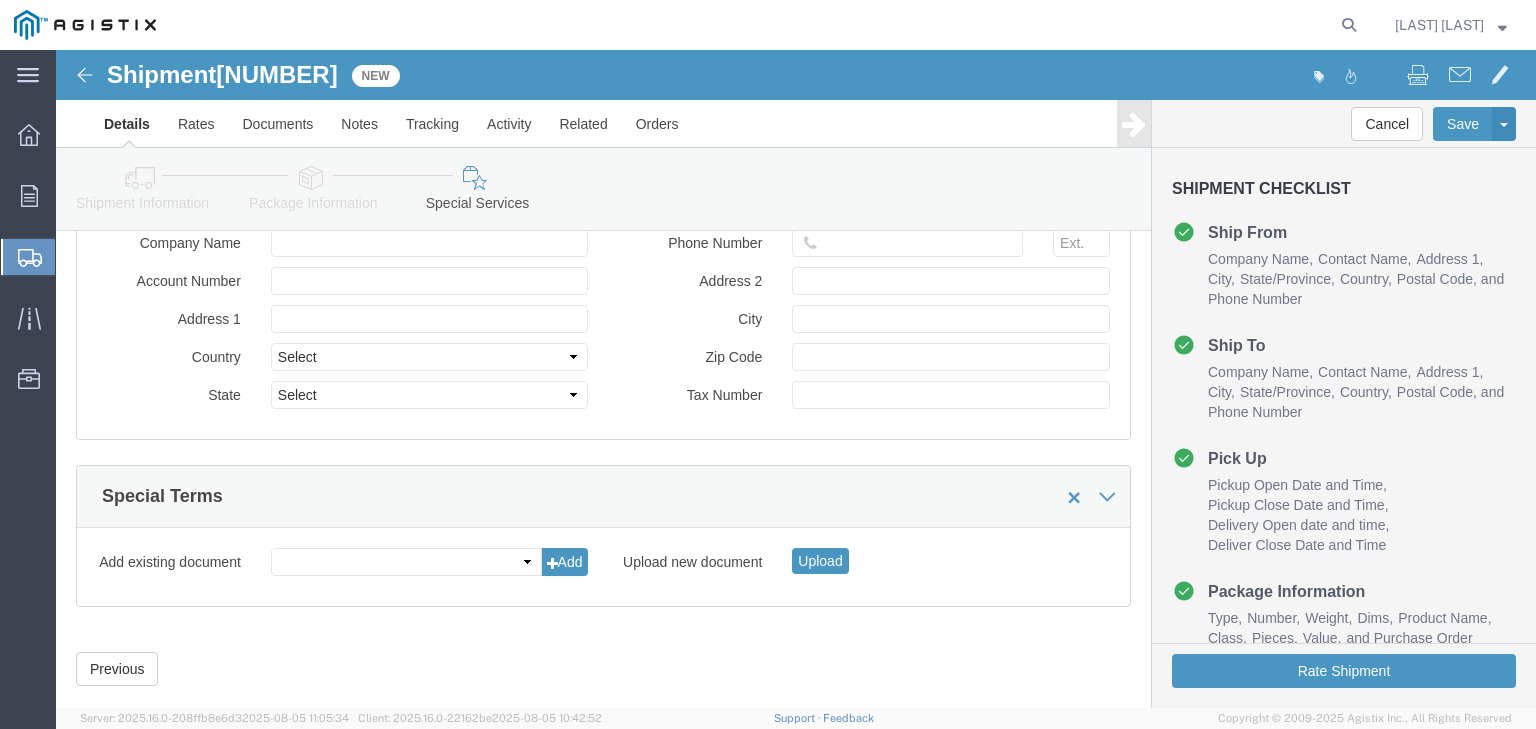 scroll, scrollTop: 1558, scrollLeft: 0, axis: vertical 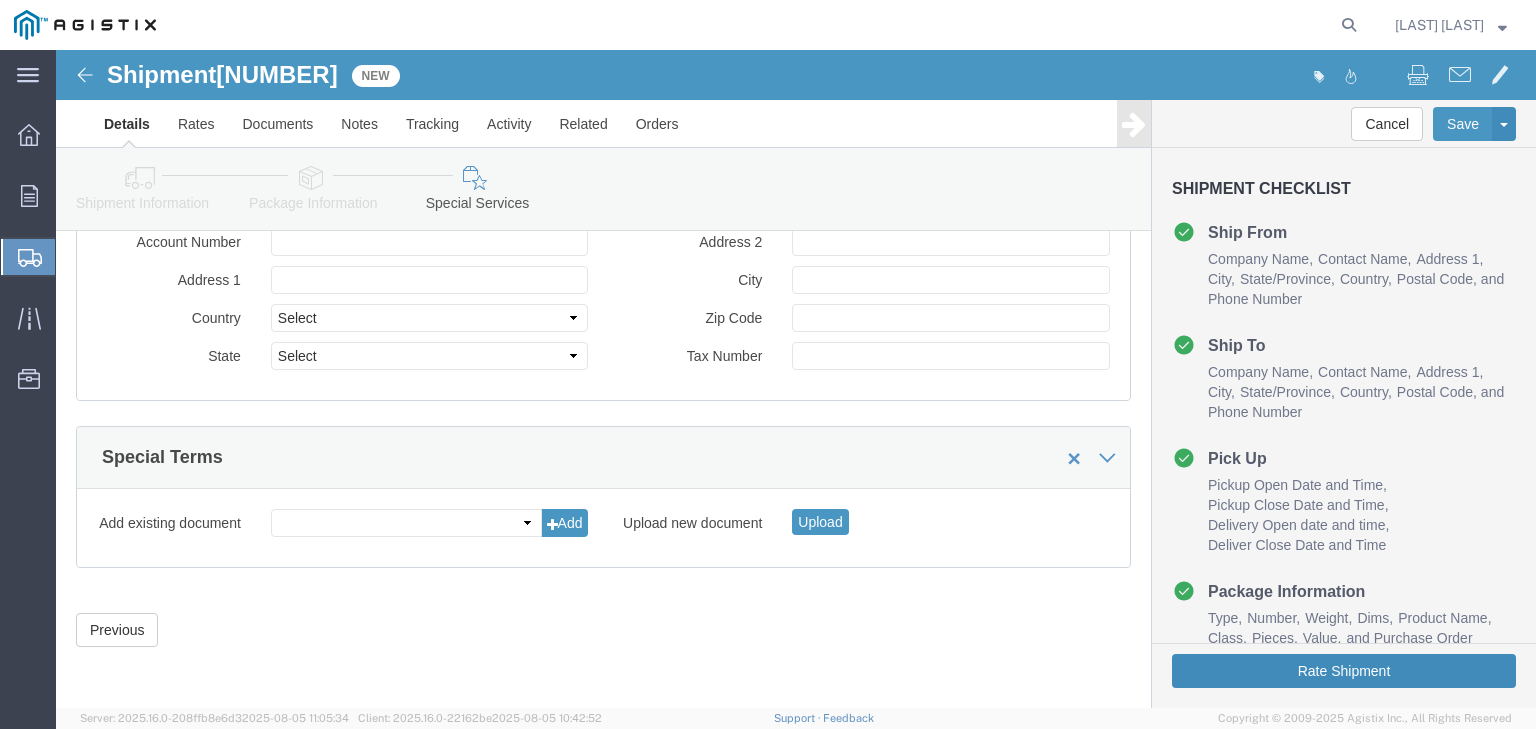 click on "Rate Shipment" 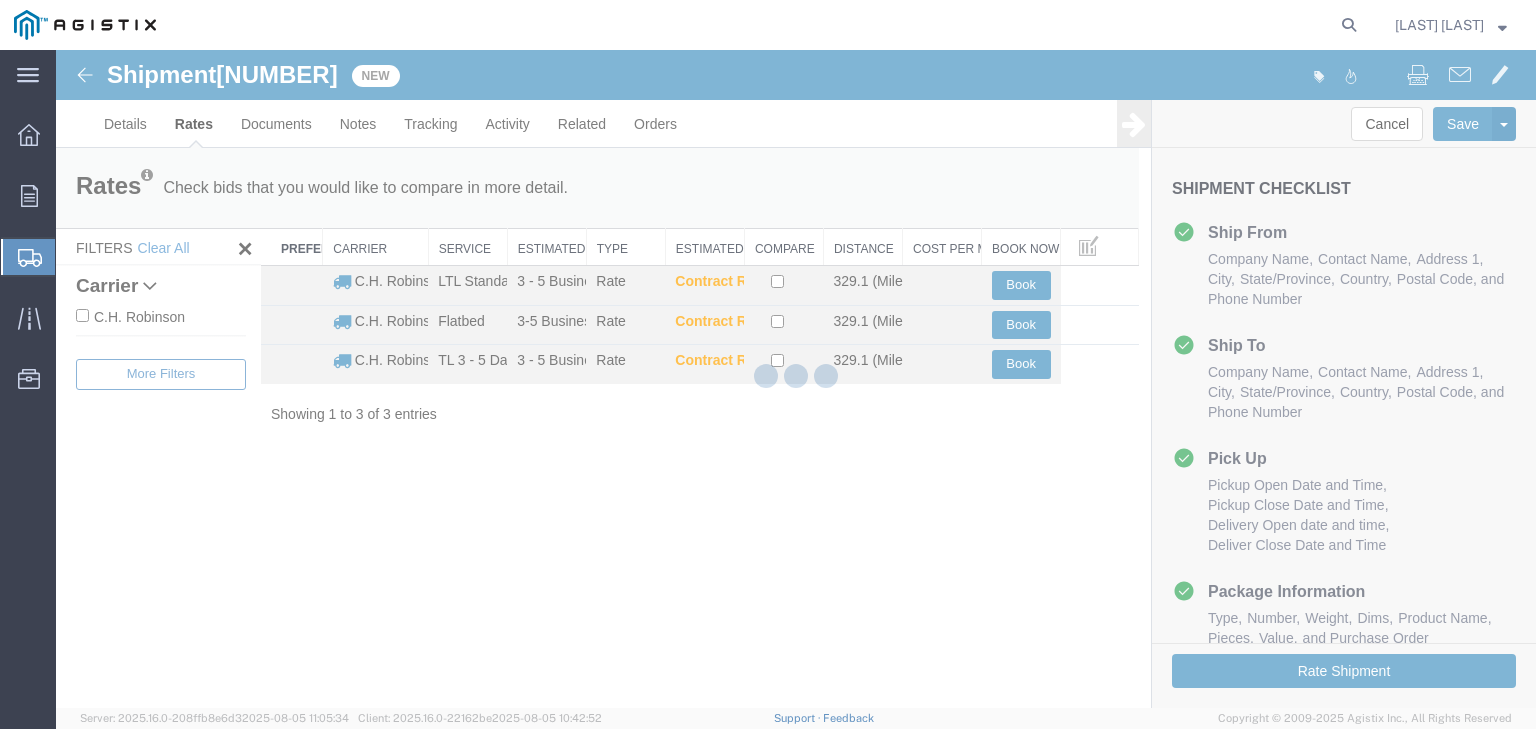 scroll, scrollTop: 0, scrollLeft: 0, axis: both 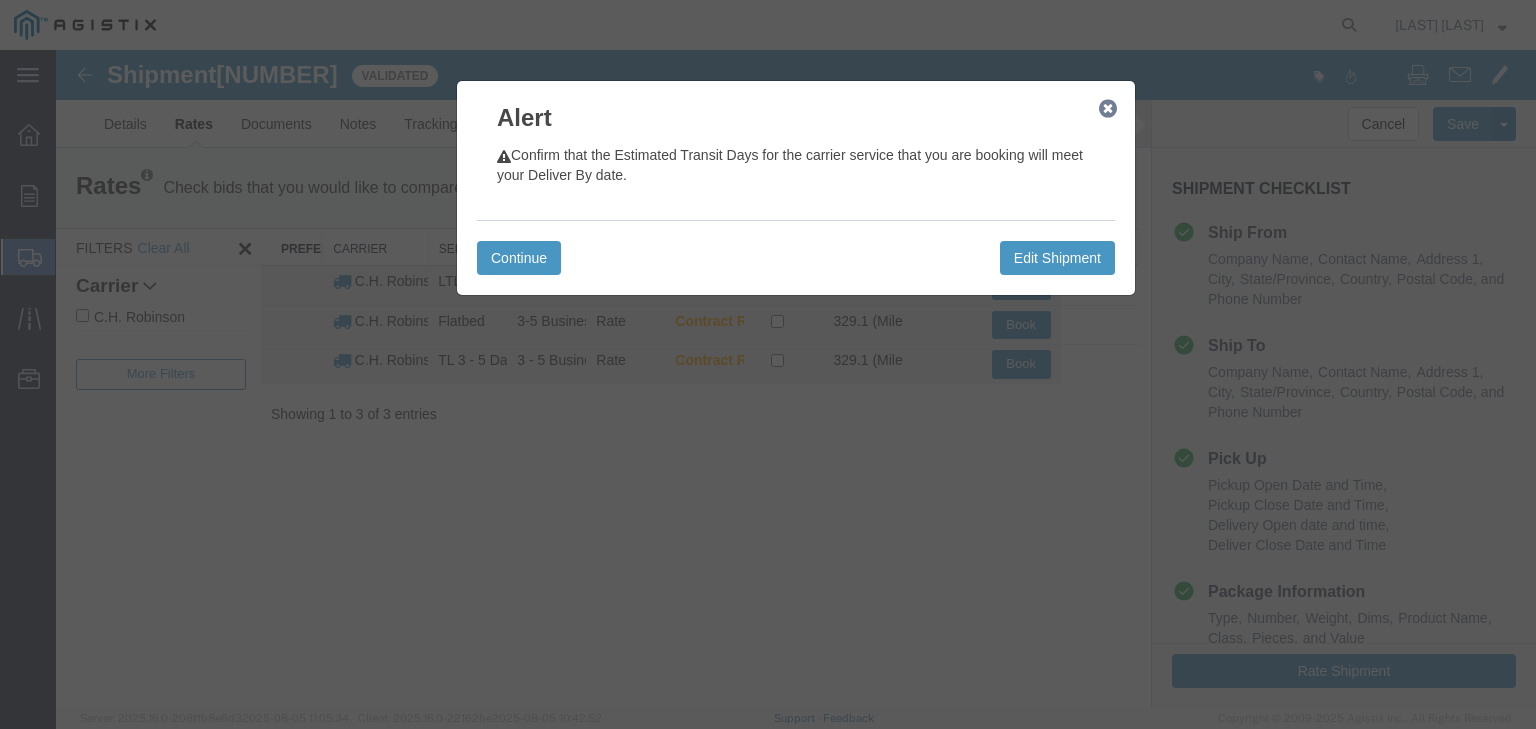 click on "Continue Edit Shipment" at bounding box center [796, 257] 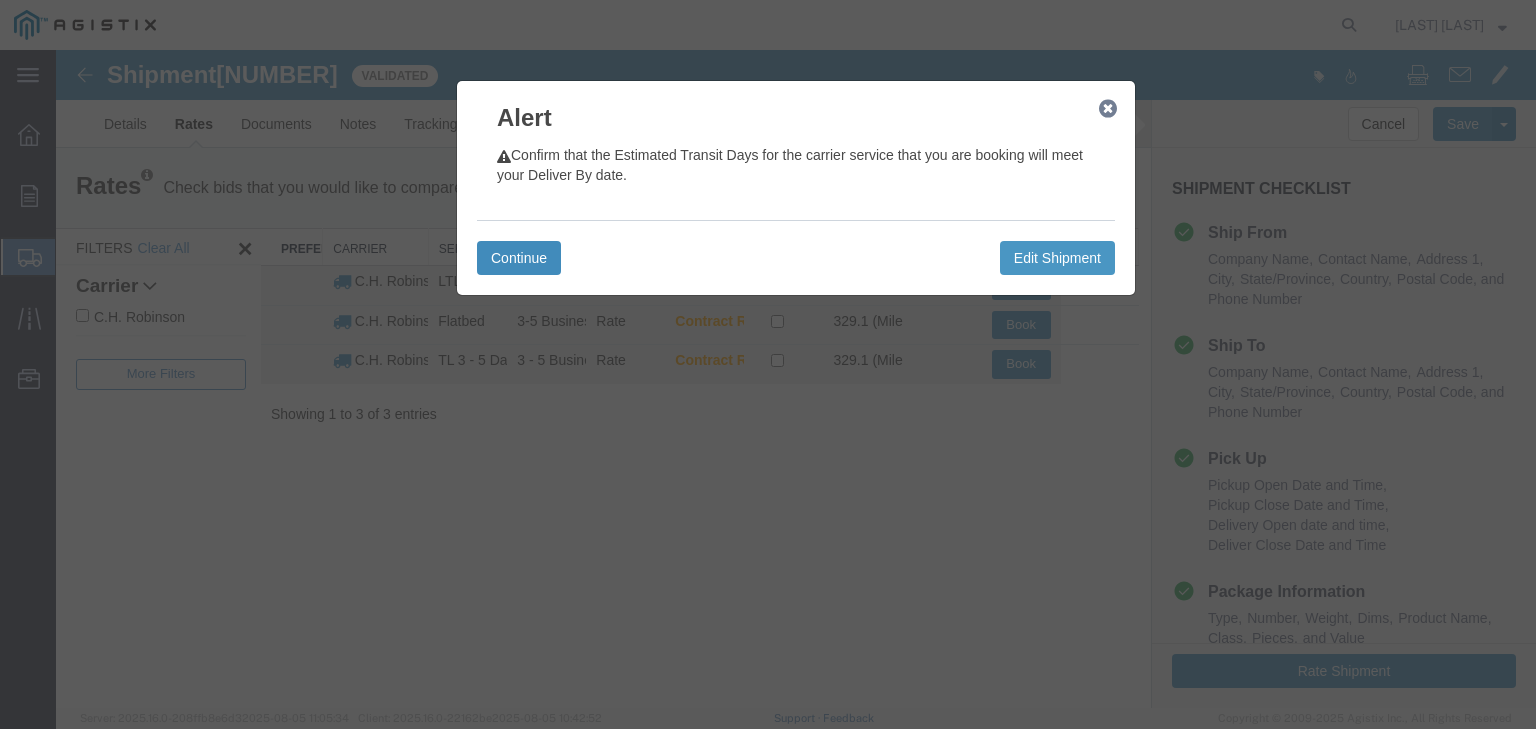 click on "Continue" at bounding box center (519, 258) 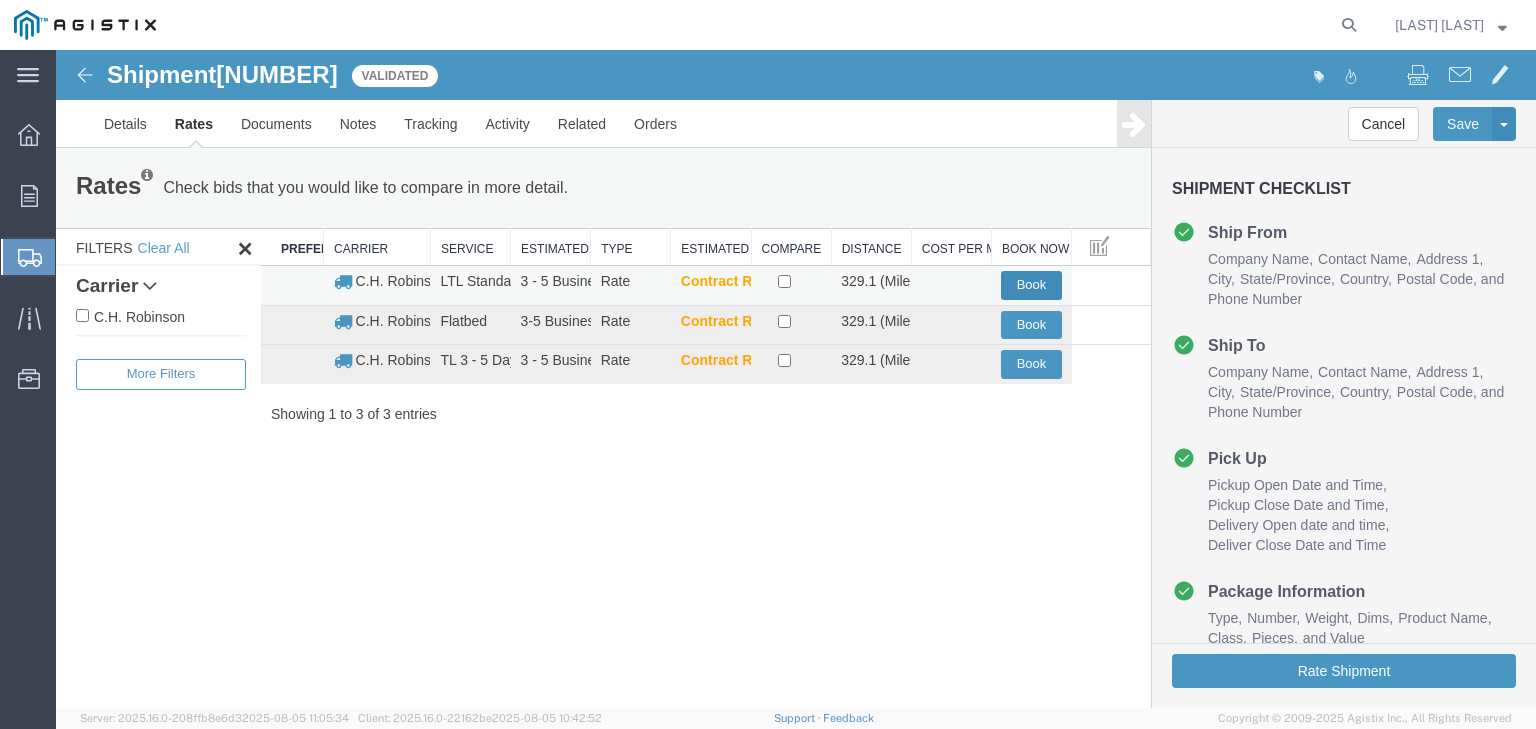 click on "Book" at bounding box center (1031, 285) 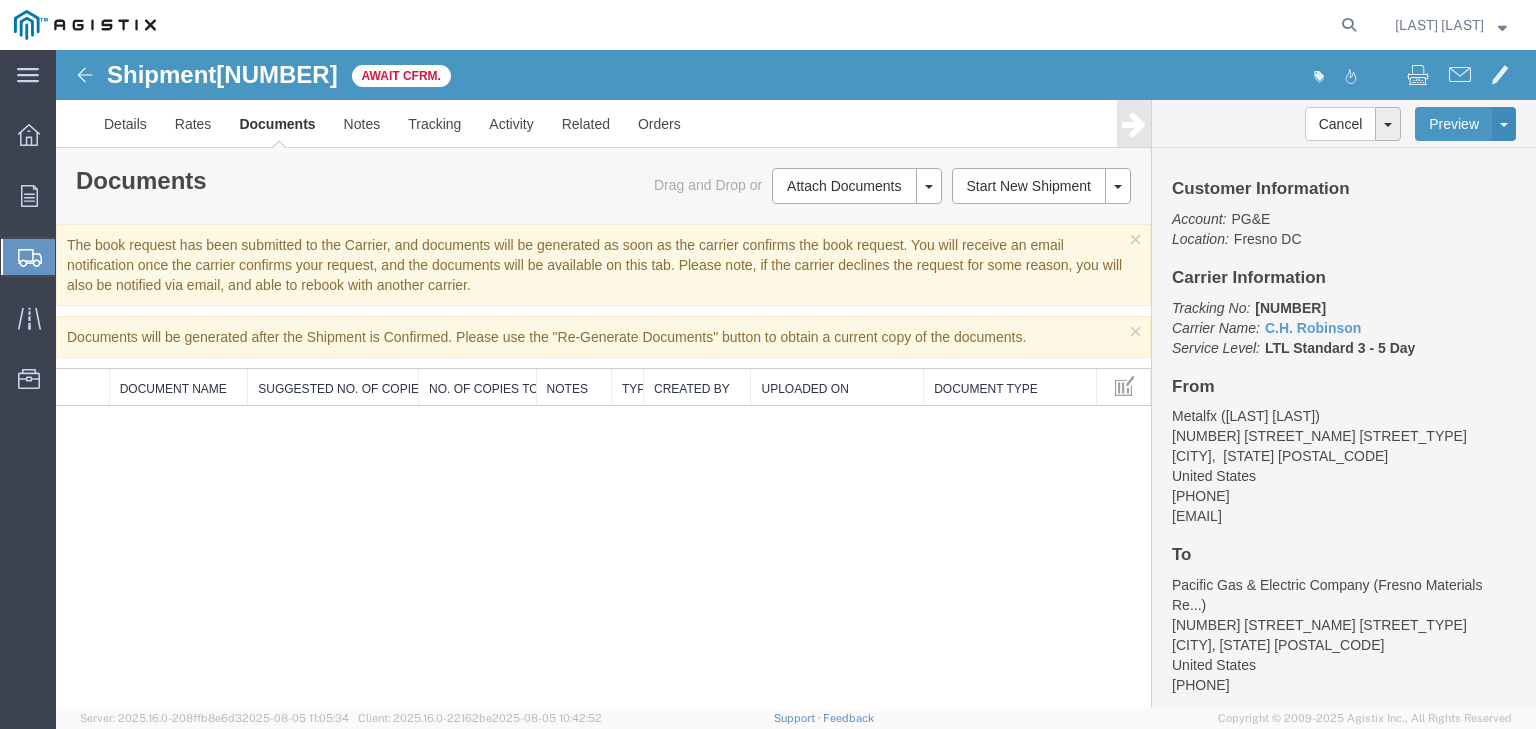 click 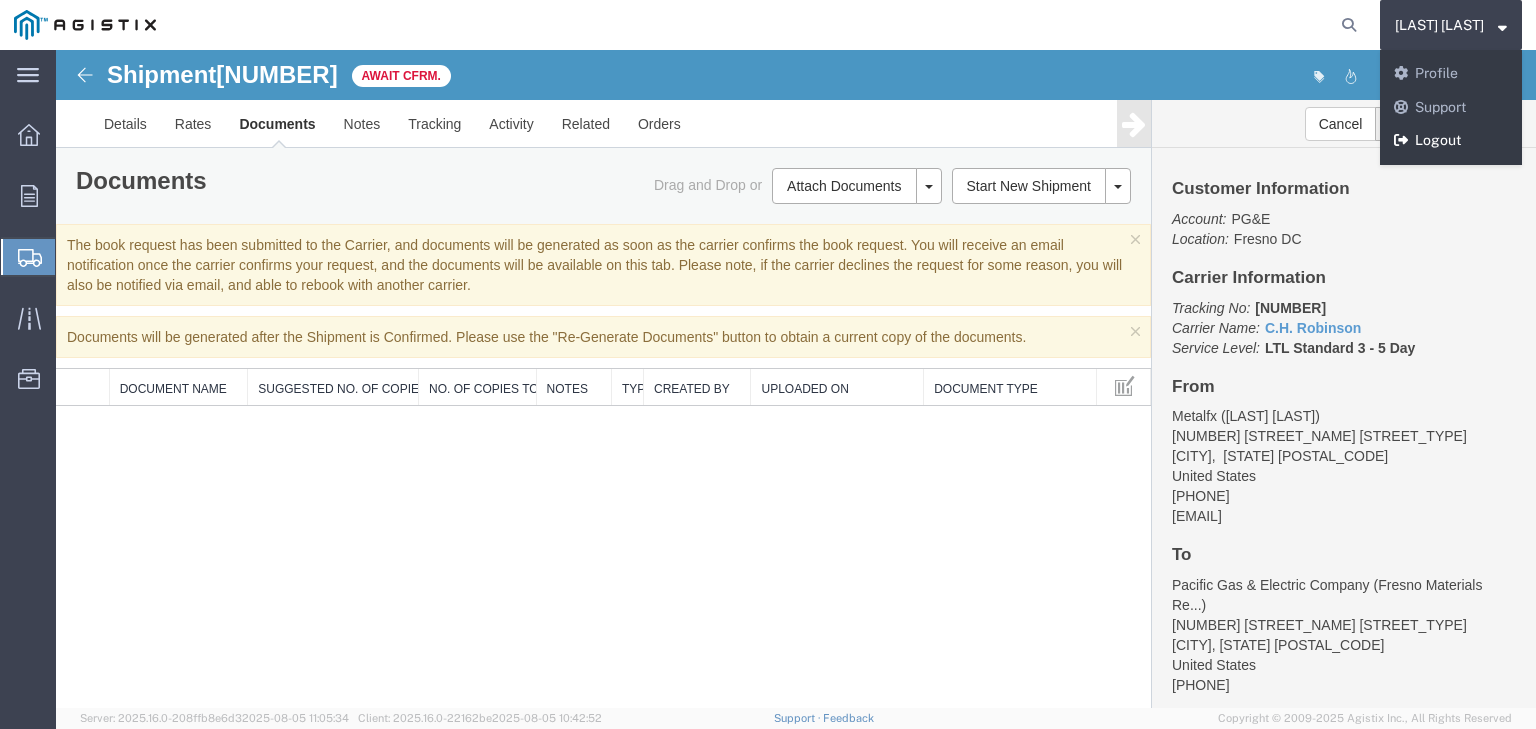 click on "Logout" 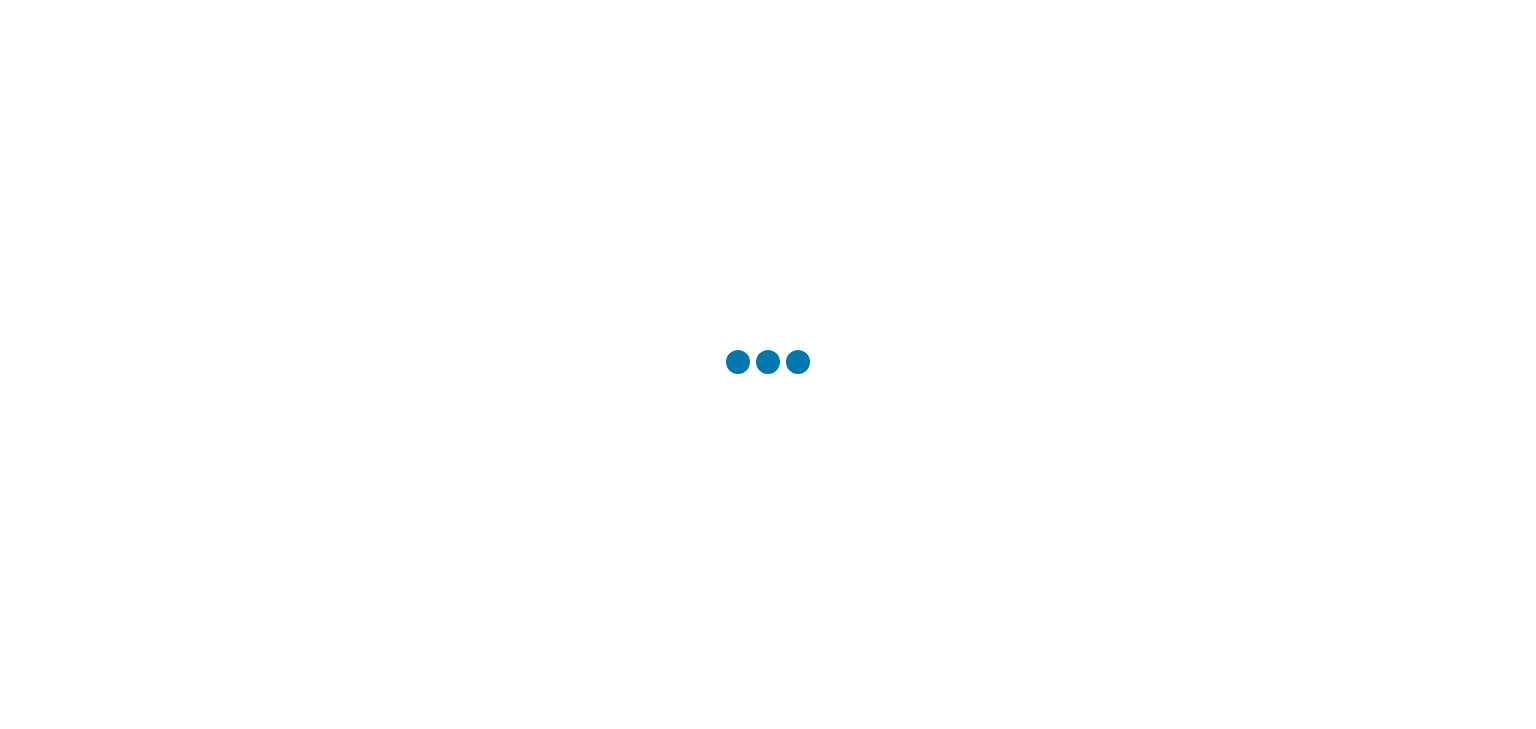 scroll, scrollTop: 0, scrollLeft: 0, axis: both 